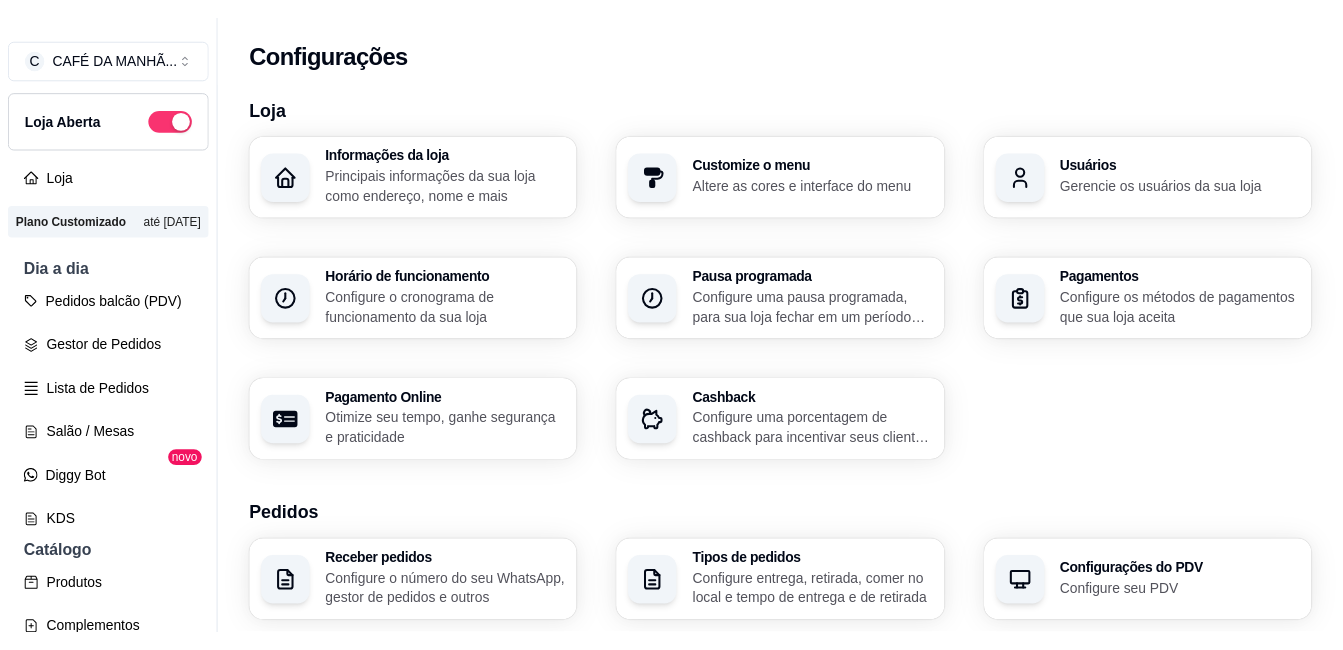 scroll, scrollTop: 0, scrollLeft: 0, axis: both 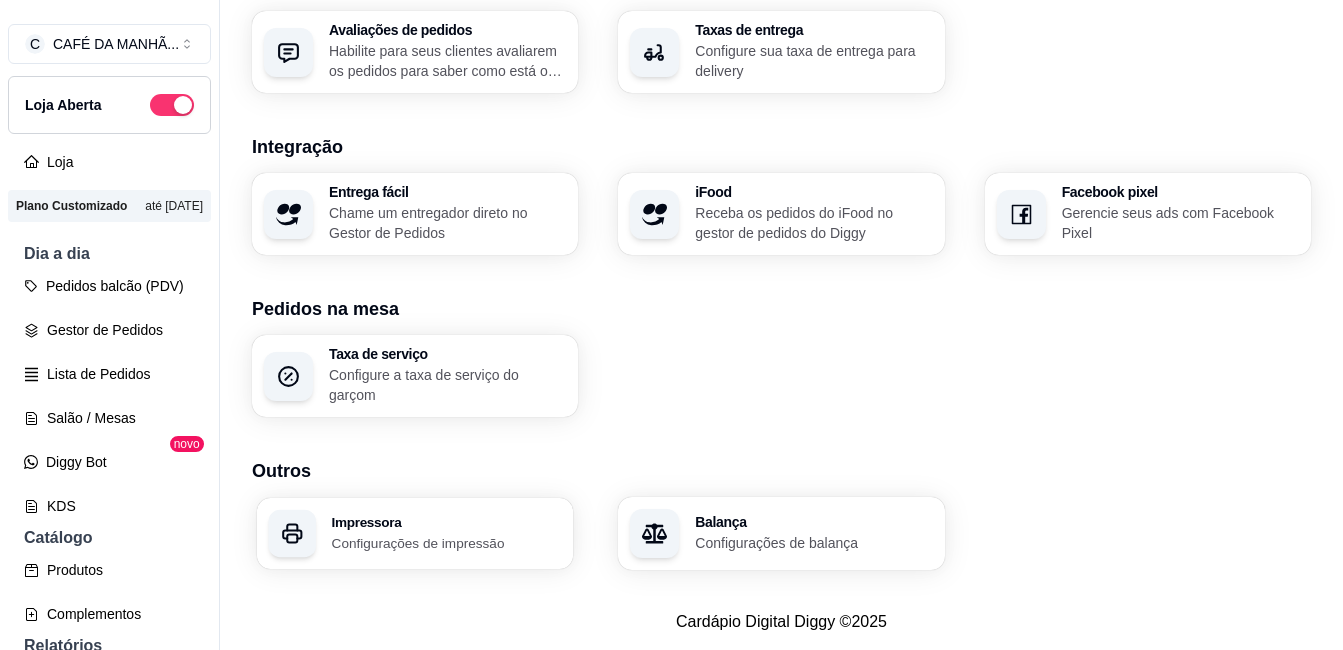 click on "Configurações de impressão" at bounding box center (447, 542) 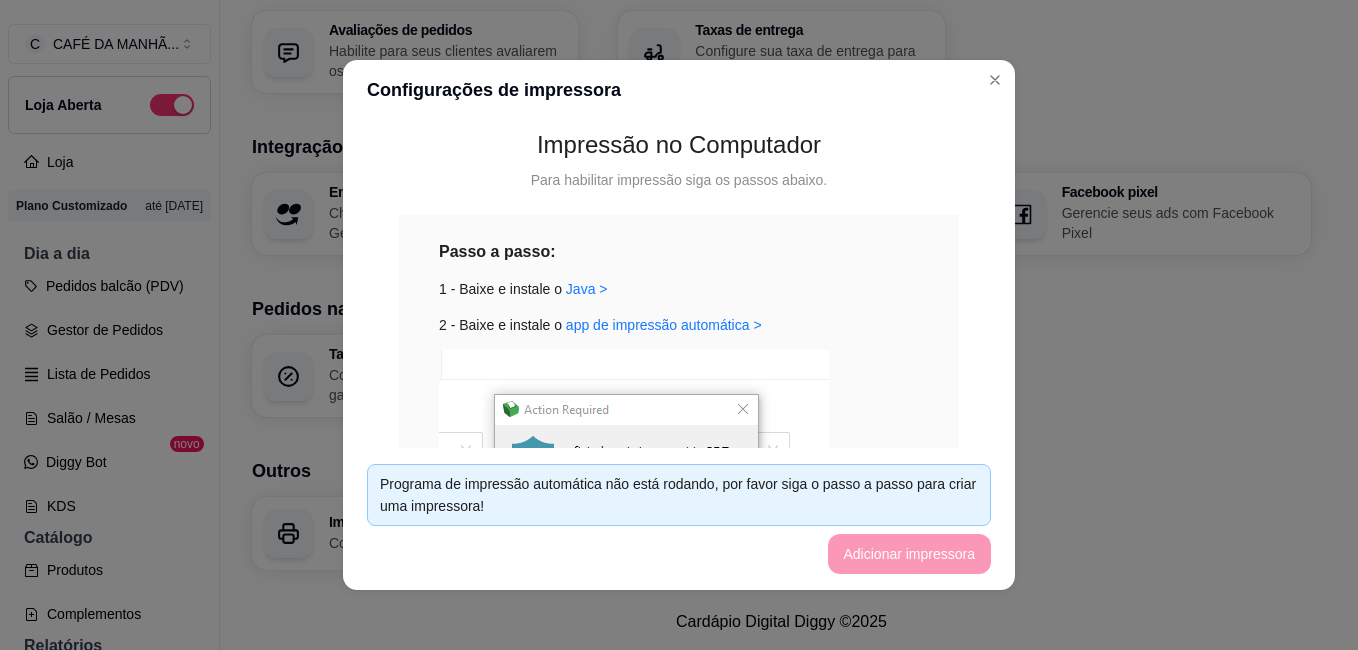 scroll, scrollTop: 440, scrollLeft: 0, axis: vertical 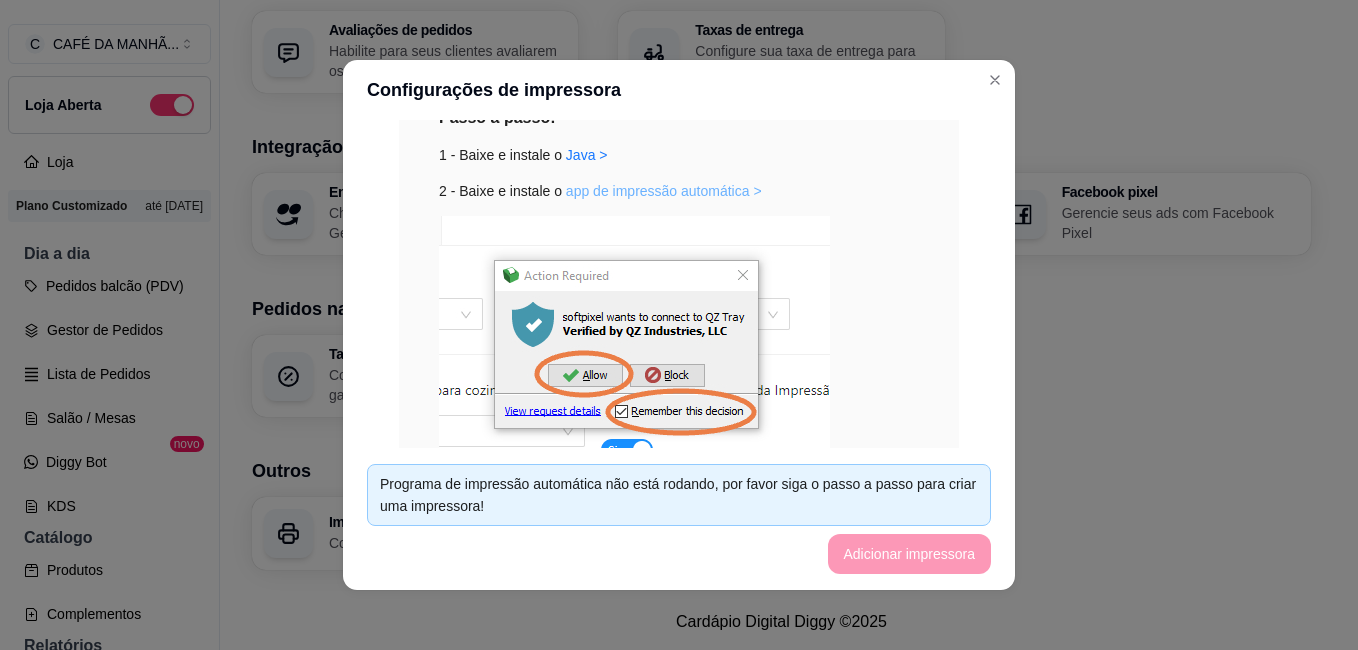 click on "app de impressão automática >" at bounding box center (664, 191) 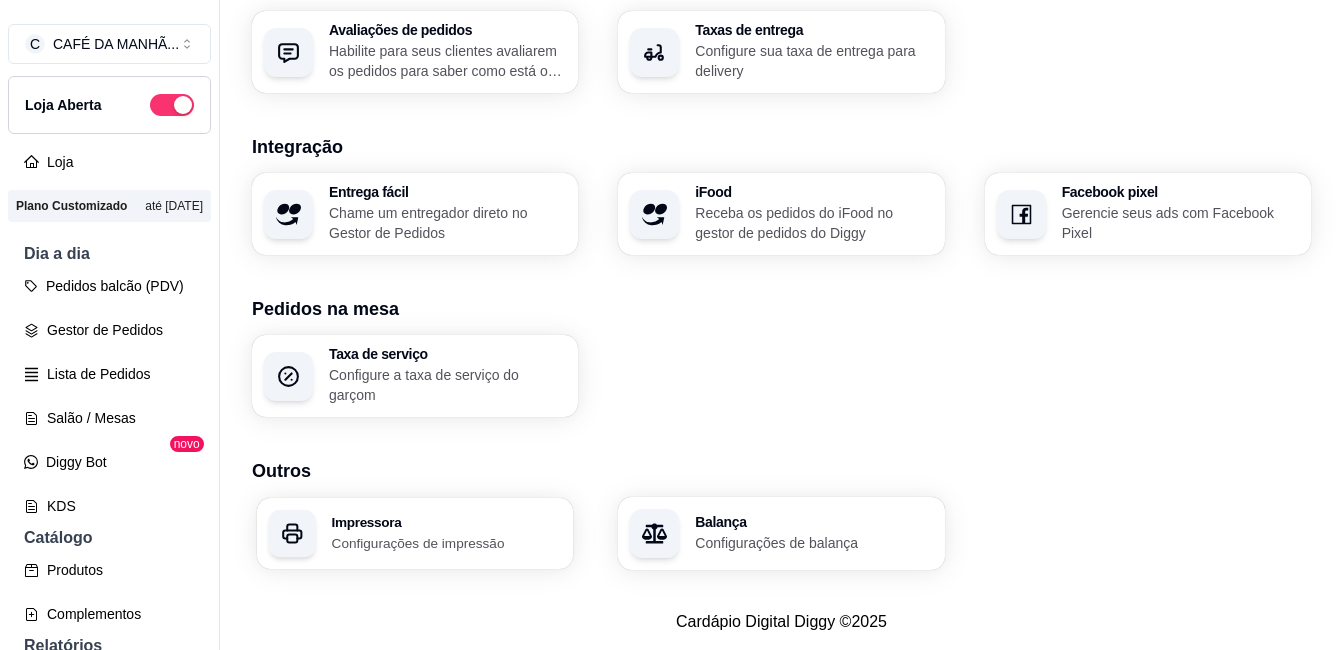 click on "Configurações de impressão" at bounding box center [447, 542] 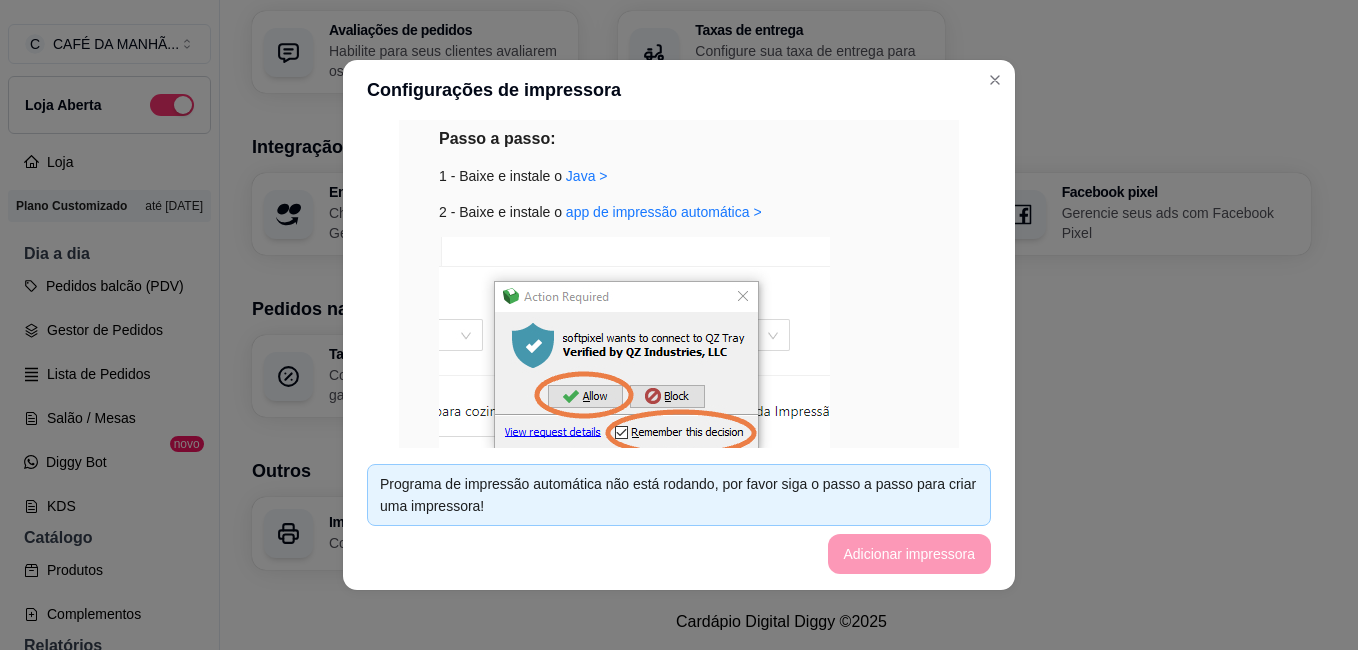 scroll, scrollTop: 560, scrollLeft: 0, axis: vertical 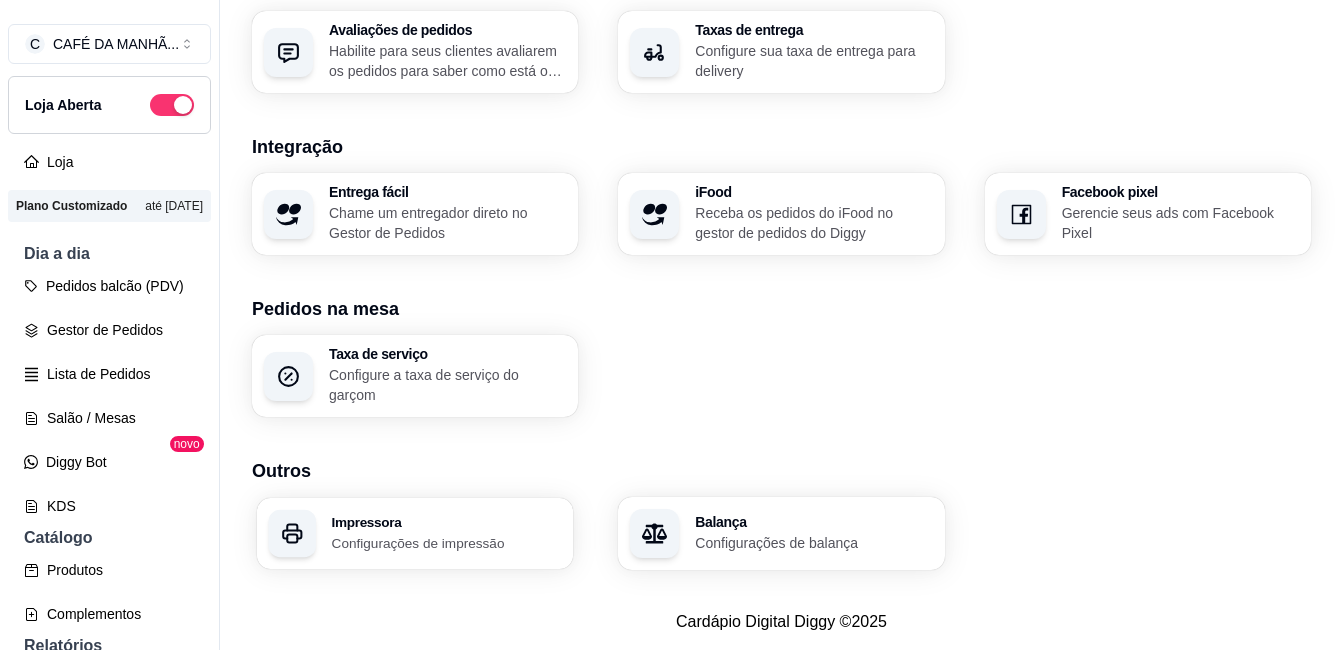 click on "Configurações de impressão" at bounding box center [447, 542] 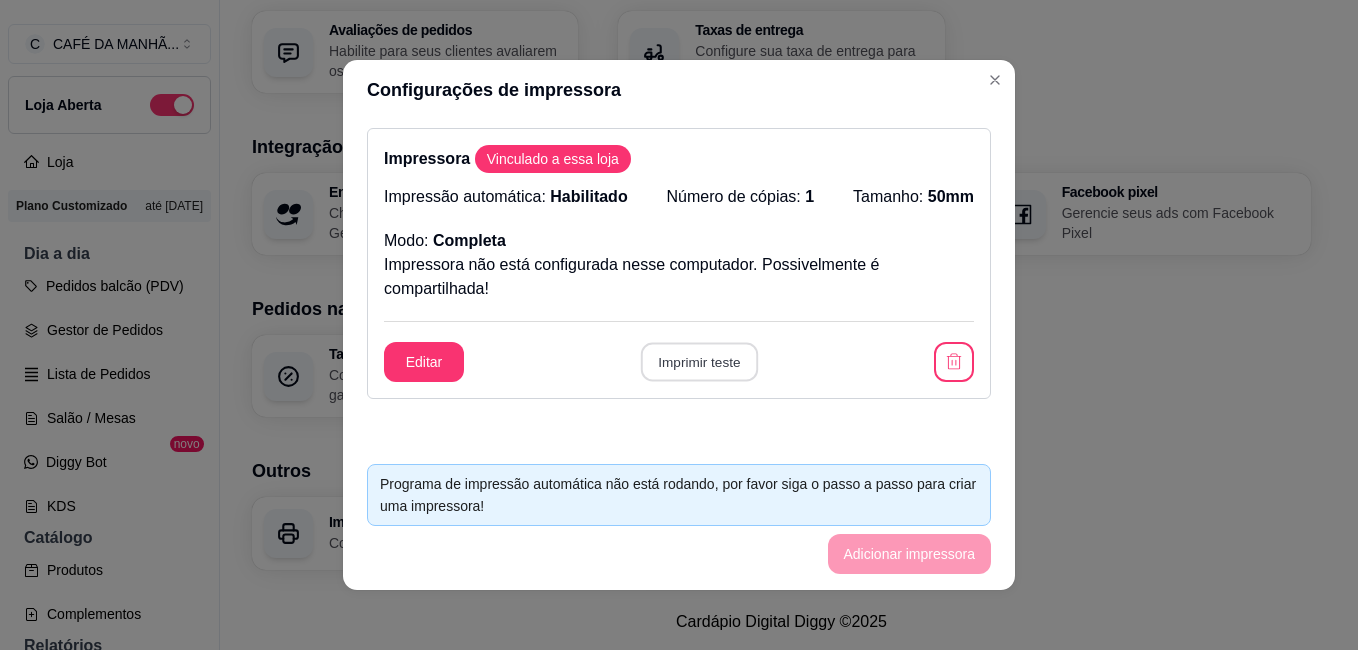 click on "Imprimir teste" at bounding box center [698, 362] 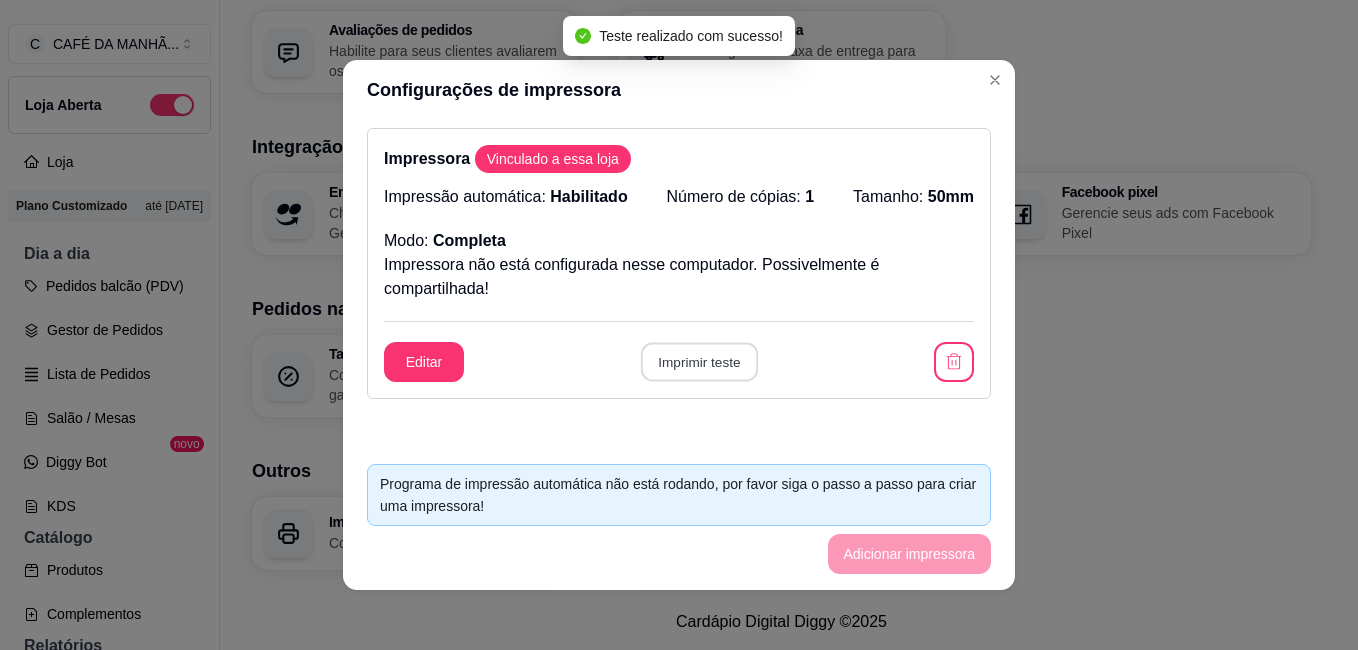 click on "Imprimir teste" at bounding box center [698, 362] 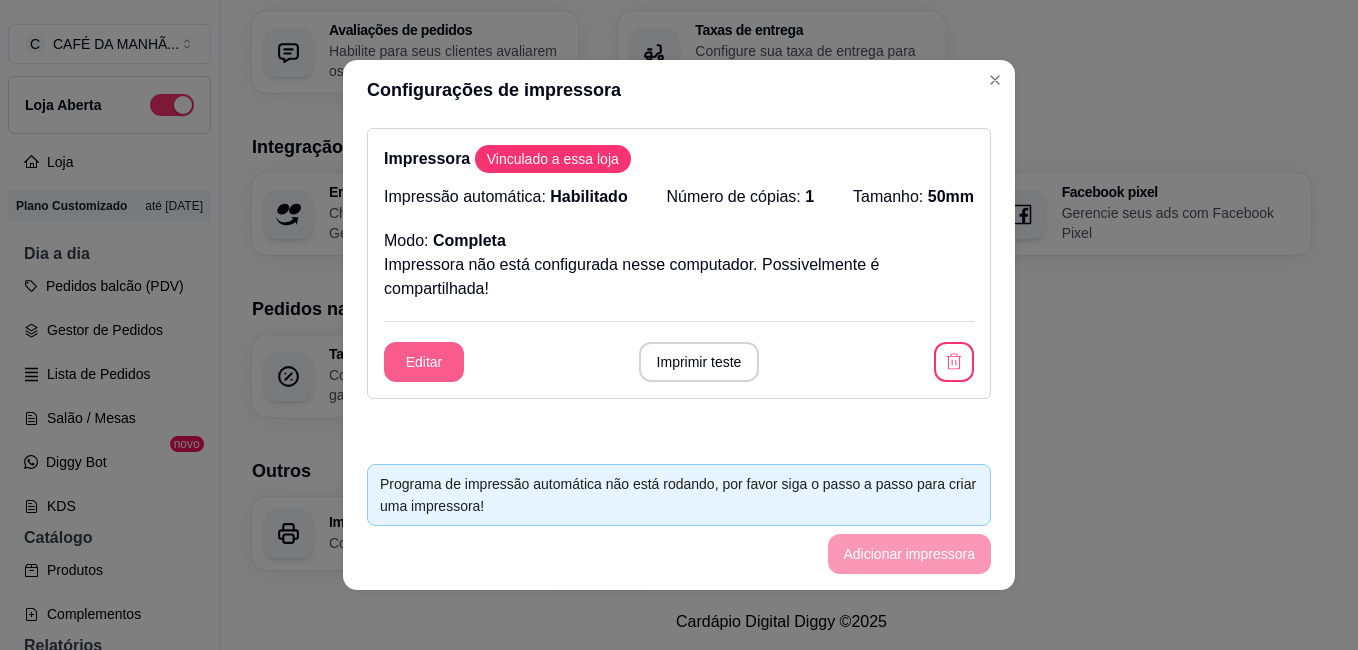 click on "Editar" at bounding box center [424, 362] 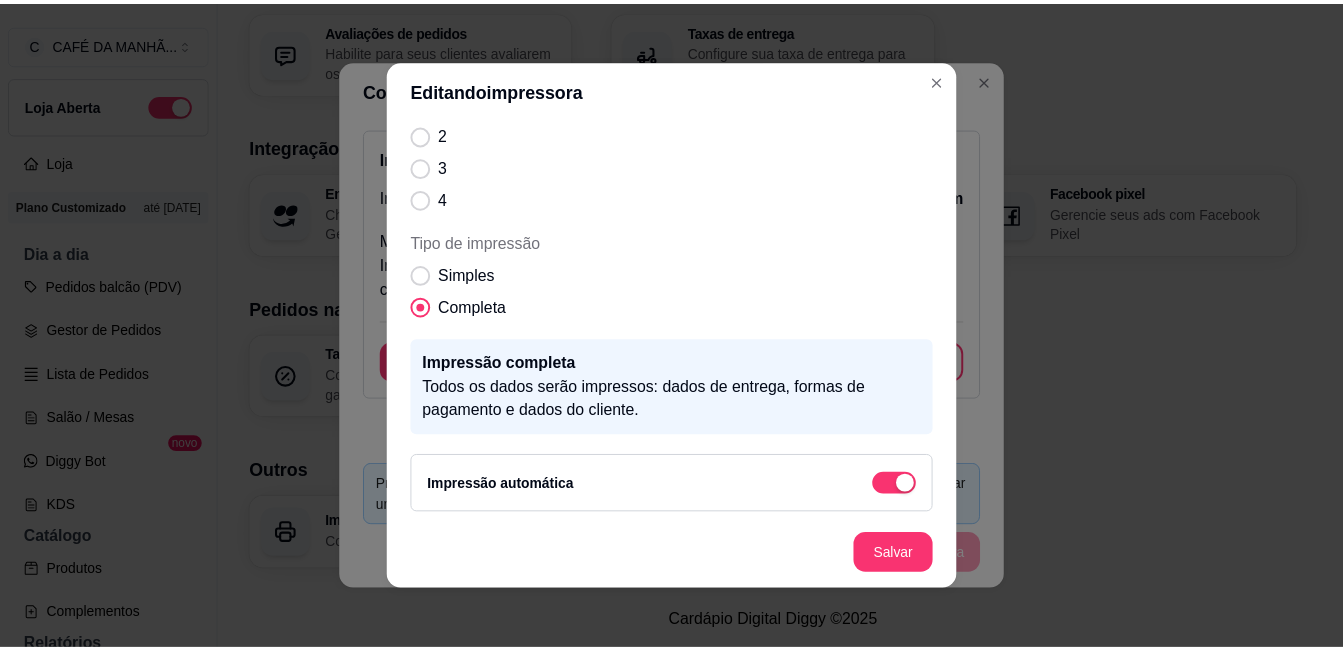 scroll, scrollTop: 256, scrollLeft: 0, axis: vertical 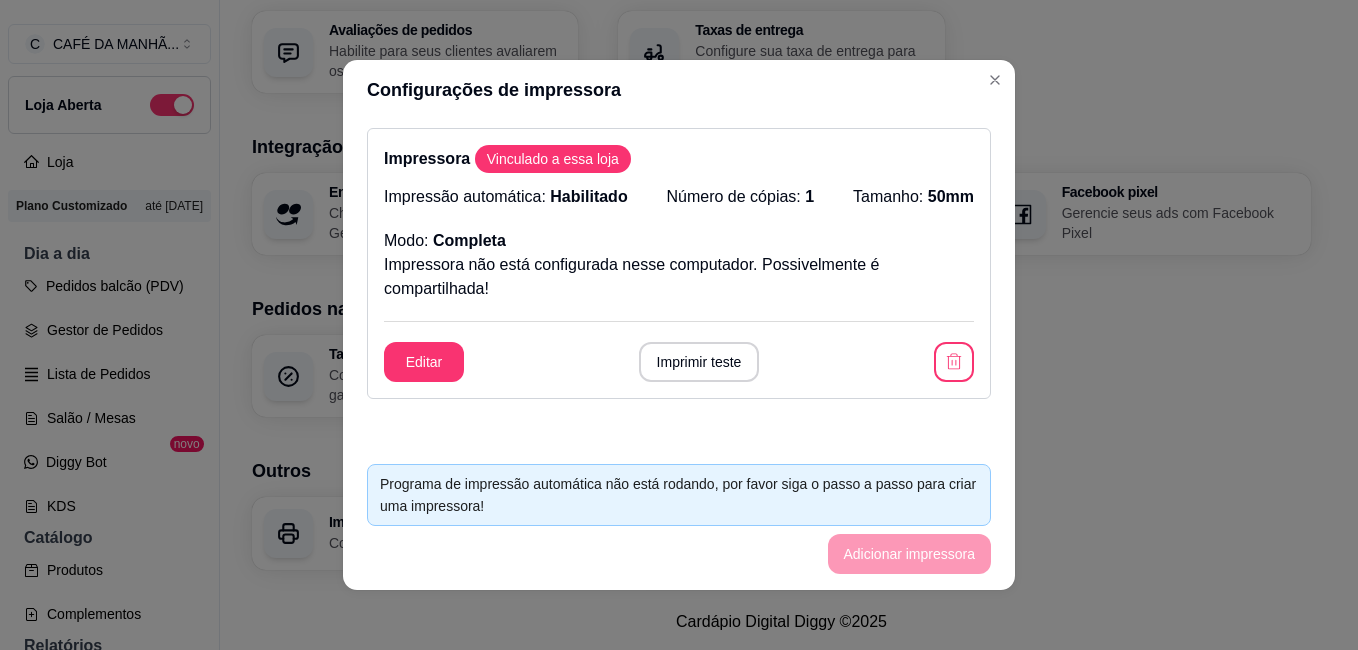 click on "Configurações de impressora" at bounding box center [679, 90] 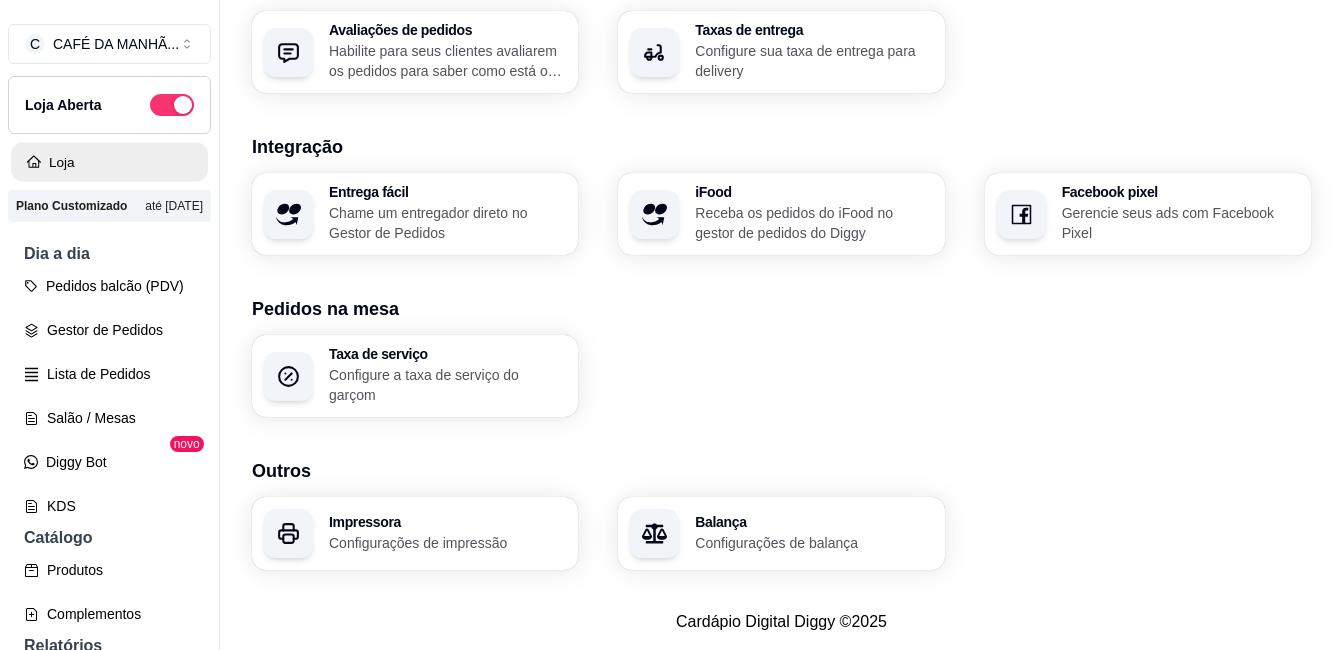 click on "Loja" at bounding box center (109, 162) 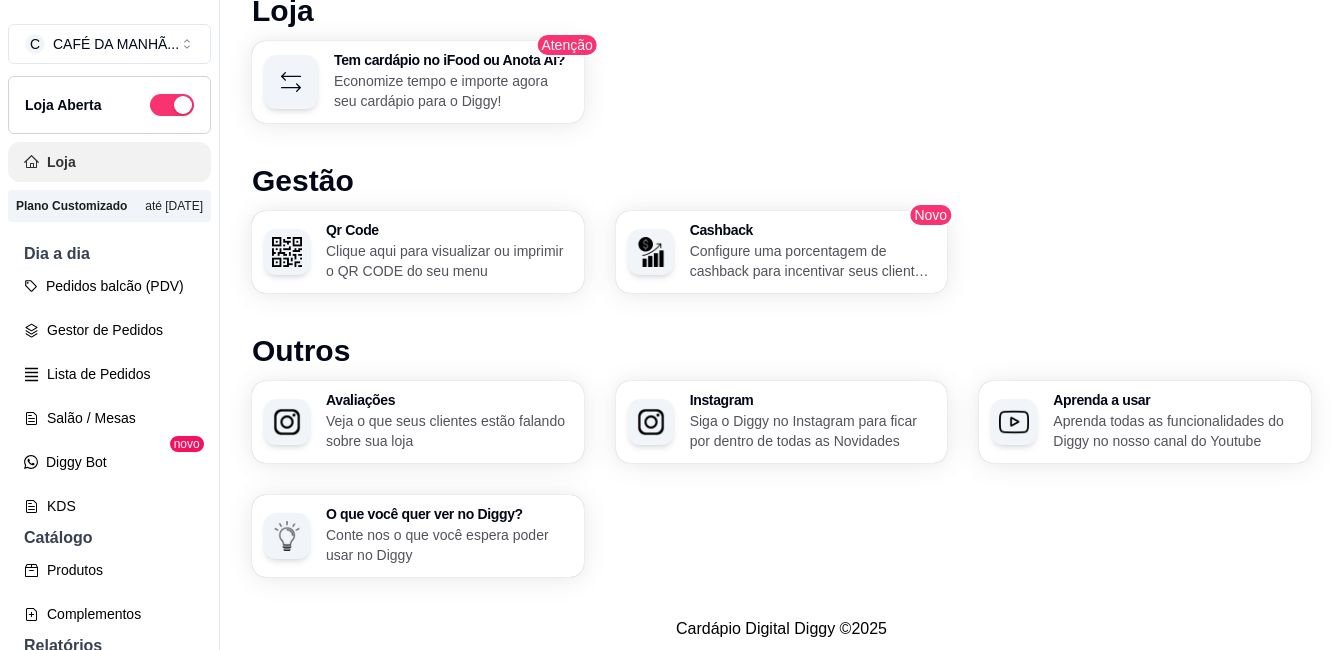 scroll, scrollTop: 0, scrollLeft: 0, axis: both 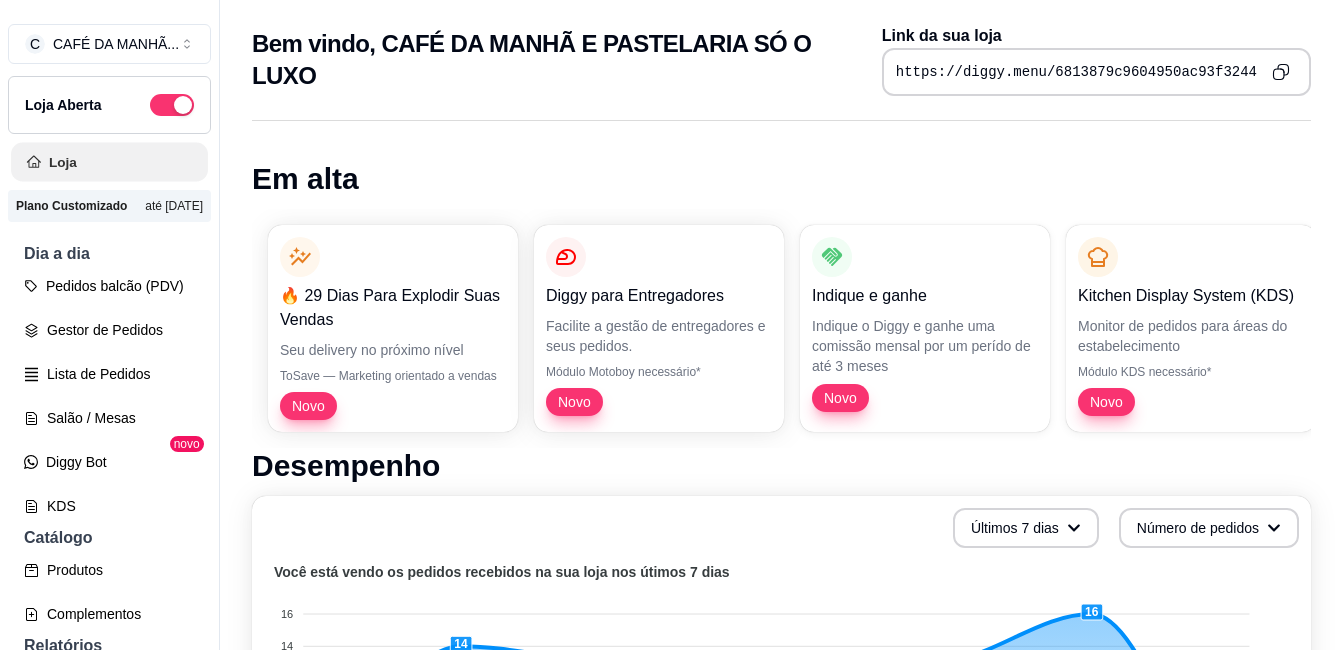 click on "Loja" at bounding box center [109, 162] 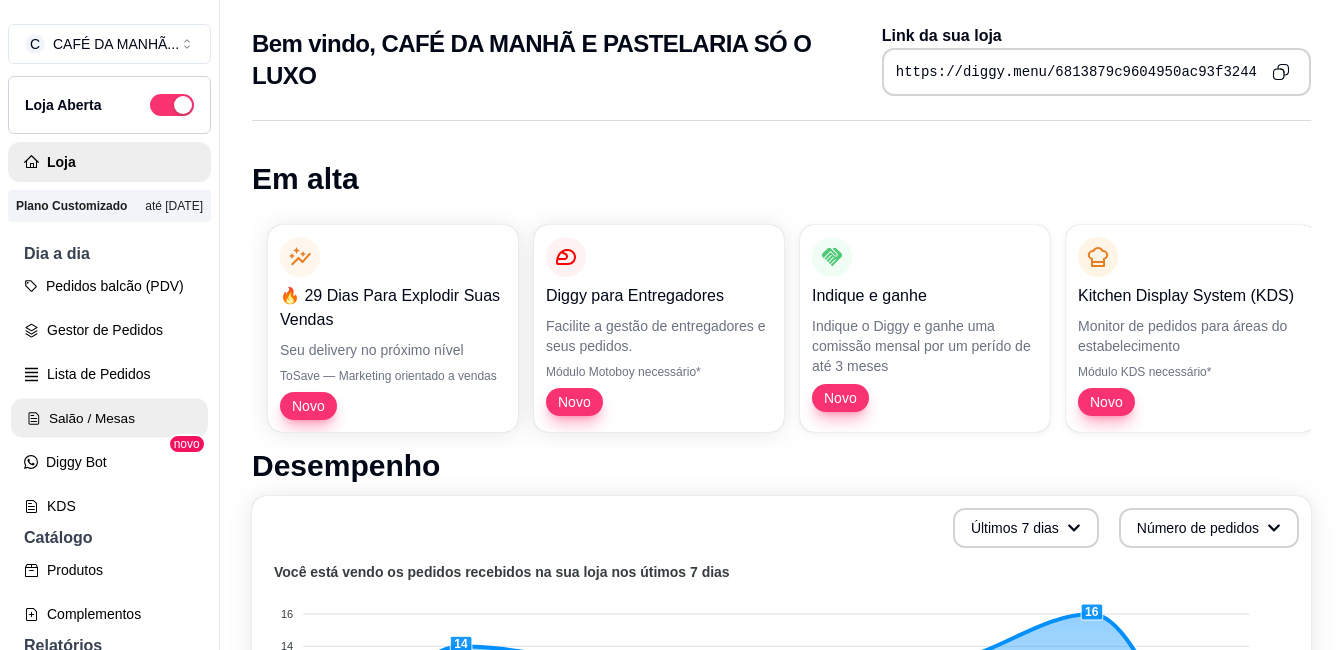 click on "Salão / Mesas" at bounding box center (109, 418) 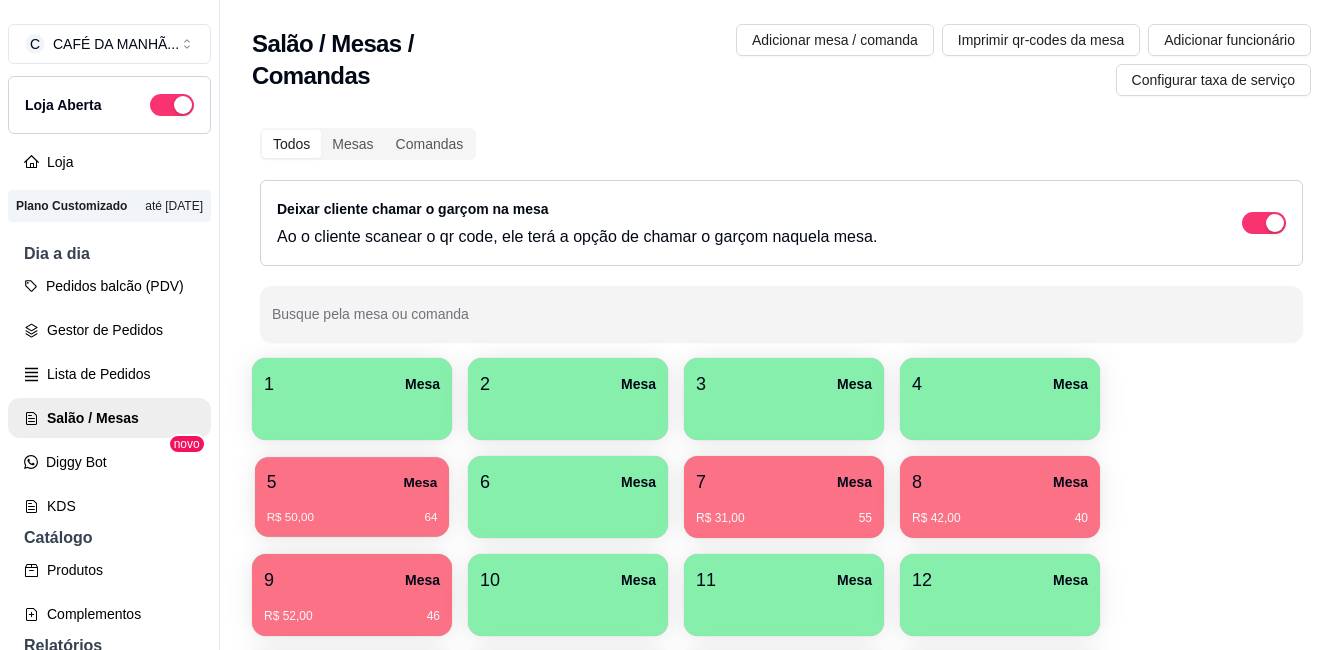 click on "5 Mesa" at bounding box center [352, 482] 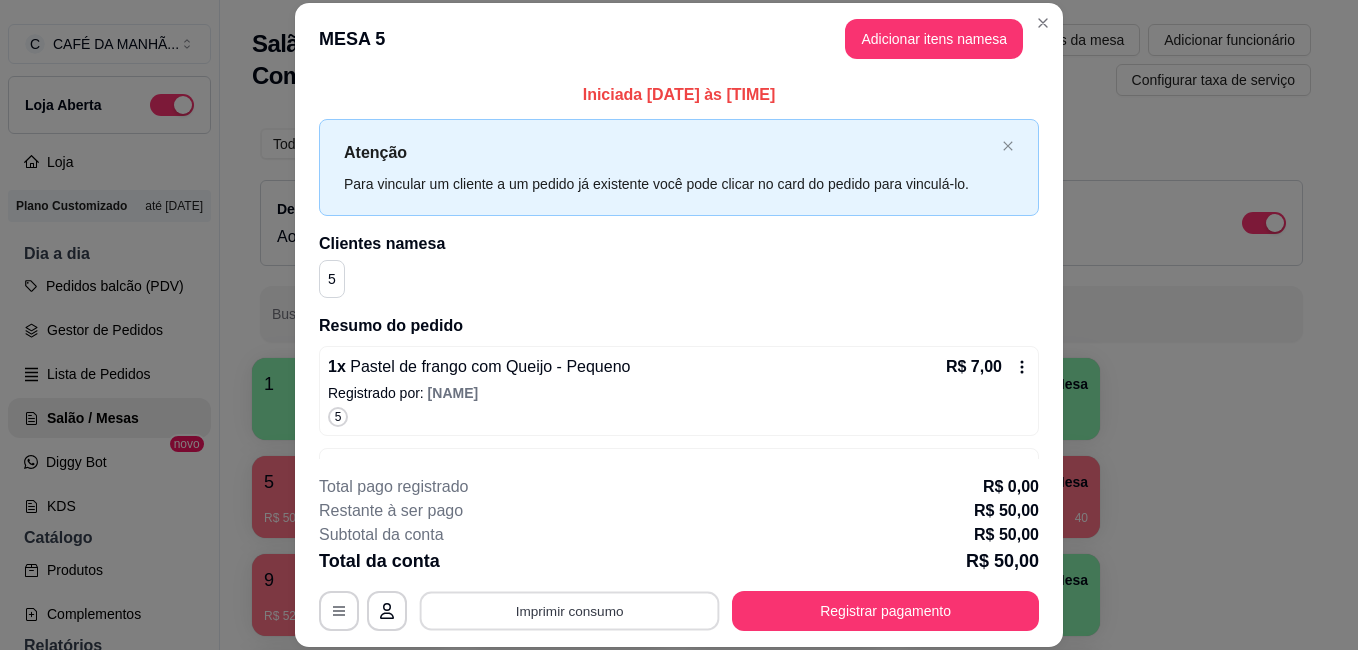 click on "Imprimir consumo" at bounding box center [570, 610] 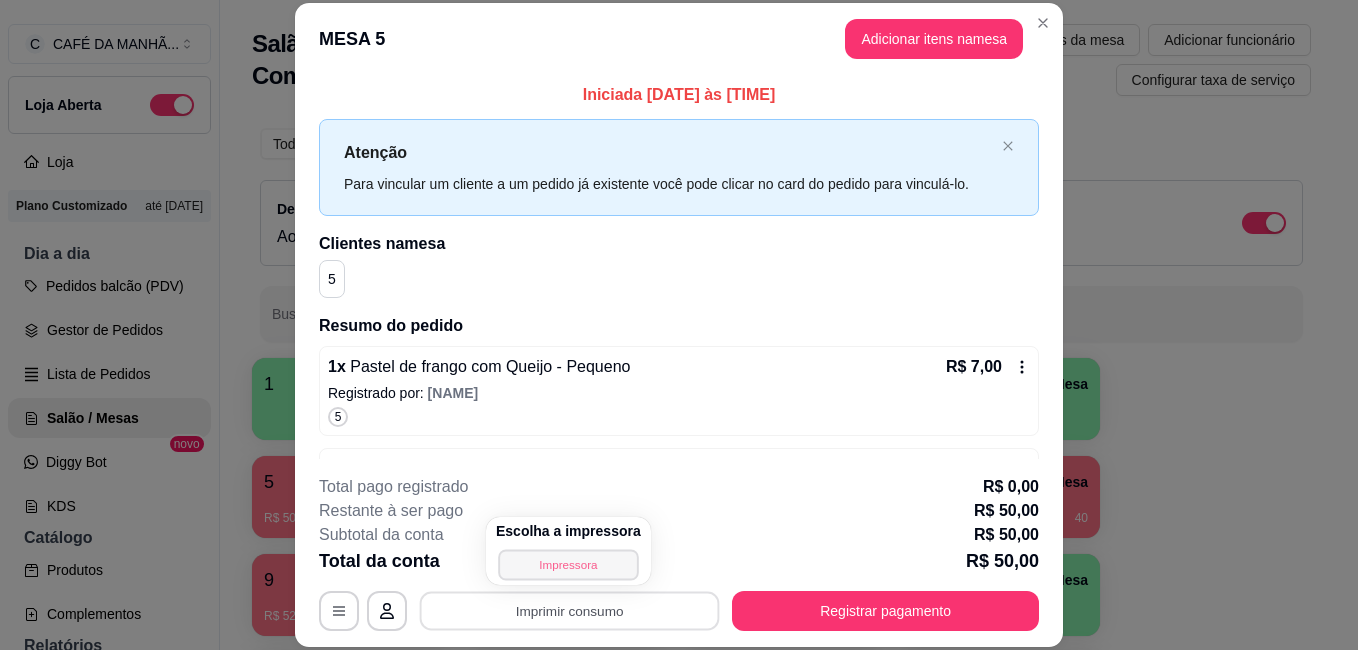 click on "Impressora" at bounding box center (568, 564) 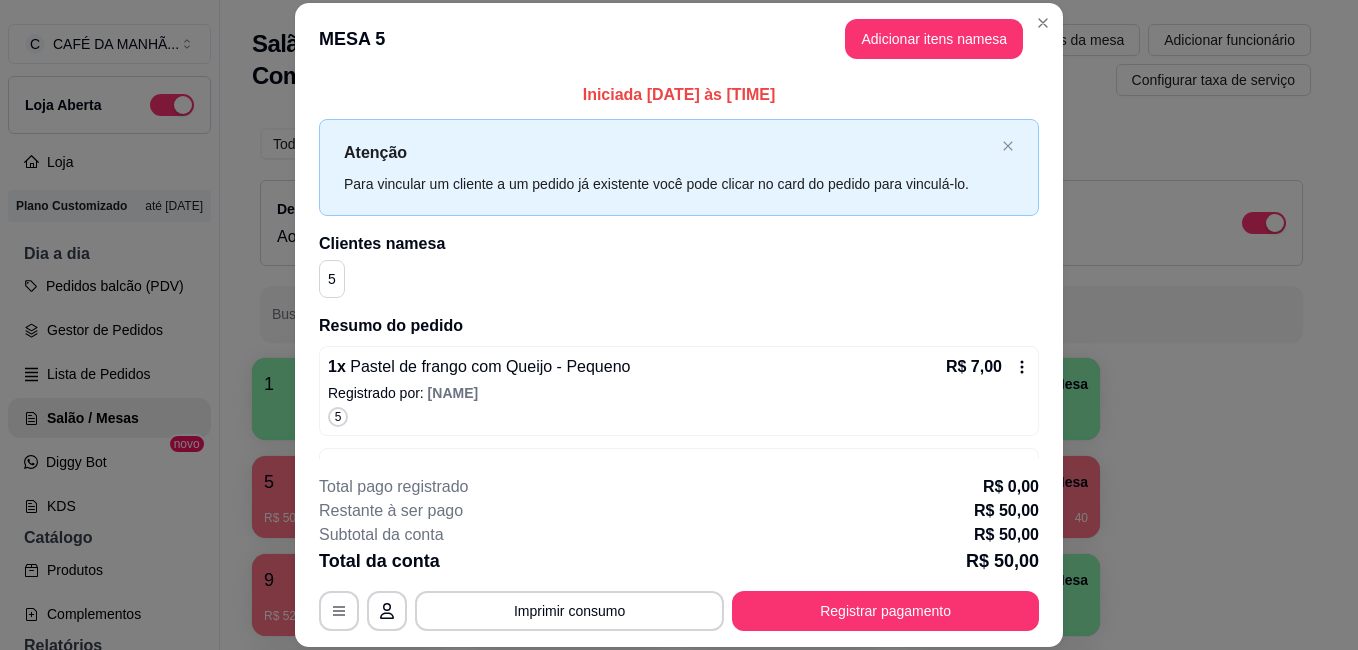 scroll, scrollTop: 40, scrollLeft: 0, axis: vertical 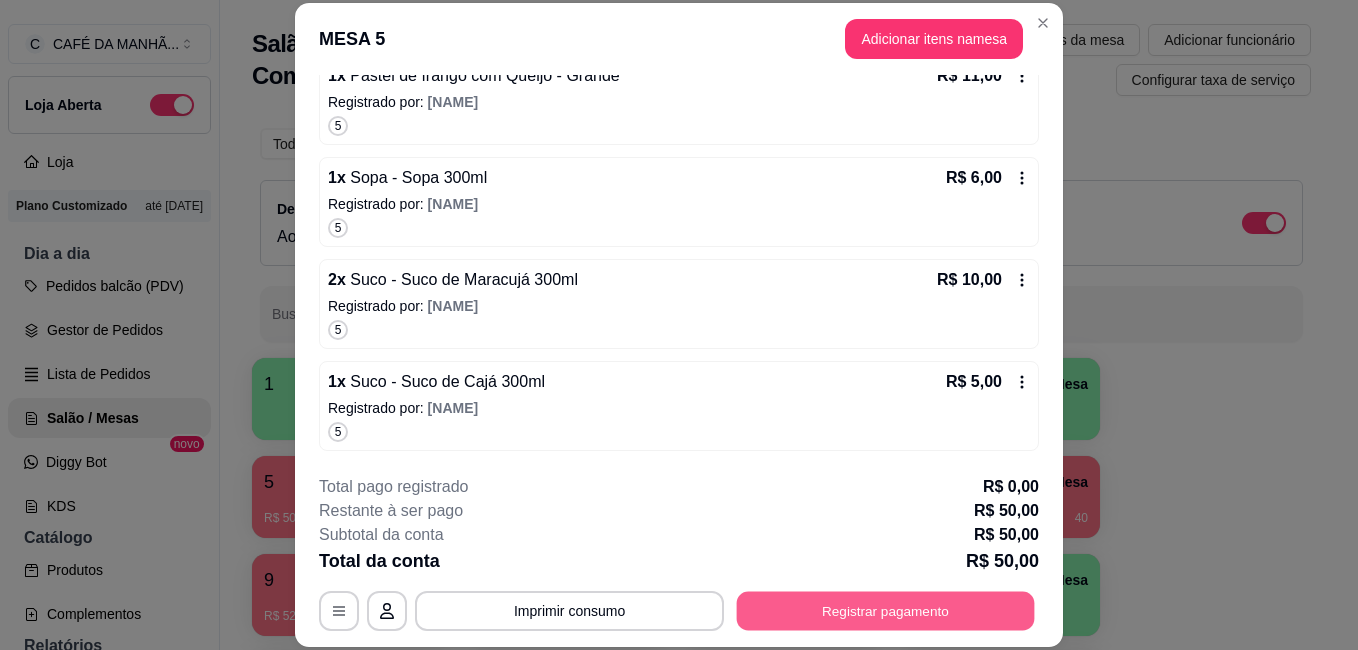click on "Registrar pagamento" at bounding box center (886, 610) 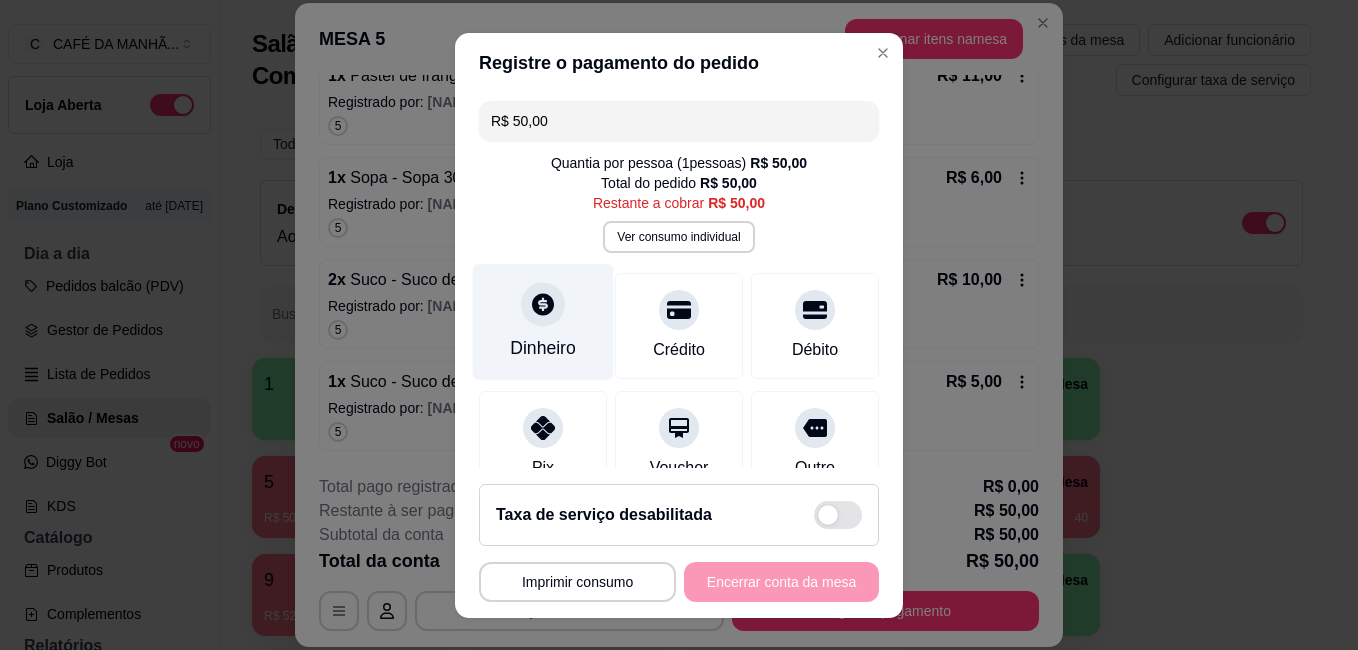 click on "Dinheiro" at bounding box center (543, 321) 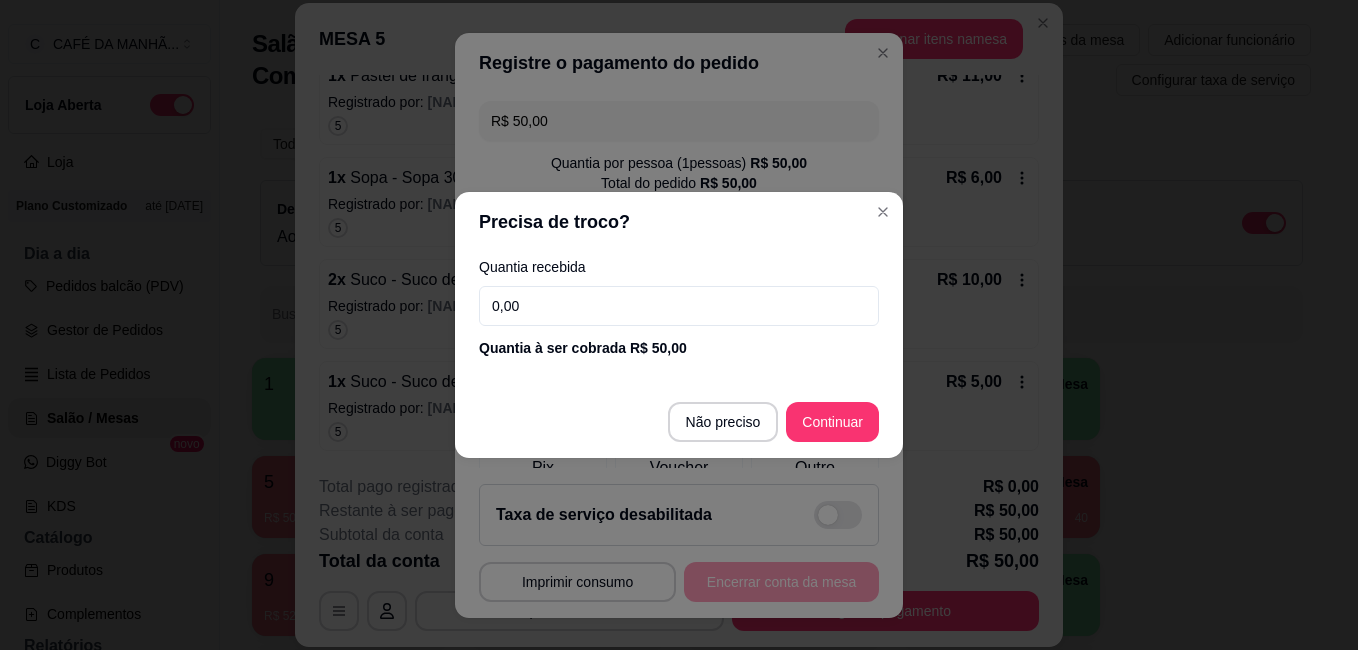 click on "0,00" at bounding box center [679, 306] 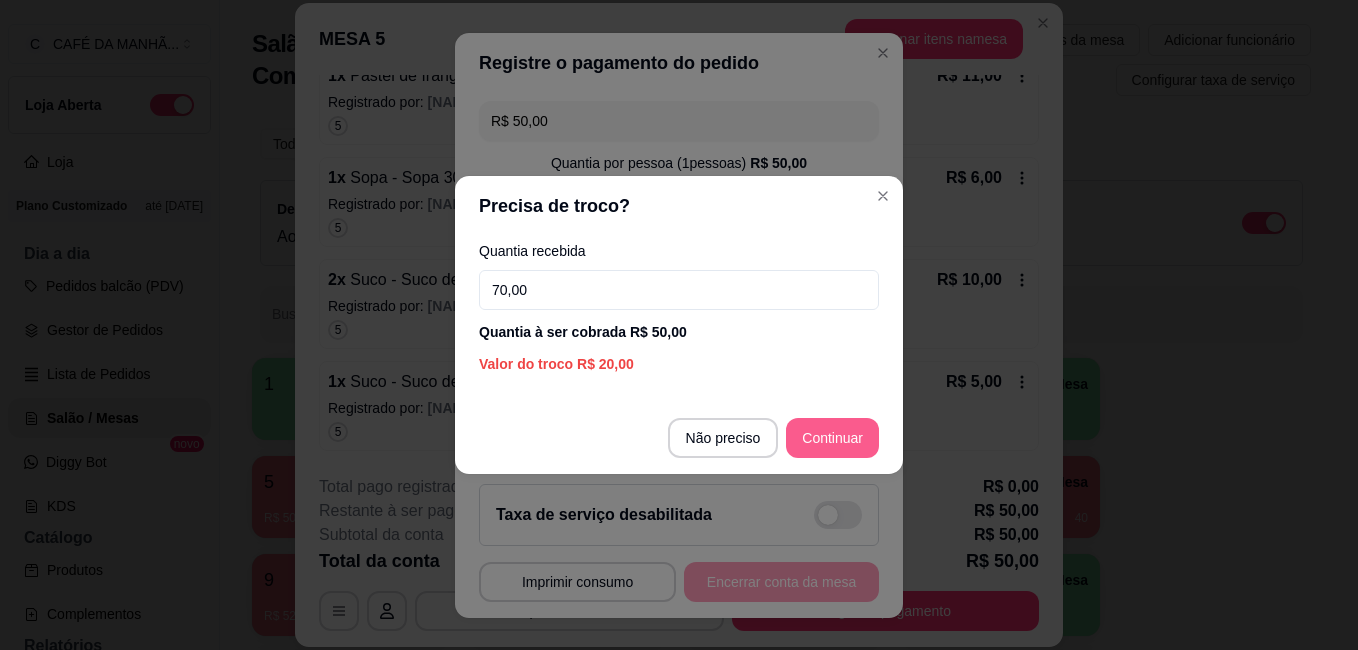 type on "70,00" 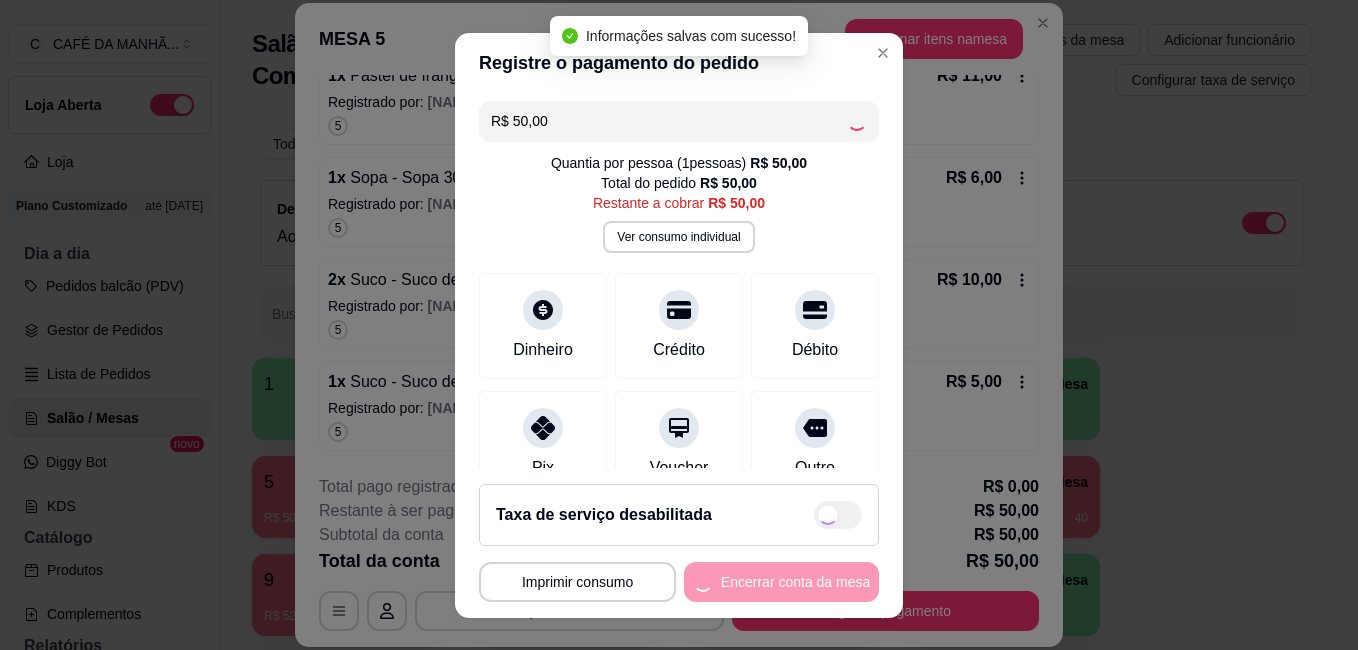type on "R$ 0,00" 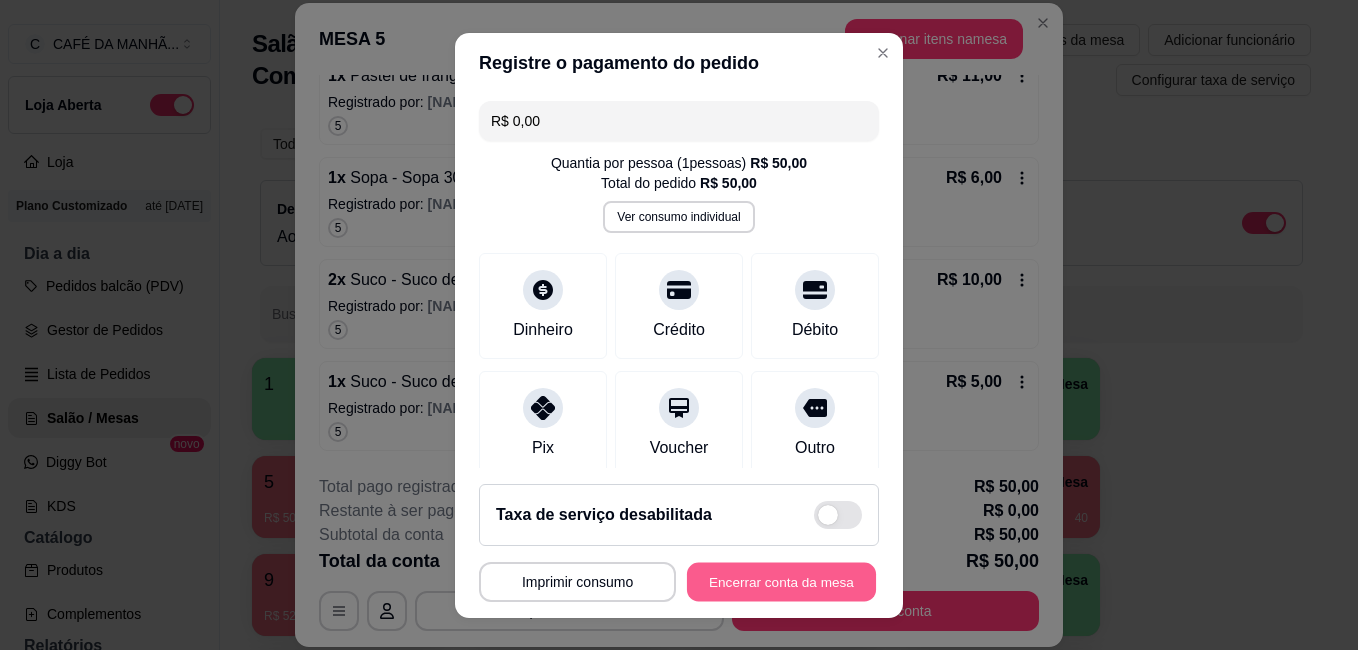 click on "Encerrar conta da mesa" at bounding box center (781, 581) 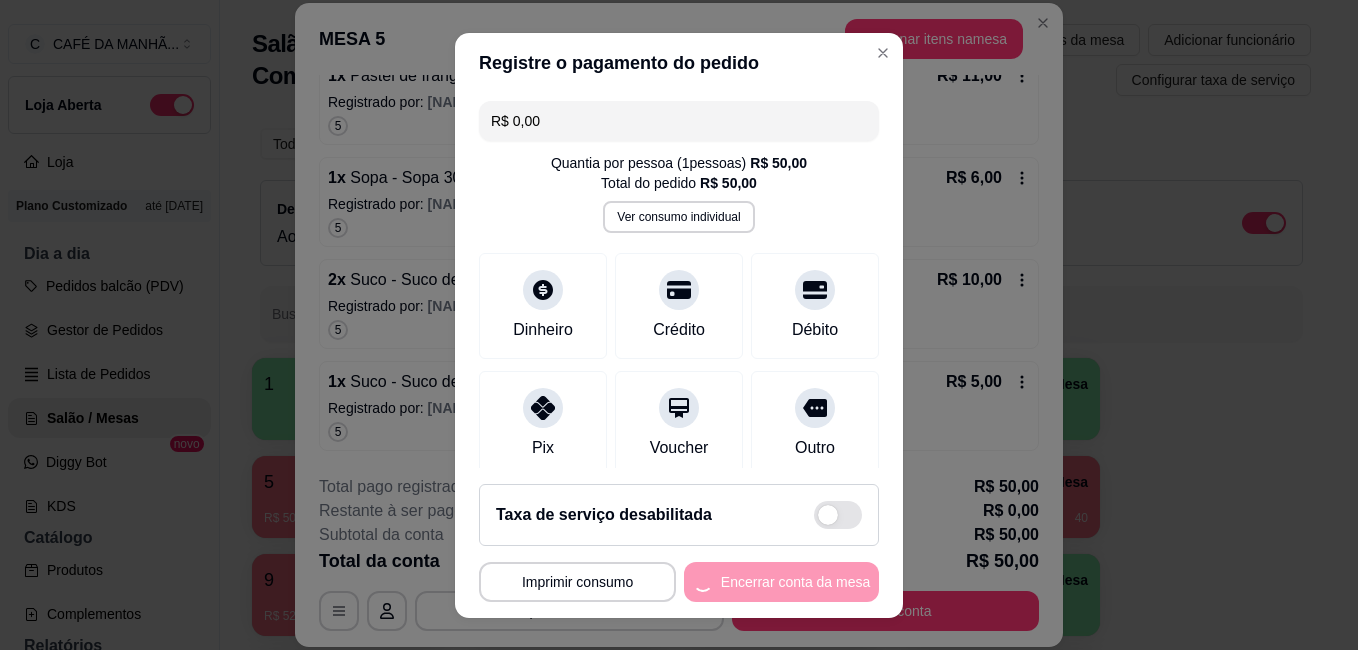 scroll, scrollTop: 0, scrollLeft: 0, axis: both 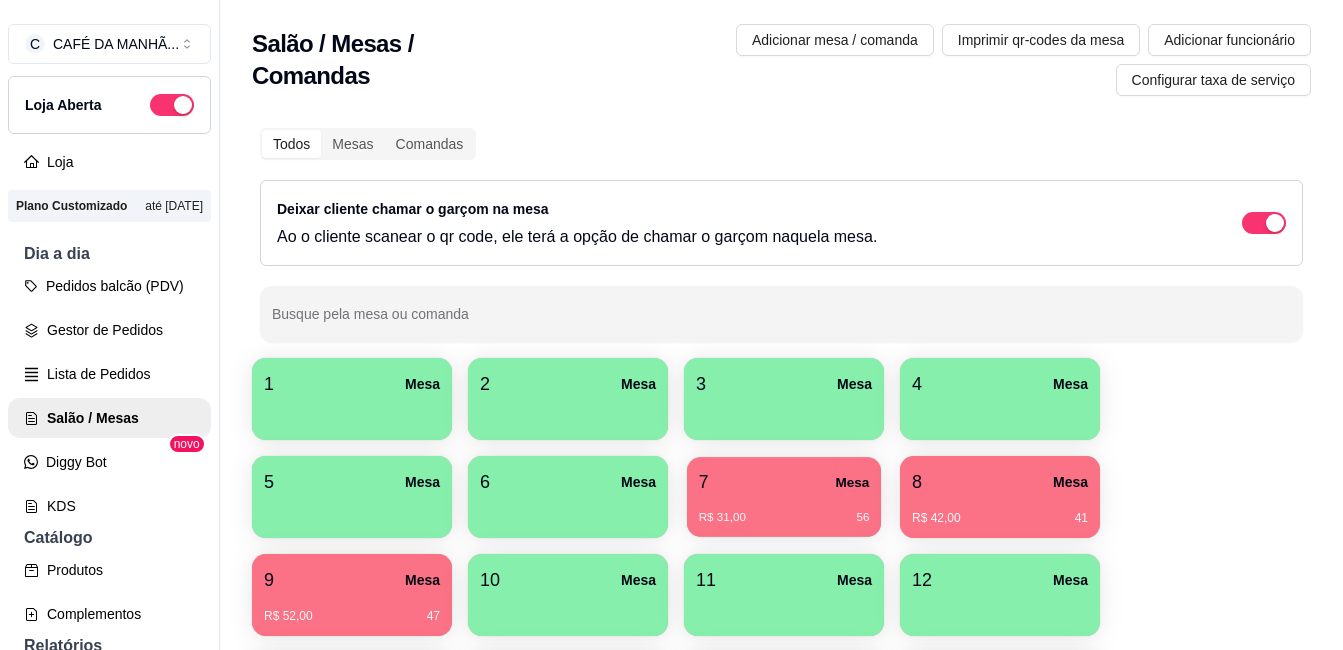 click on "R$ 31,00 56" at bounding box center [784, 510] 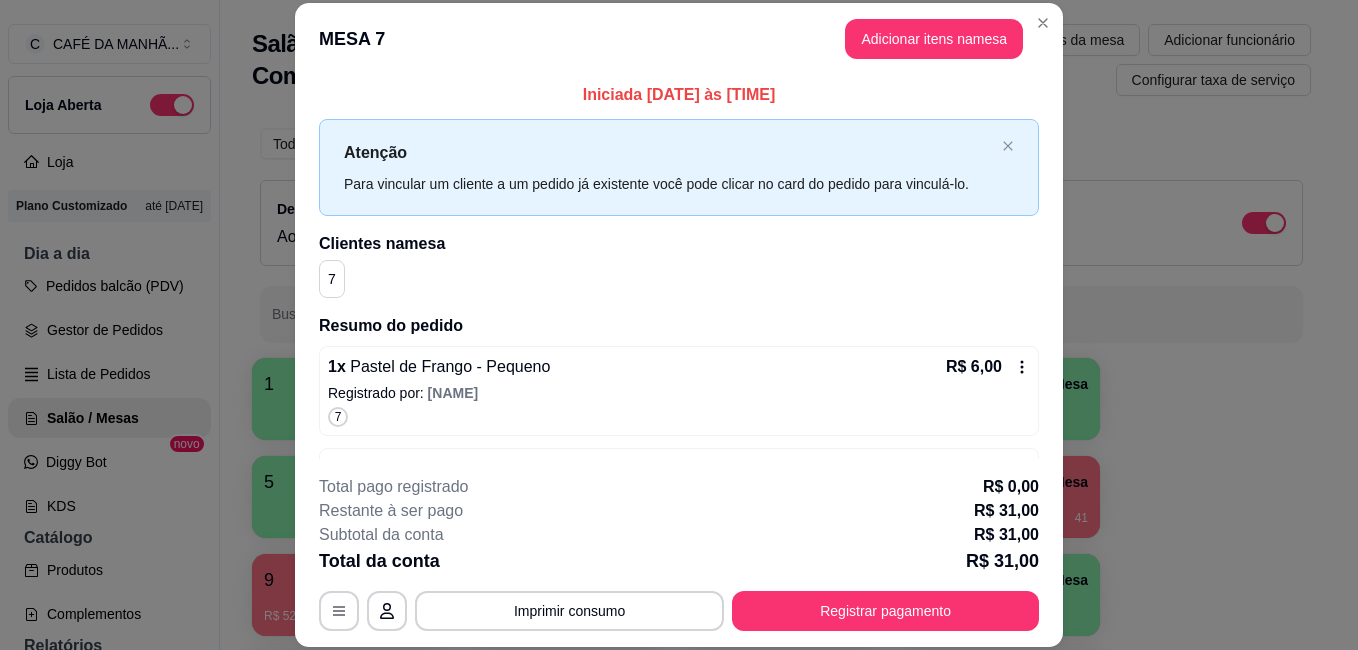 click 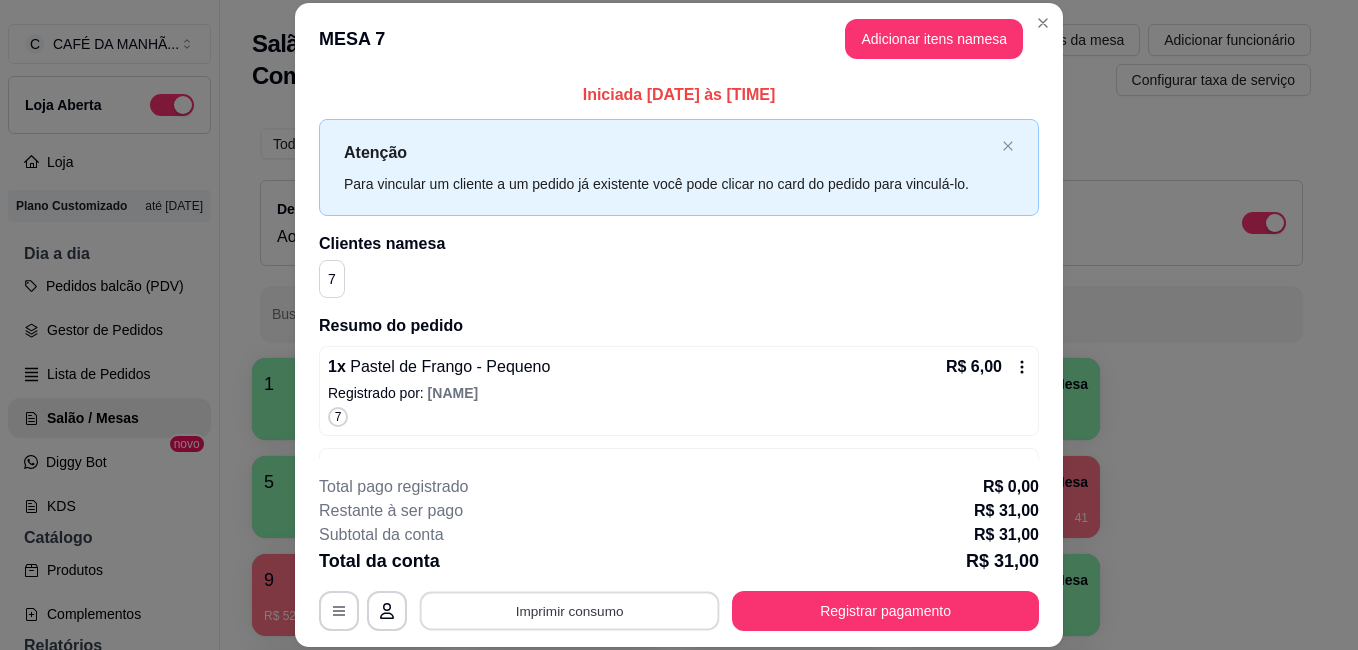 click on "Imprimir consumo" at bounding box center (570, 610) 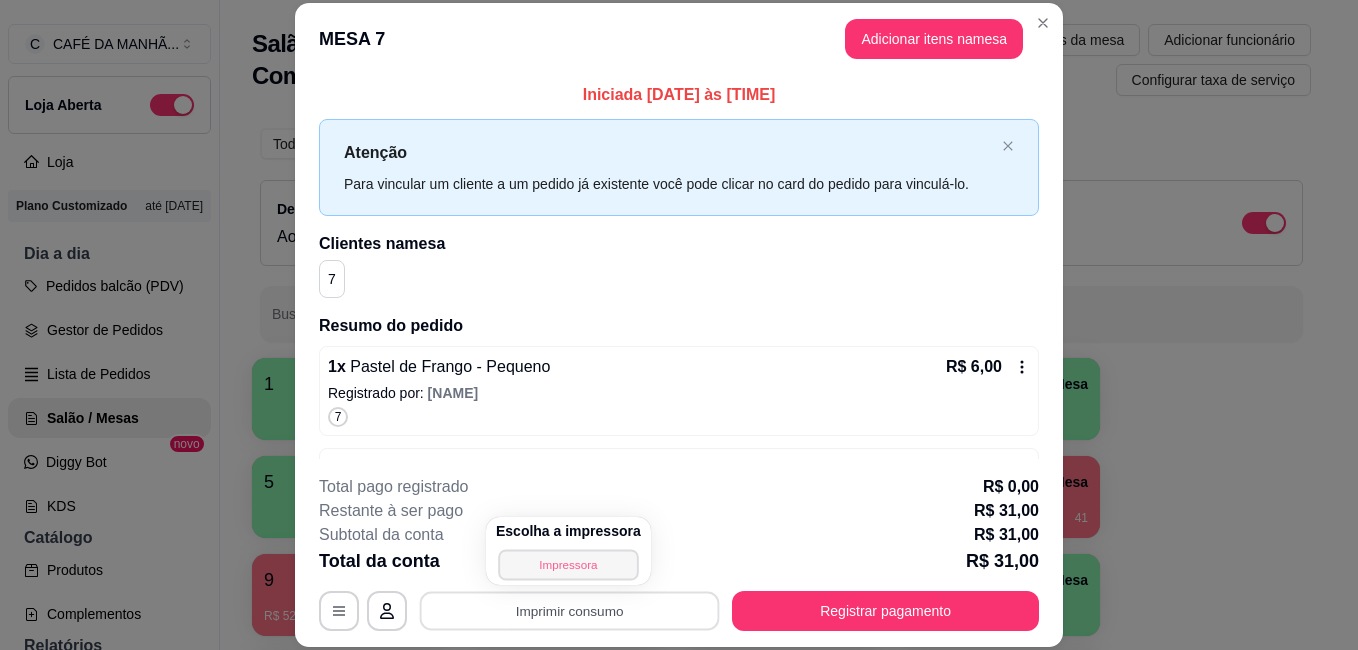 click on "Impressora" at bounding box center (568, 564) 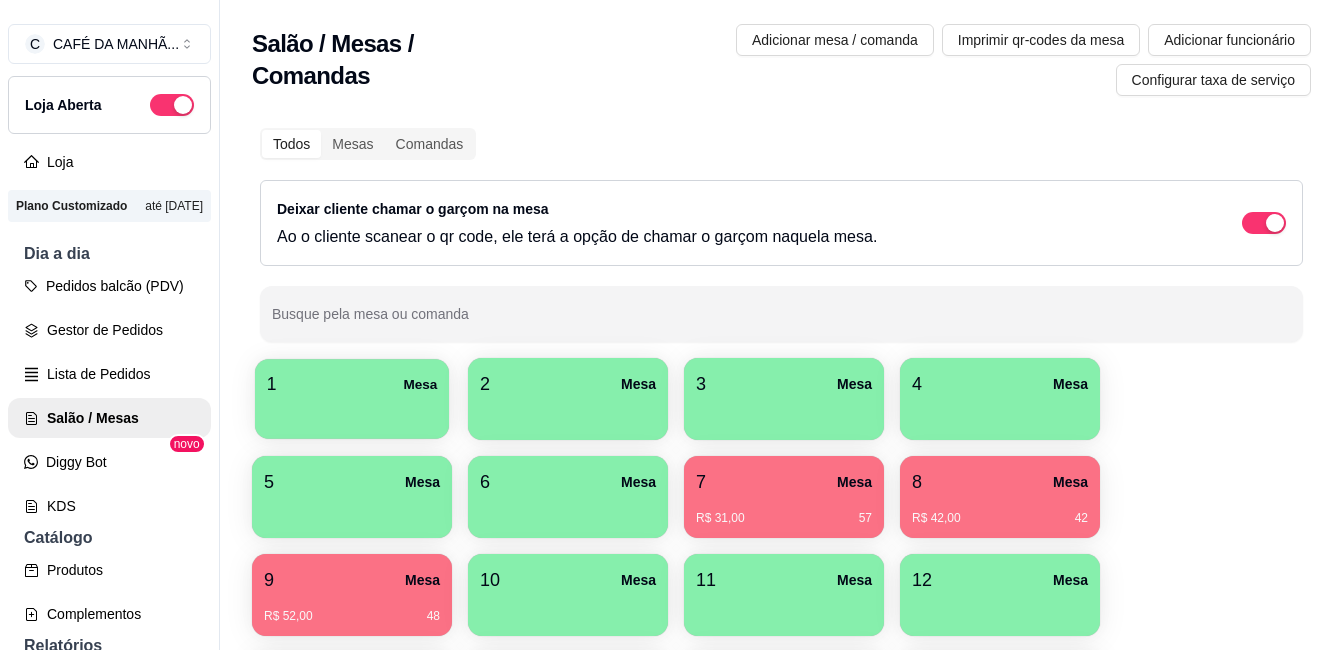 click on "1 Mesa" at bounding box center [352, 399] 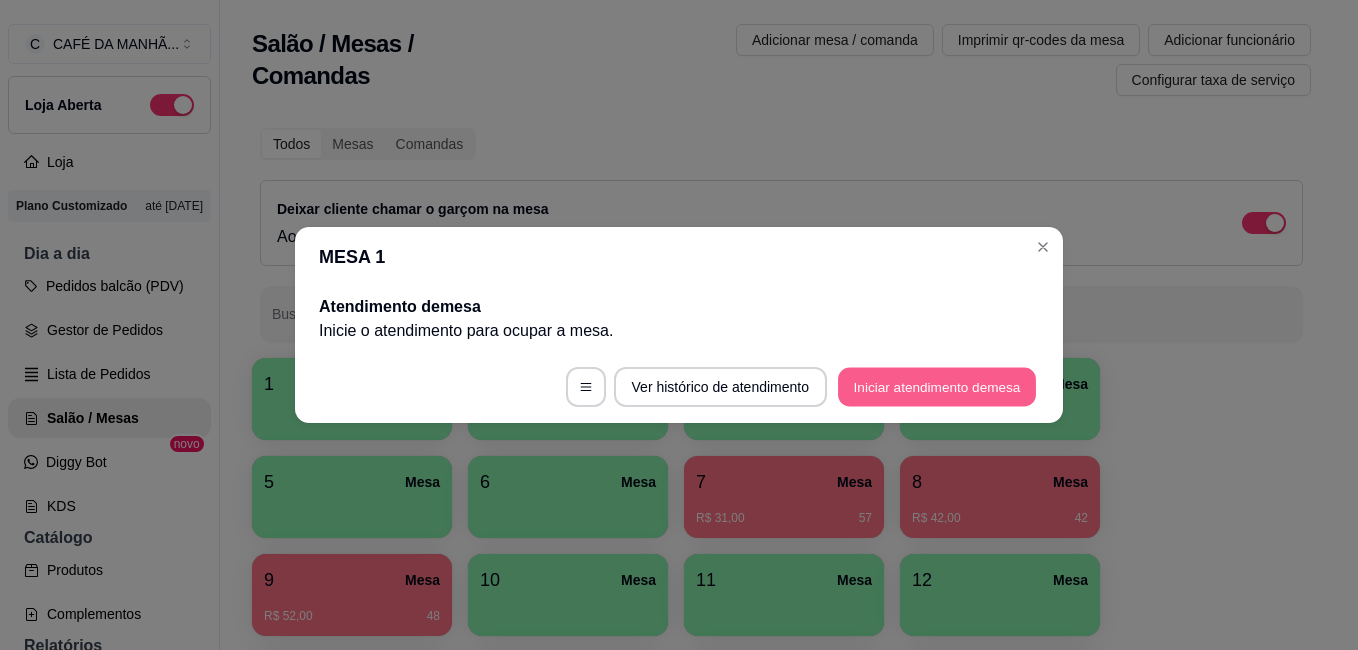 click on "Iniciar atendimento de  mesa" at bounding box center [937, 387] 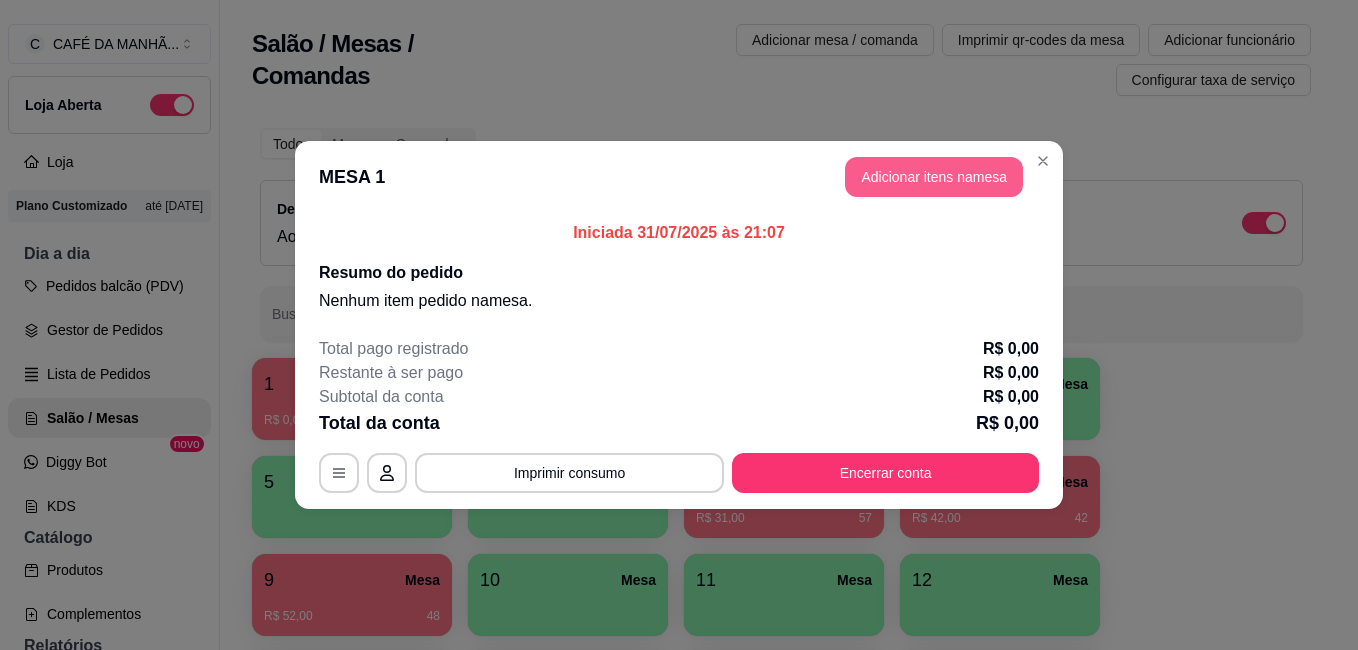 click on "Adicionar itens na  mesa" at bounding box center (934, 177) 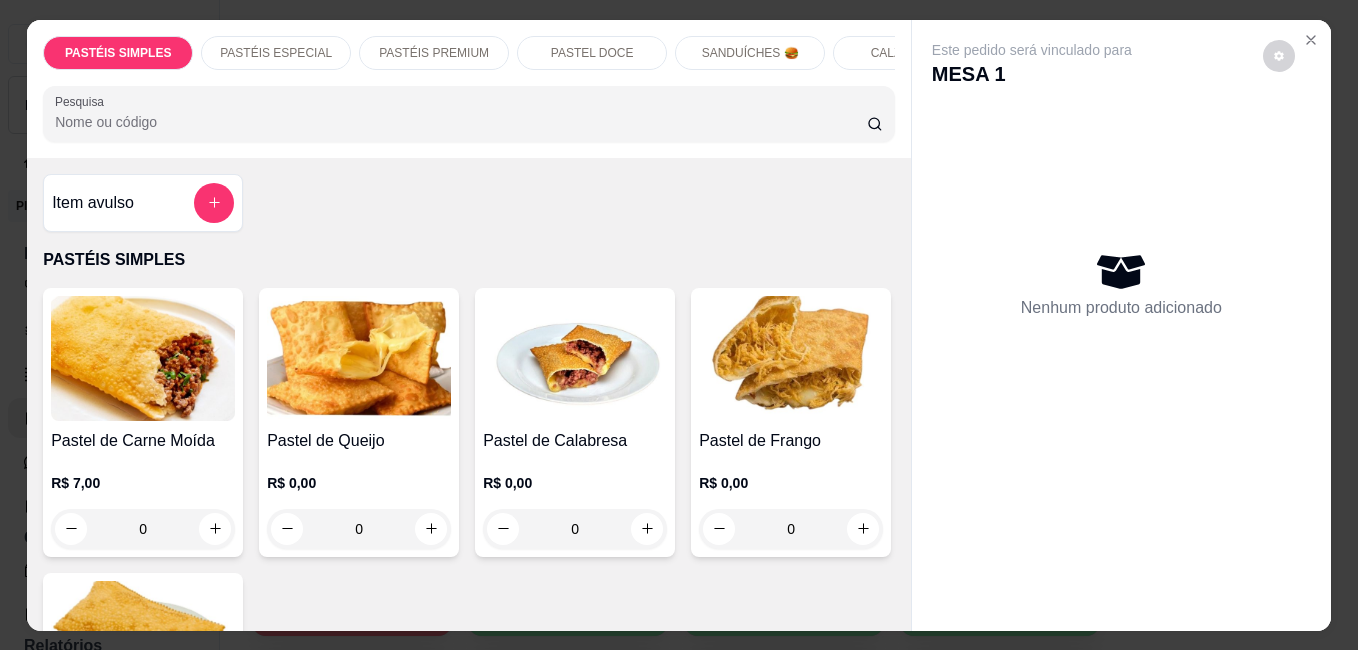 click on "0" at bounding box center (143, 529) 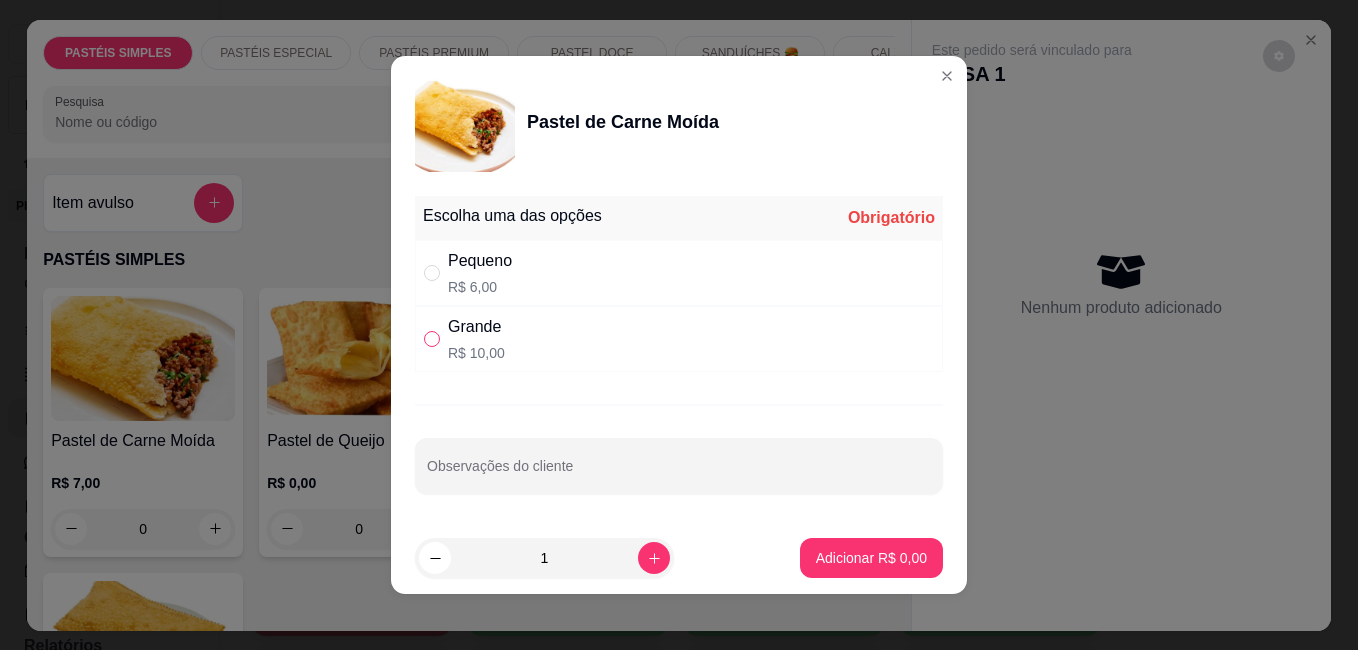 click at bounding box center [432, 339] 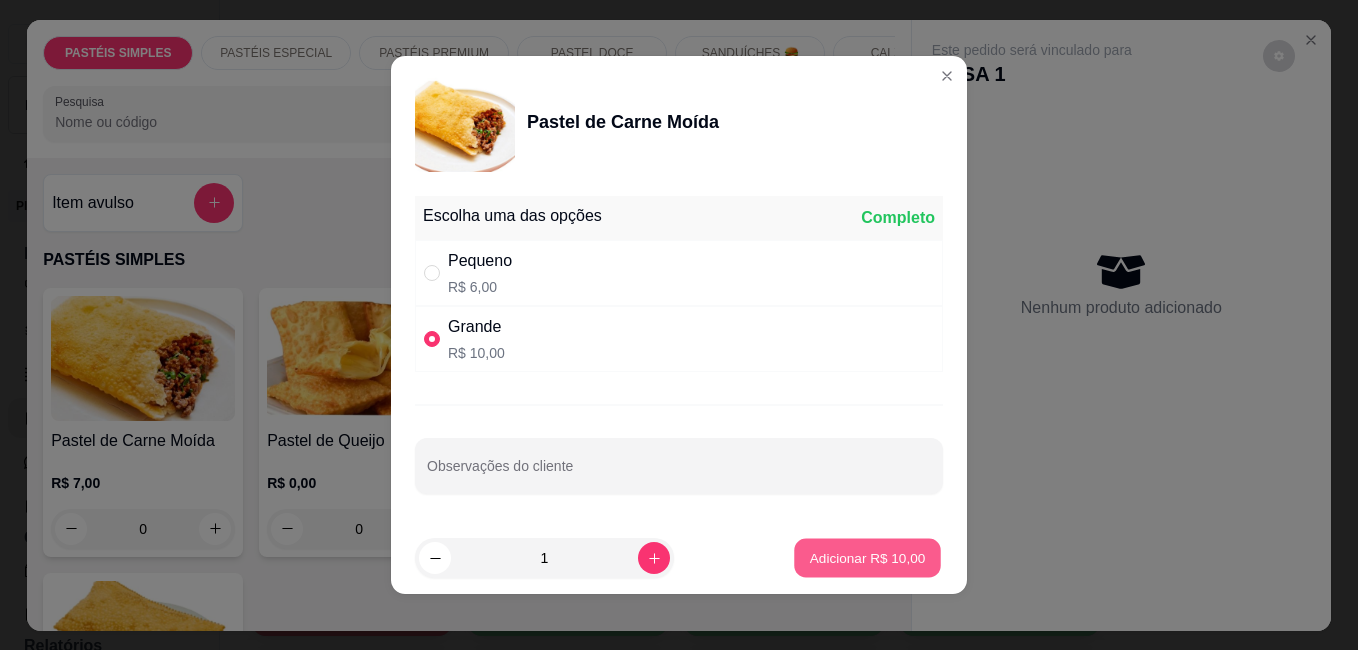 click on "Adicionar   R$ 10,00" at bounding box center [868, 557] 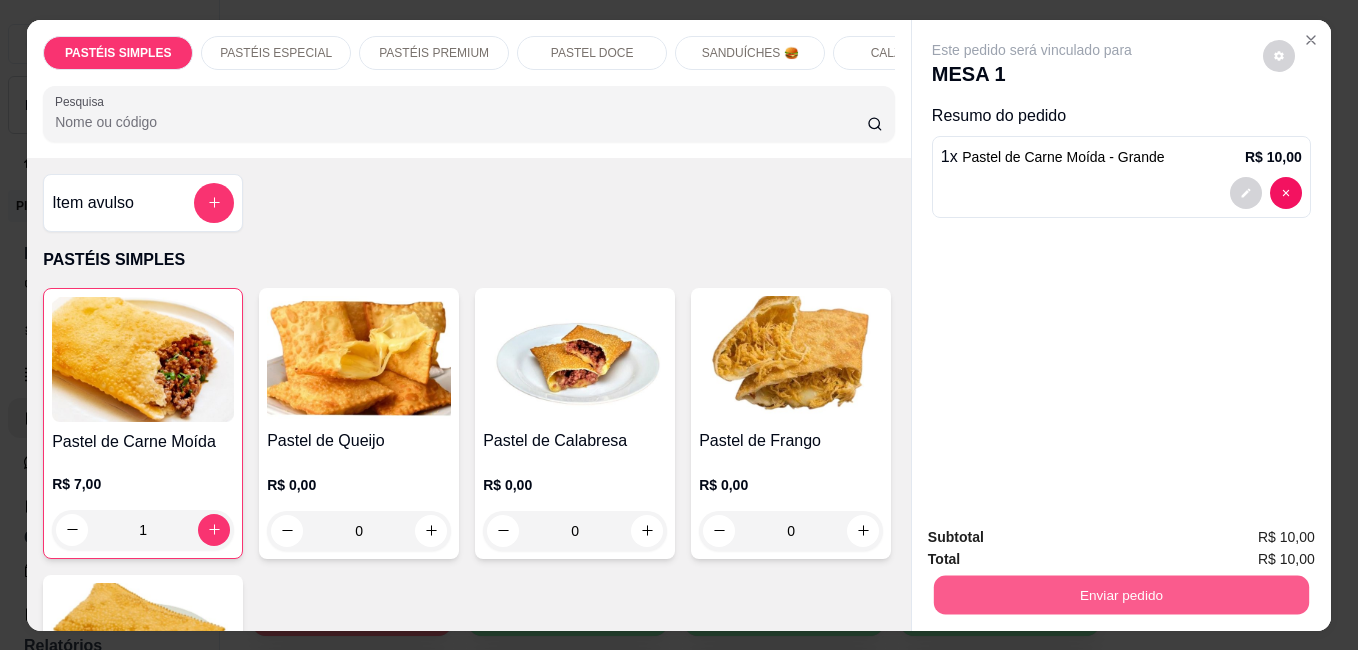 click on "Enviar pedido" at bounding box center [1121, 594] 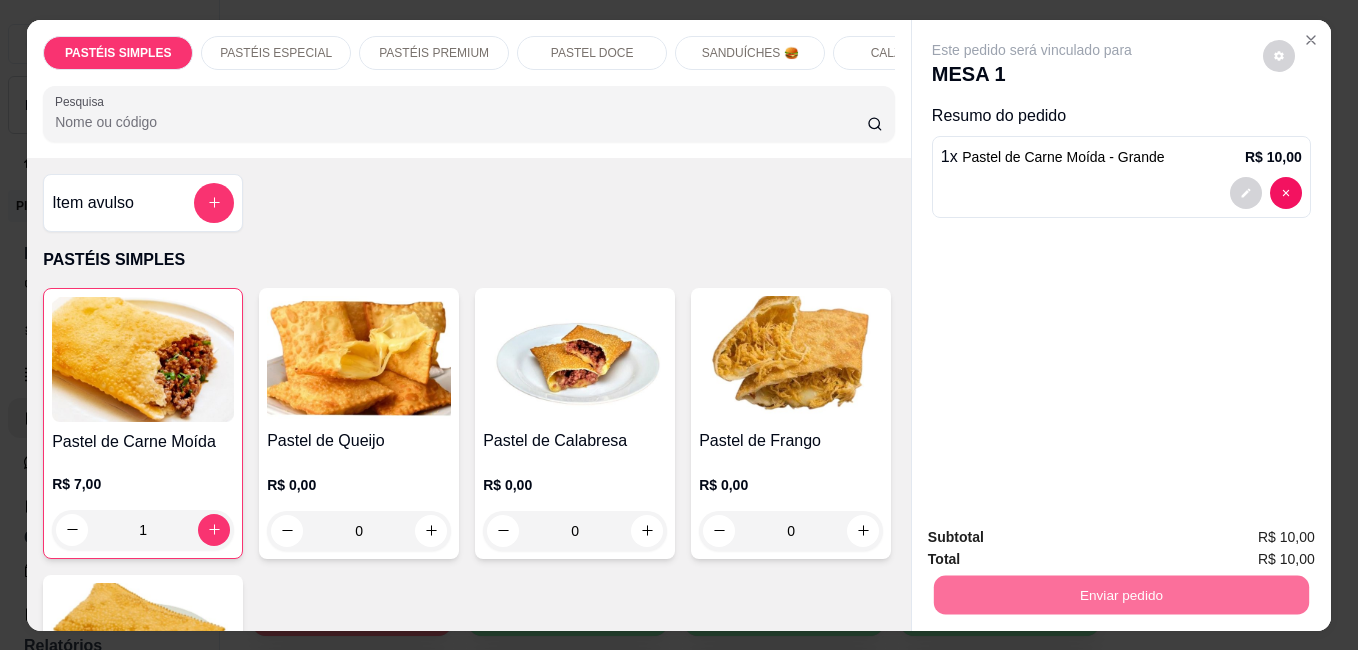 click on "Não registrar e enviar pedido" at bounding box center (1055, 537) 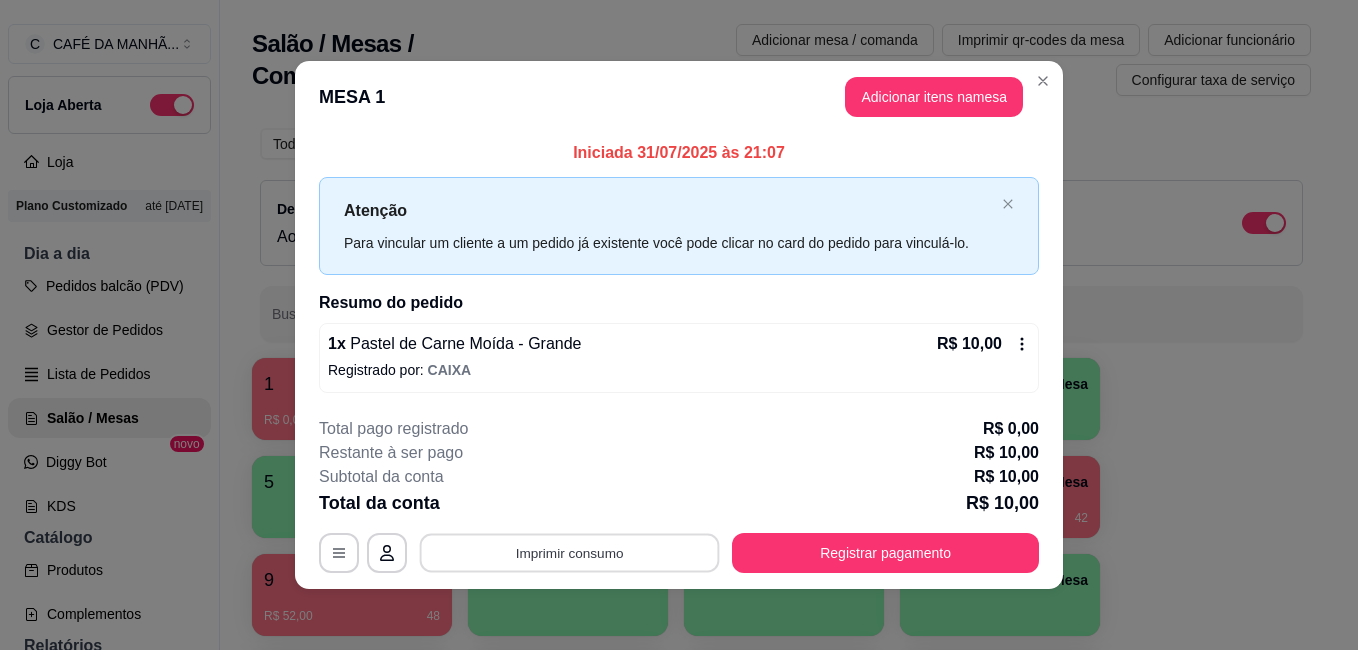 click on "Imprimir consumo" at bounding box center [570, 552] 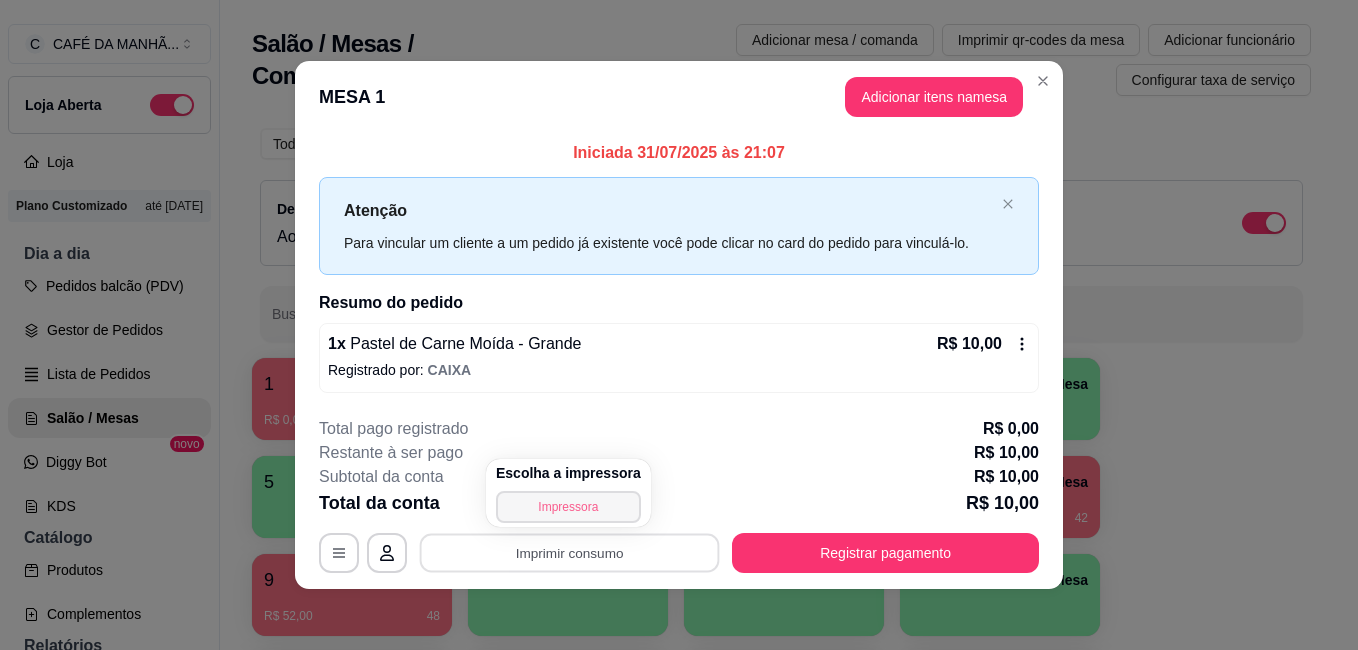 click on "Impressora" at bounding box center (568, 507) 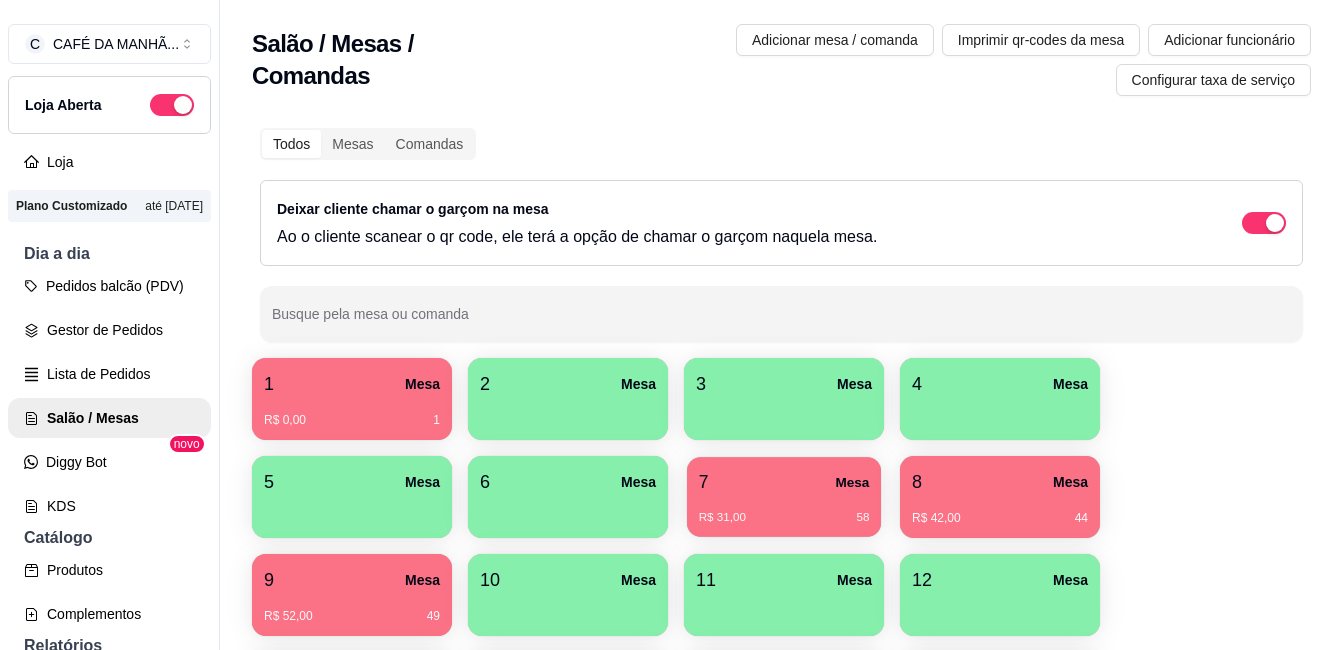 click on "R$ 31,00 58" at bounding box center (784, 510) 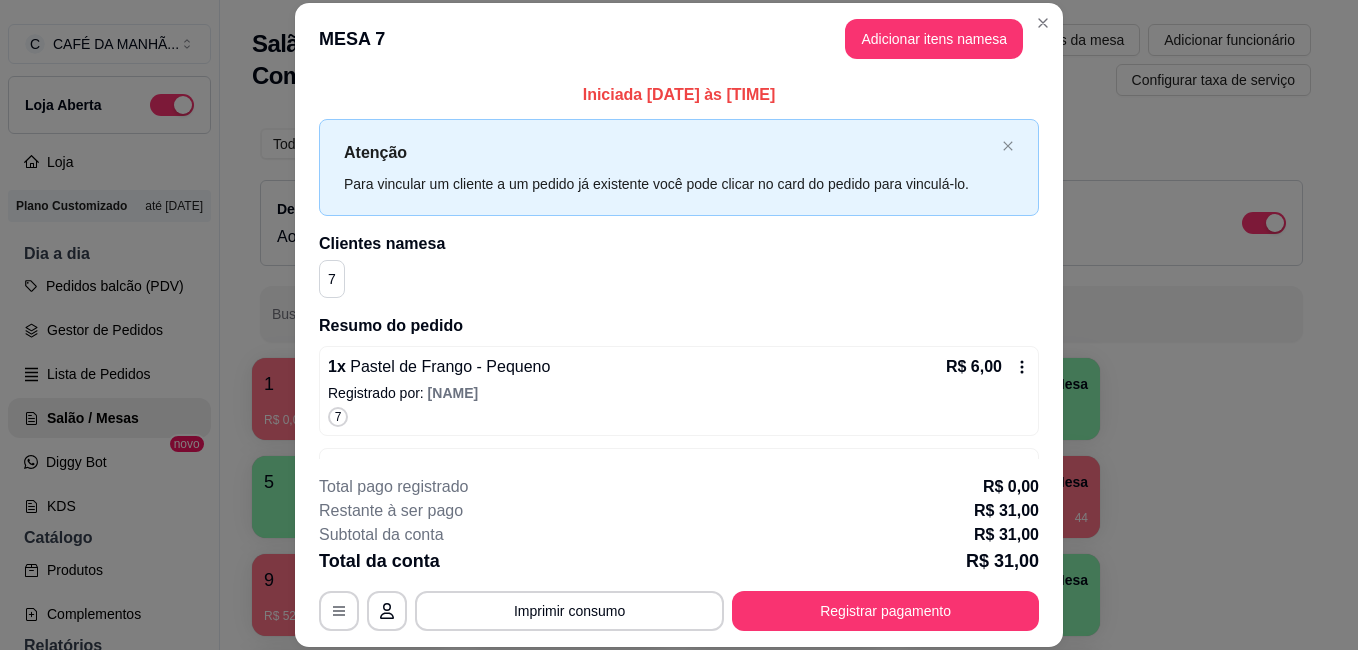 click 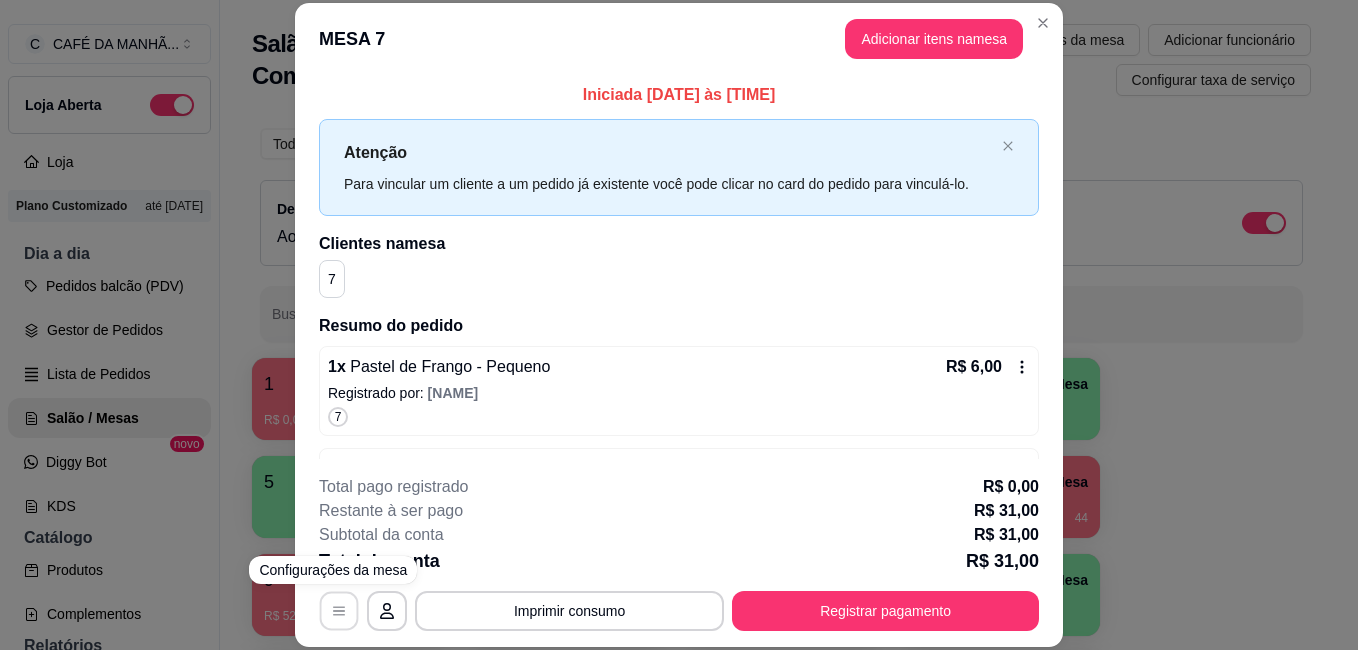 click 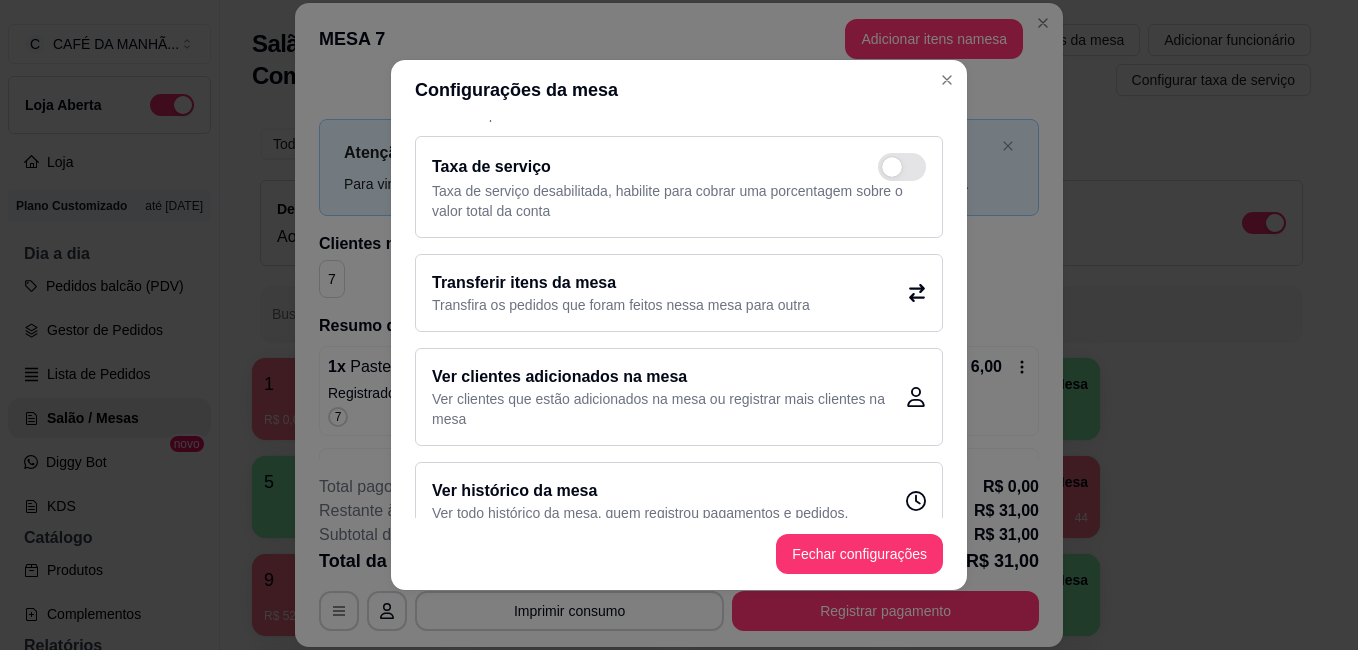 scroll, scrollTop: 102, scrollLeft: 0, axis: vertical 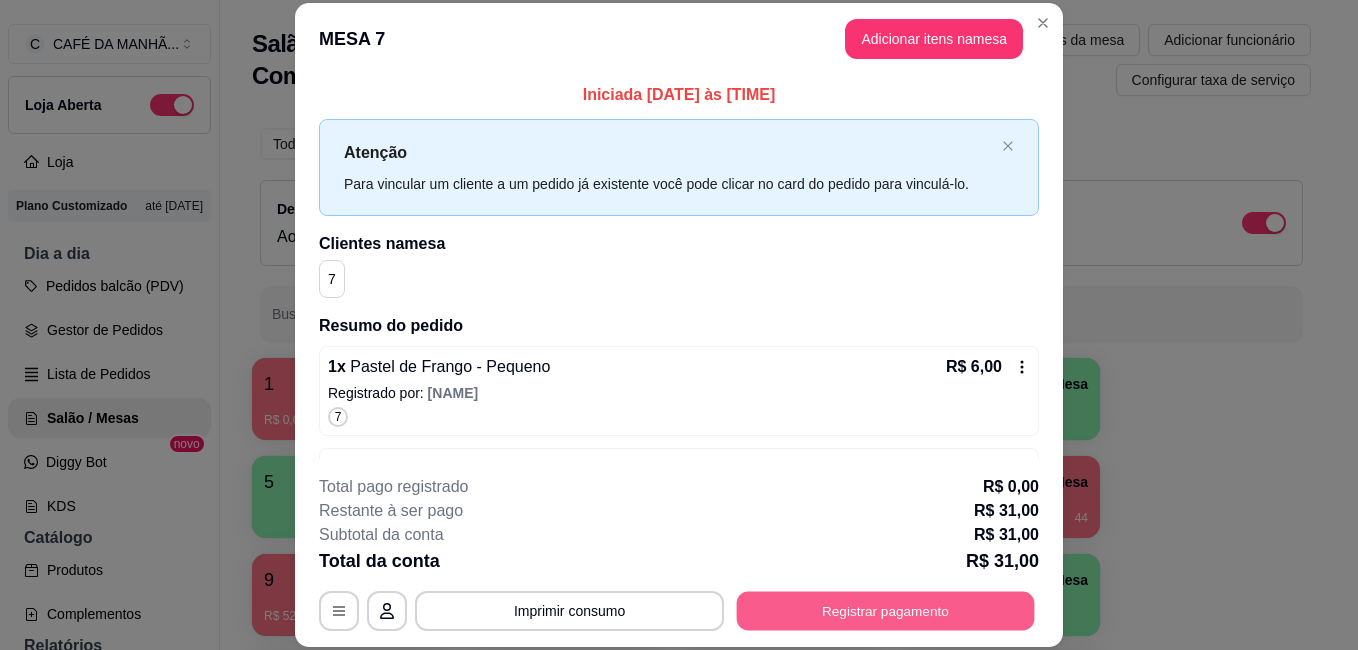 click on "Registrar pagamento" at bounding box center (886, 610) 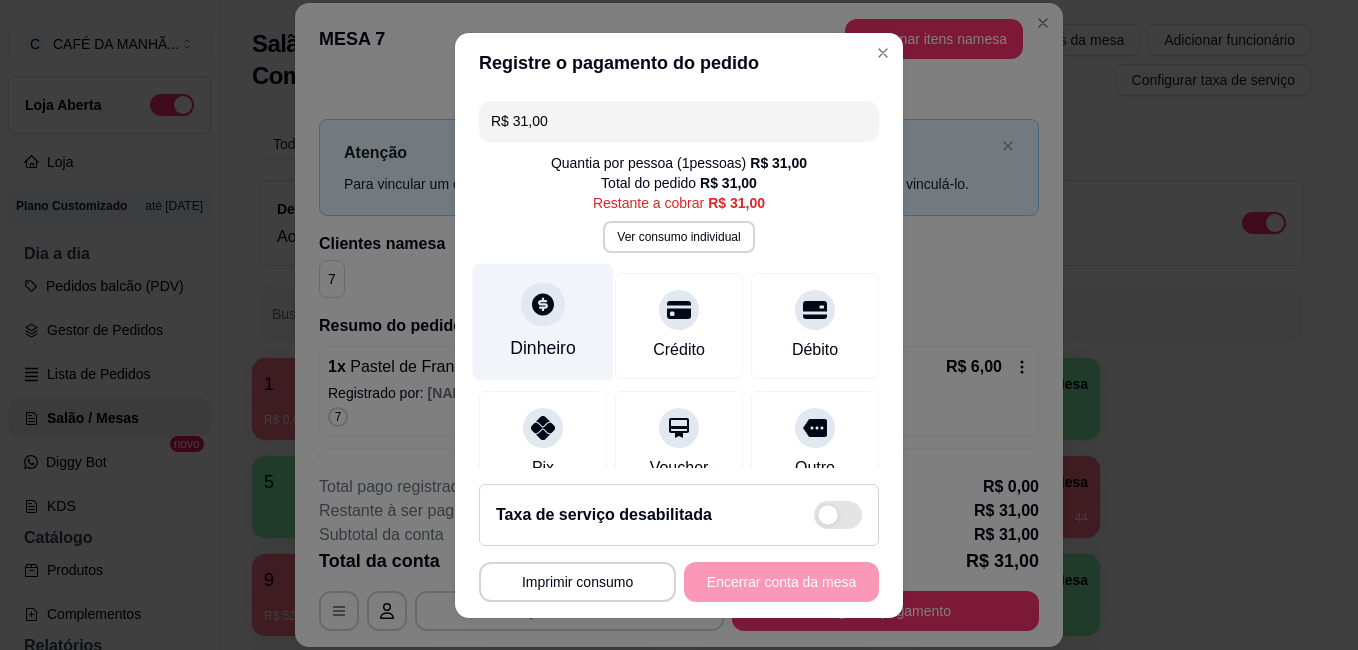 click 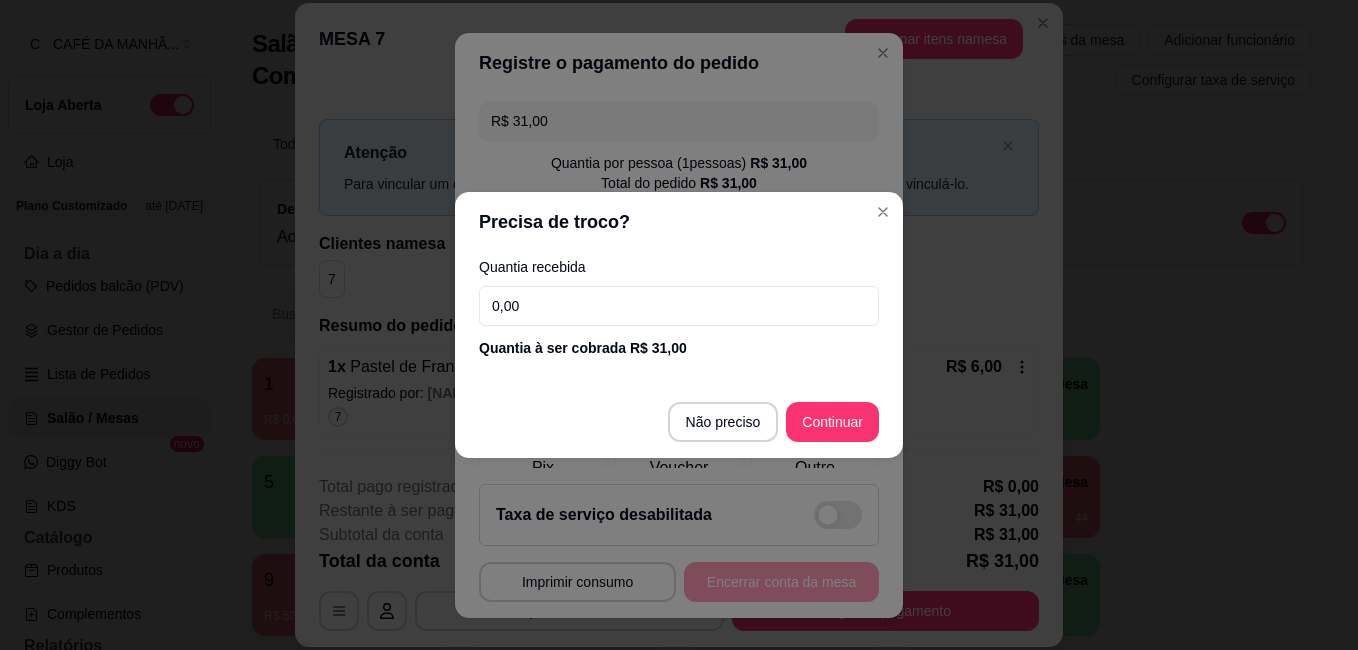 click on "0,00" at bounding box center [679, 306] 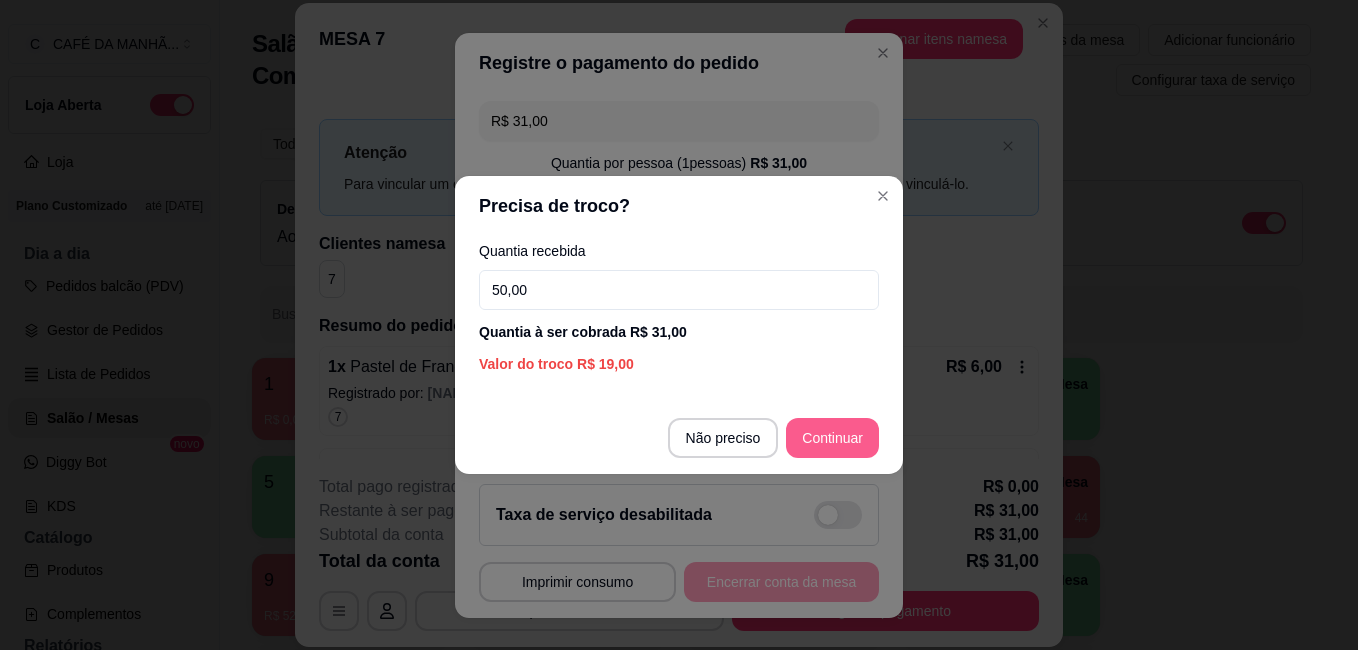 type on "50,00" 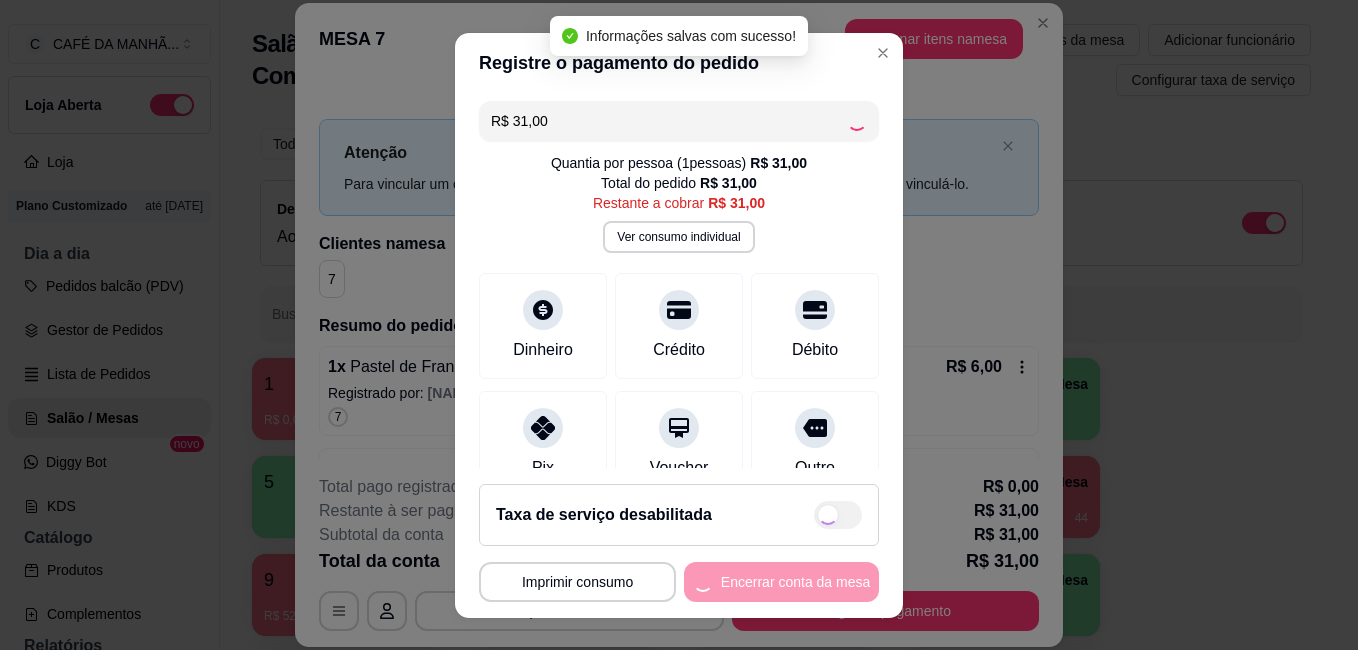 type on "R$ 0,00" 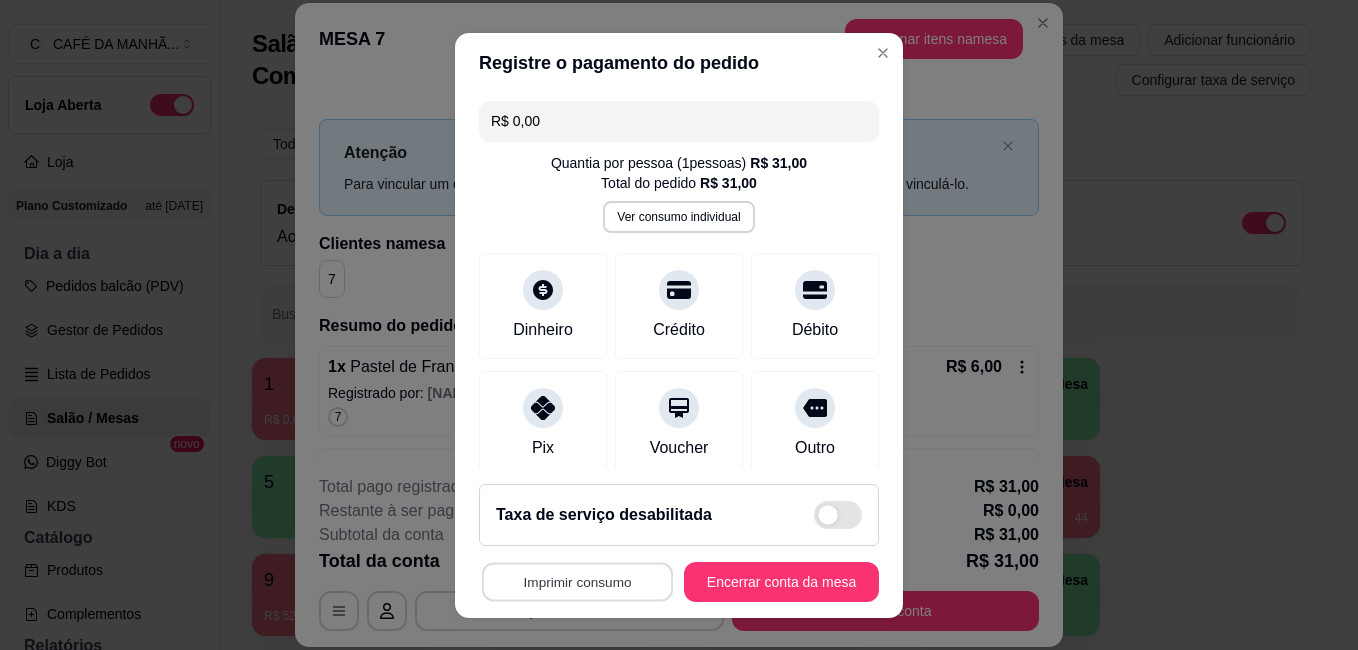 click on "Imprimir consumo" at bounding box center (577, 581) 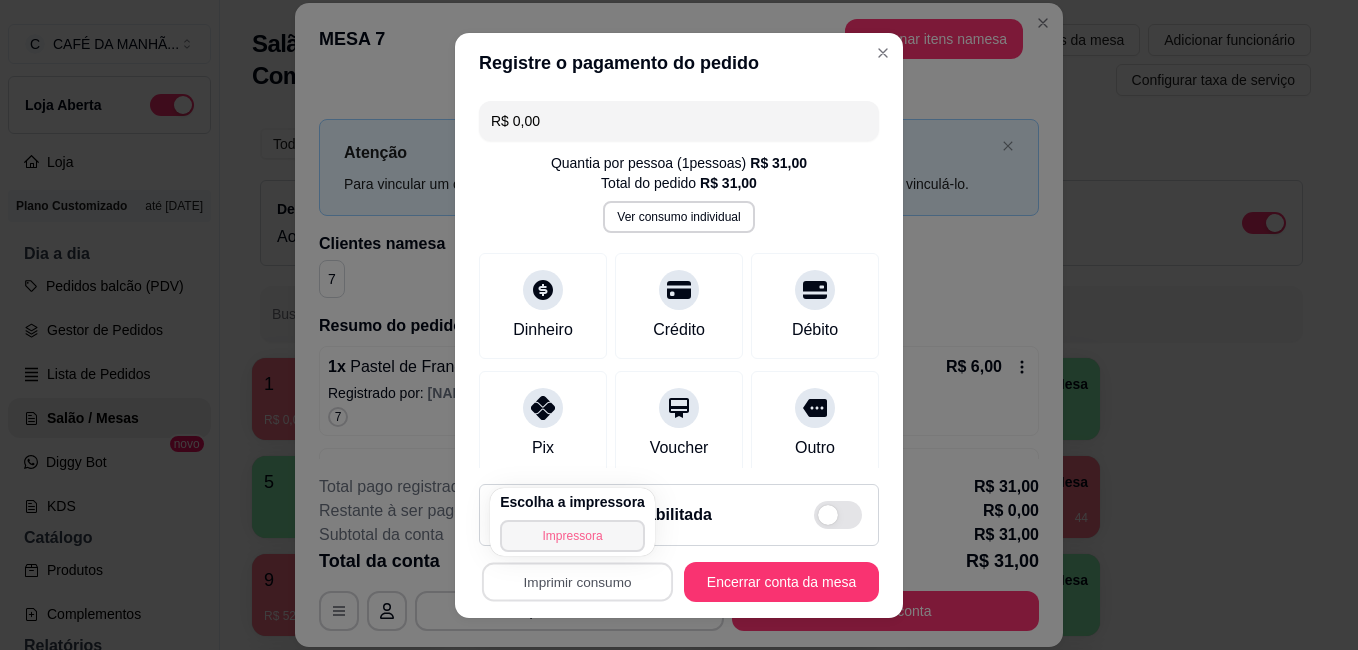 click on "Impressora" at bounding box center (572, 536) 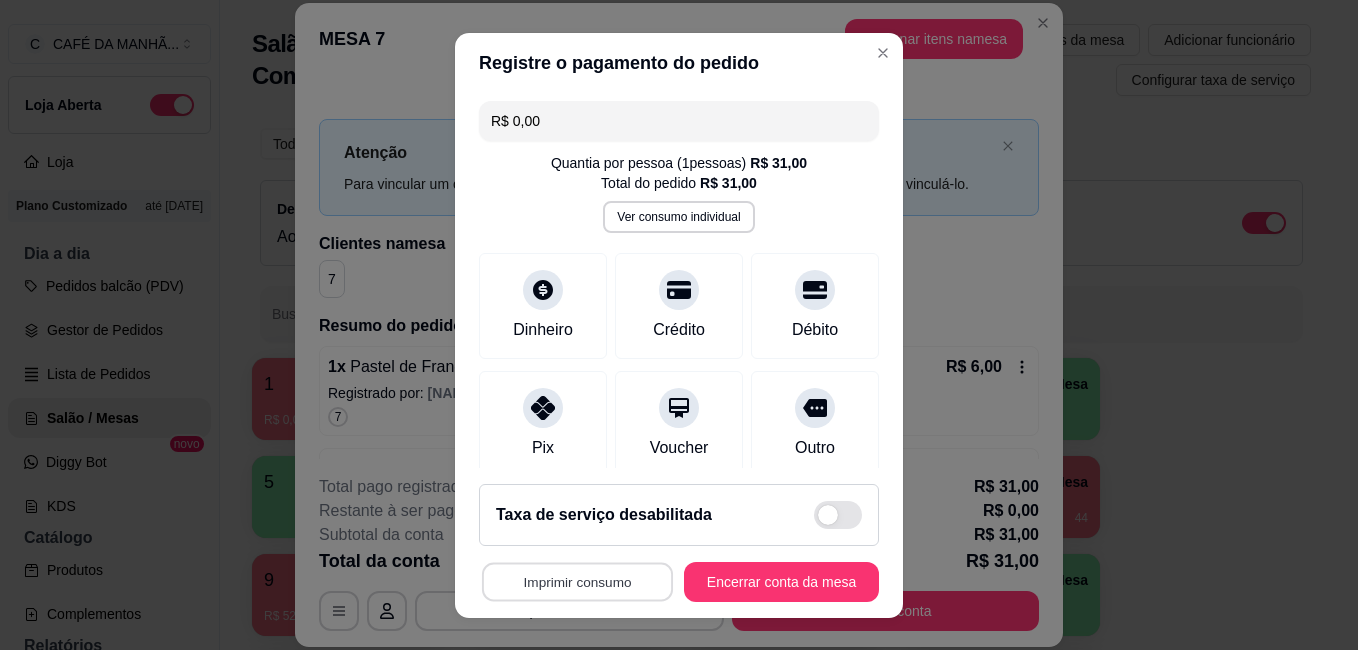 click on "Imprimir consumo" at bounding box center (577, 581) 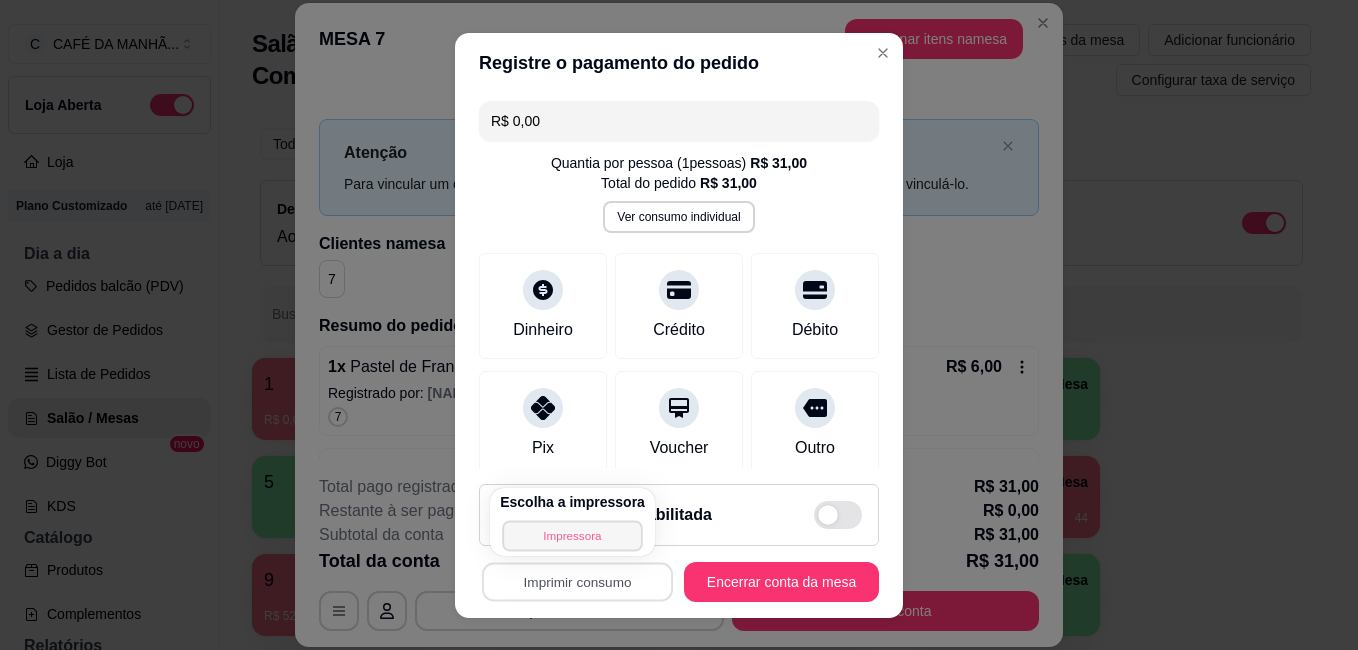 click on "Impressora" at bounding box center [572, 535] 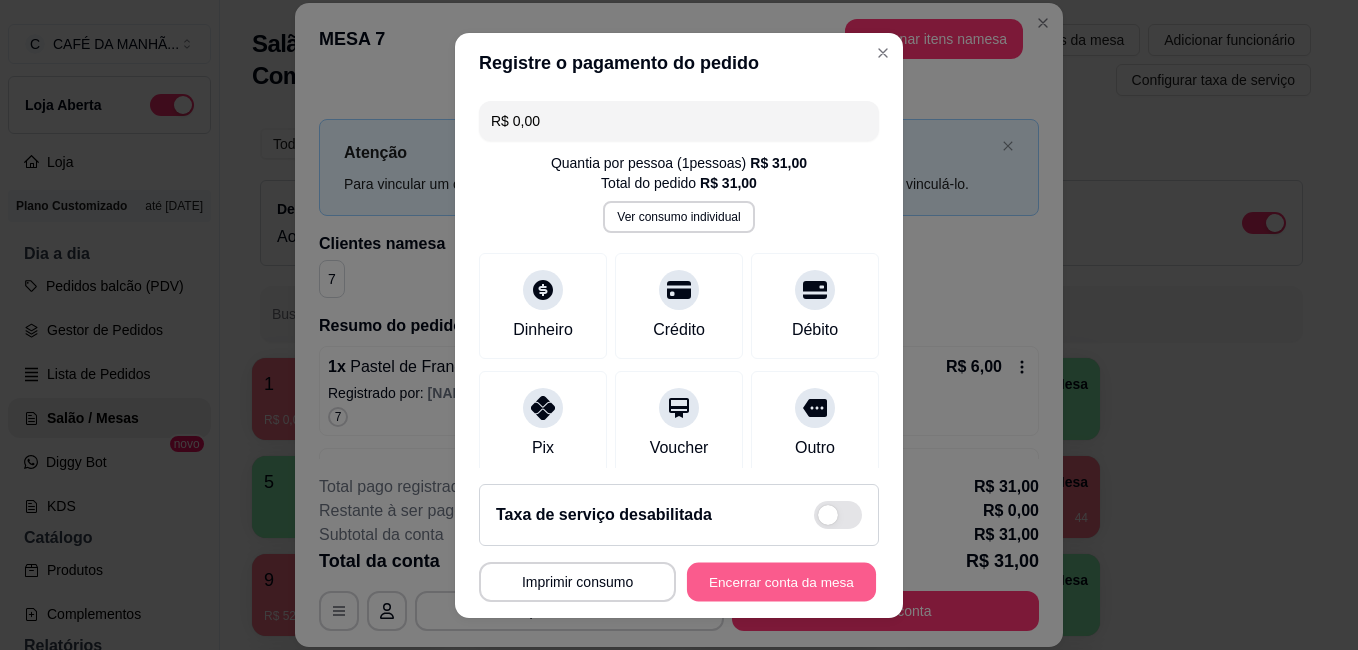 click on "Encerrar conta da mesa" at bounding box center (781, 581) 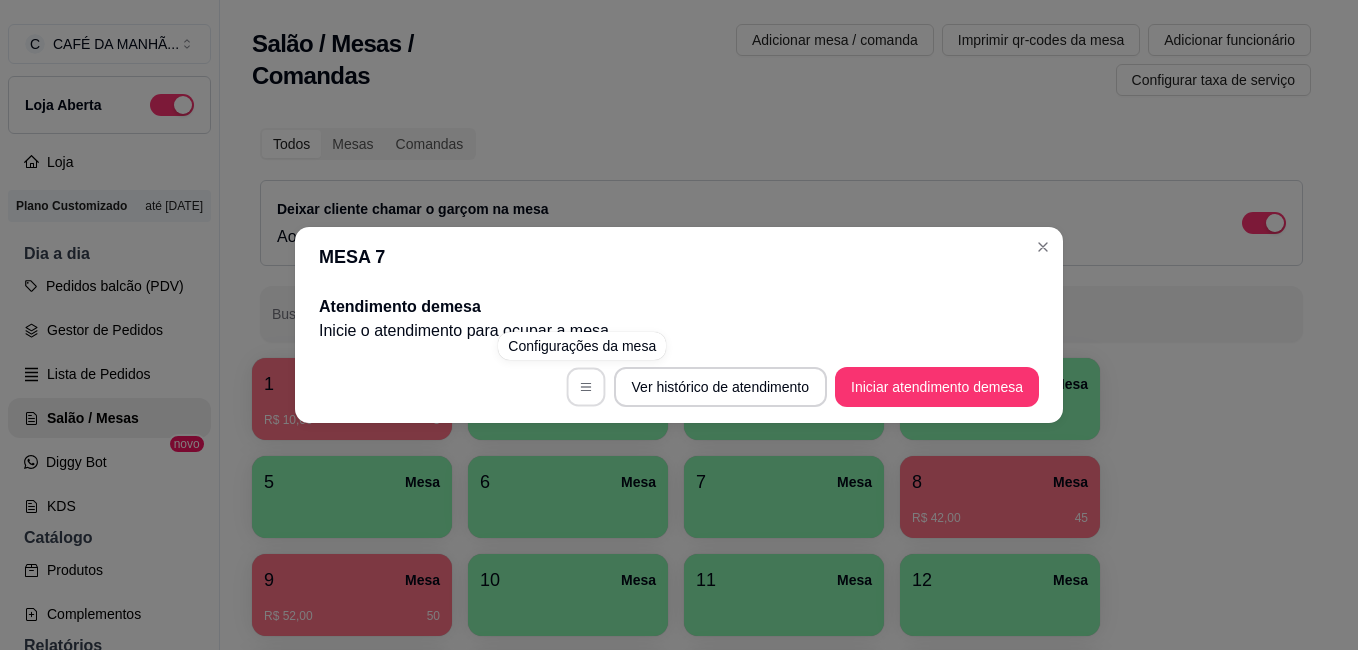 click at bounding box center [585, 387] 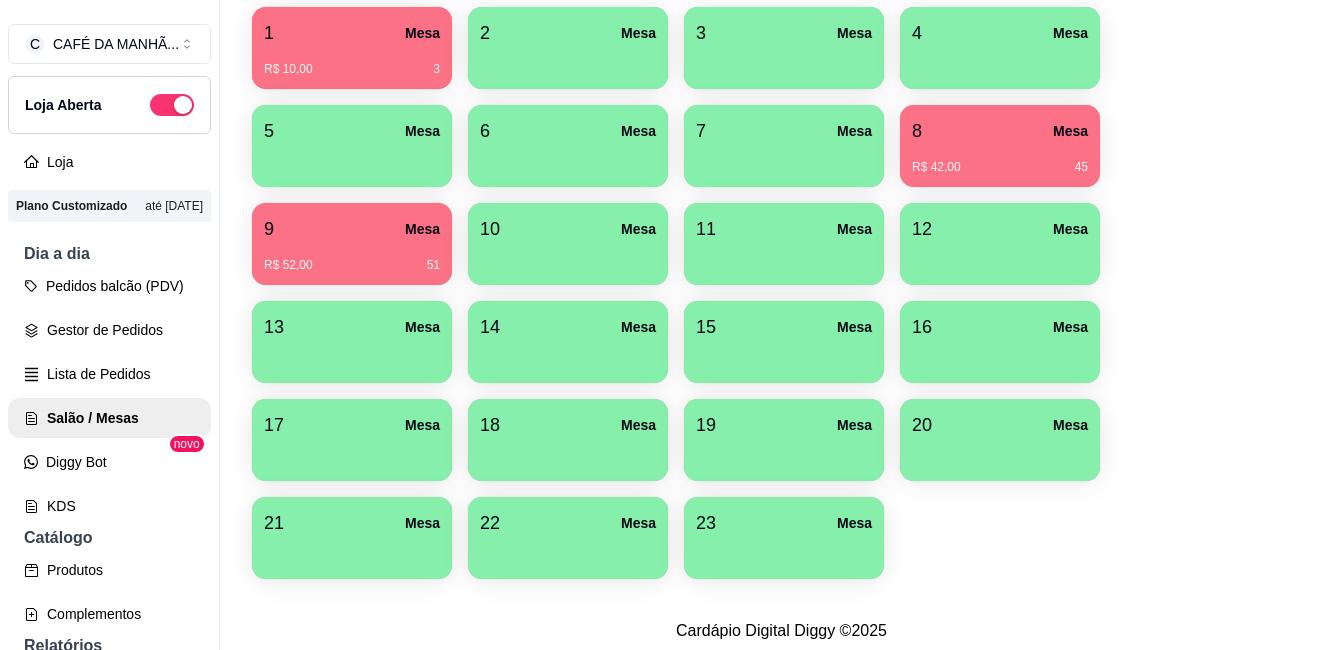 scroll, scrollTop: 360, scrollLeft: 0, axis: vertical 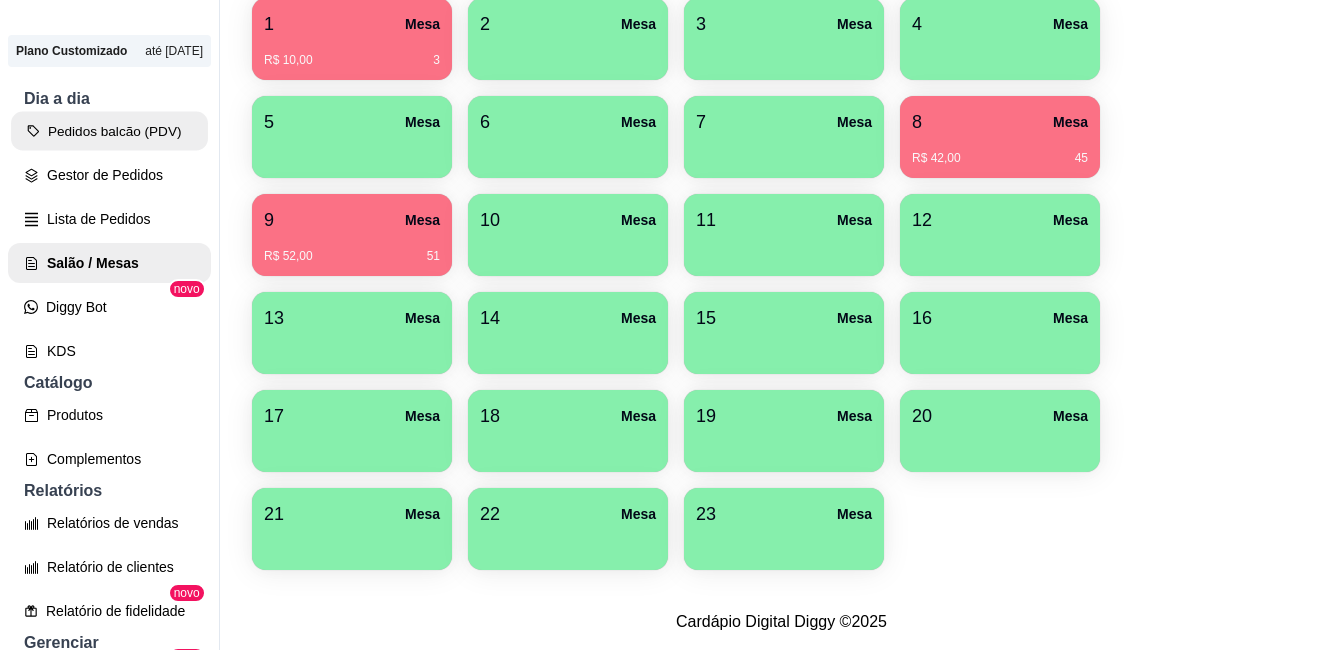 click on "Pedidos balcão (PDV)" at bounding box center (109, 131) 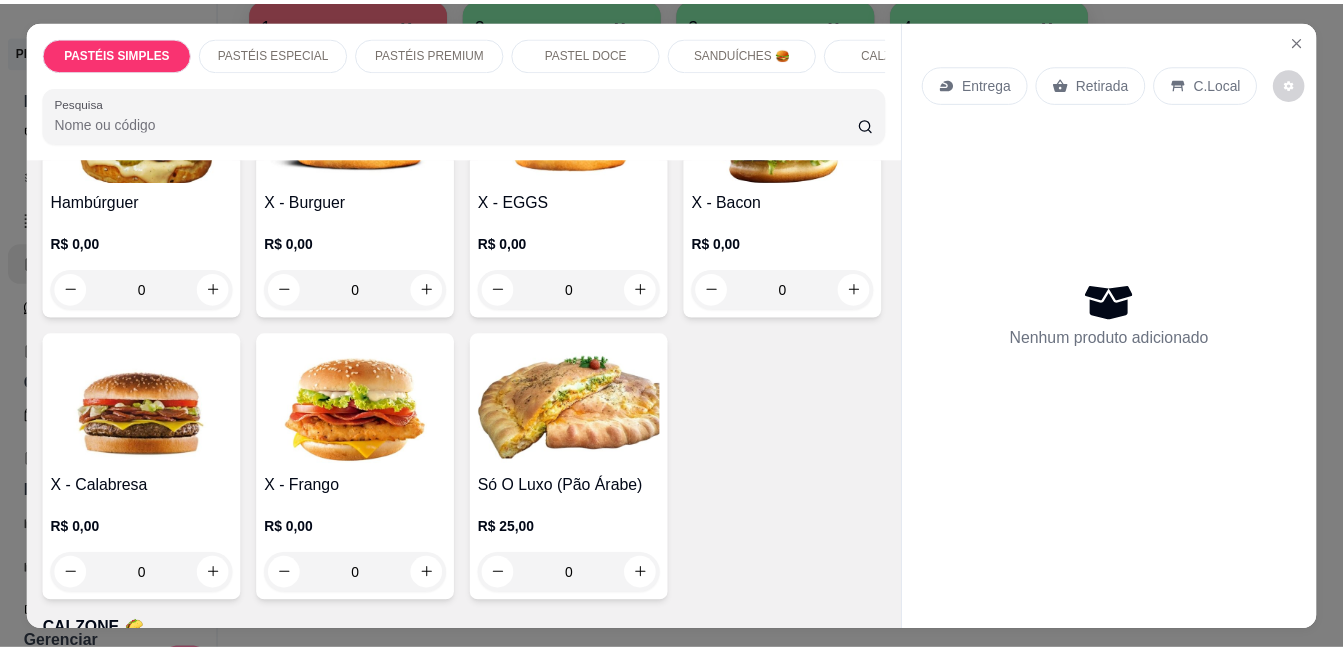 scroll, scrollTop: 3160, scrollLeft: 0, axis: vertical 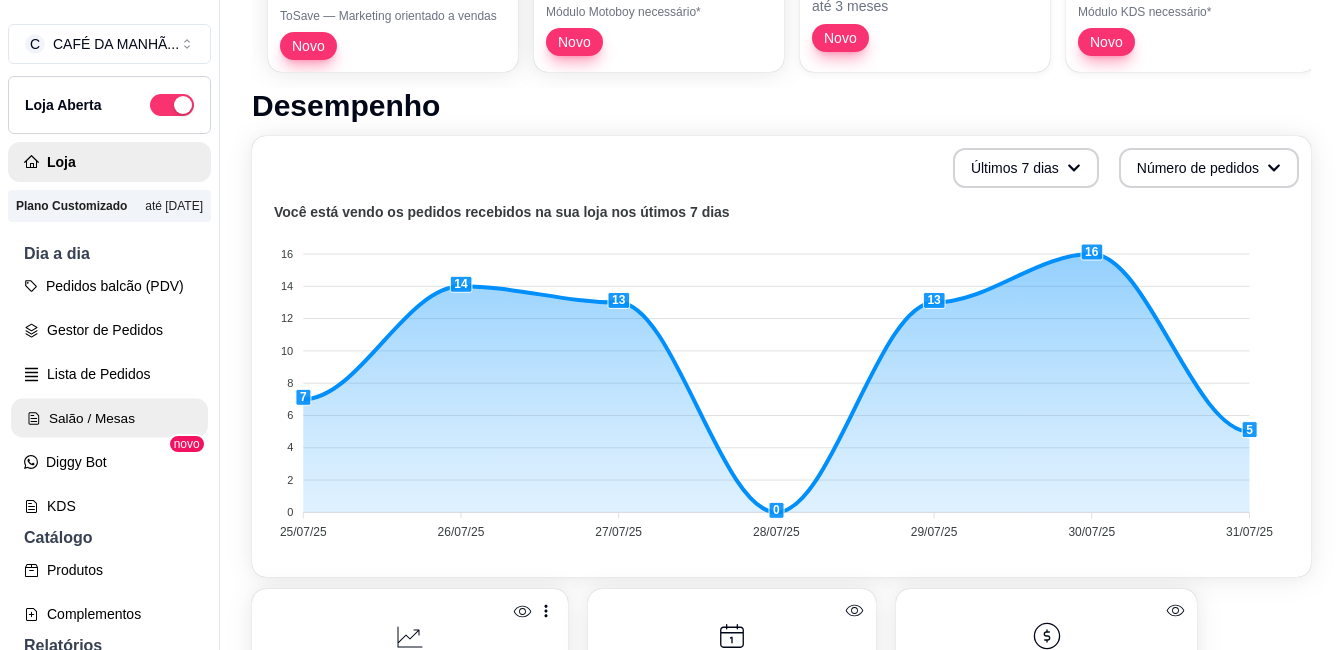 click on "Salão / Mesas" at bounding box center (109, 418) 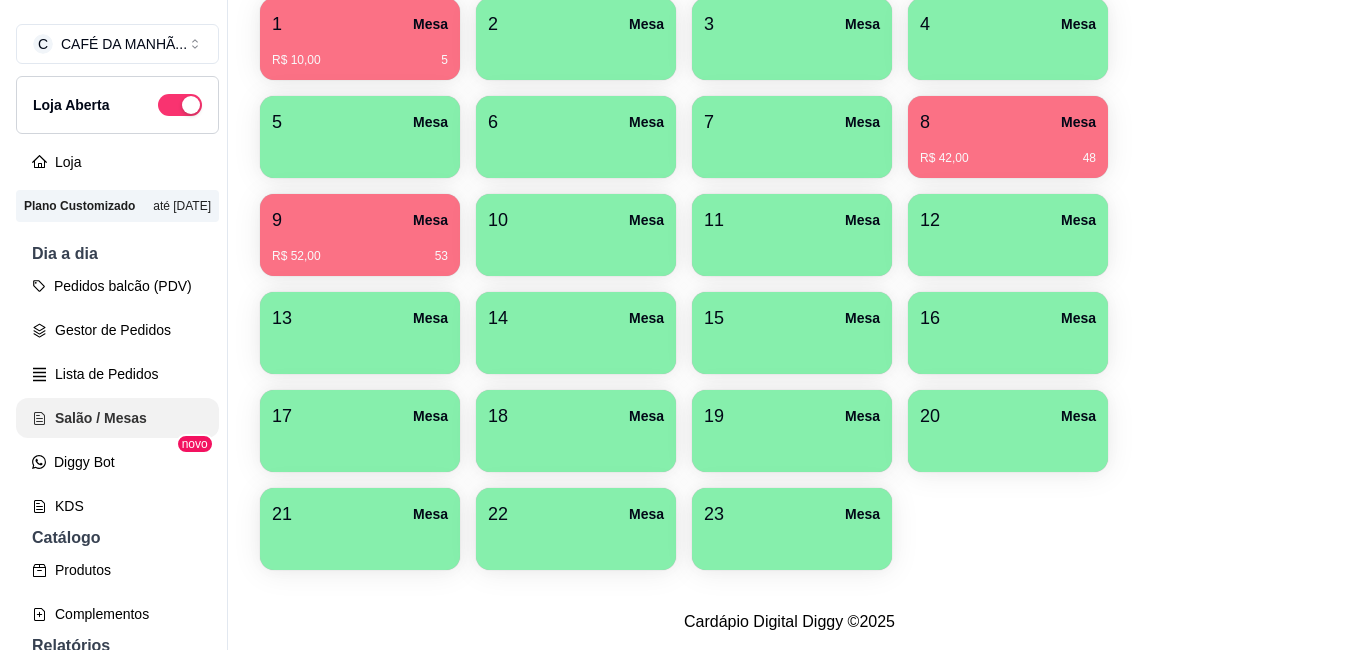 scroll, scrollTop: 0, scrollLeft: 0, axis: both 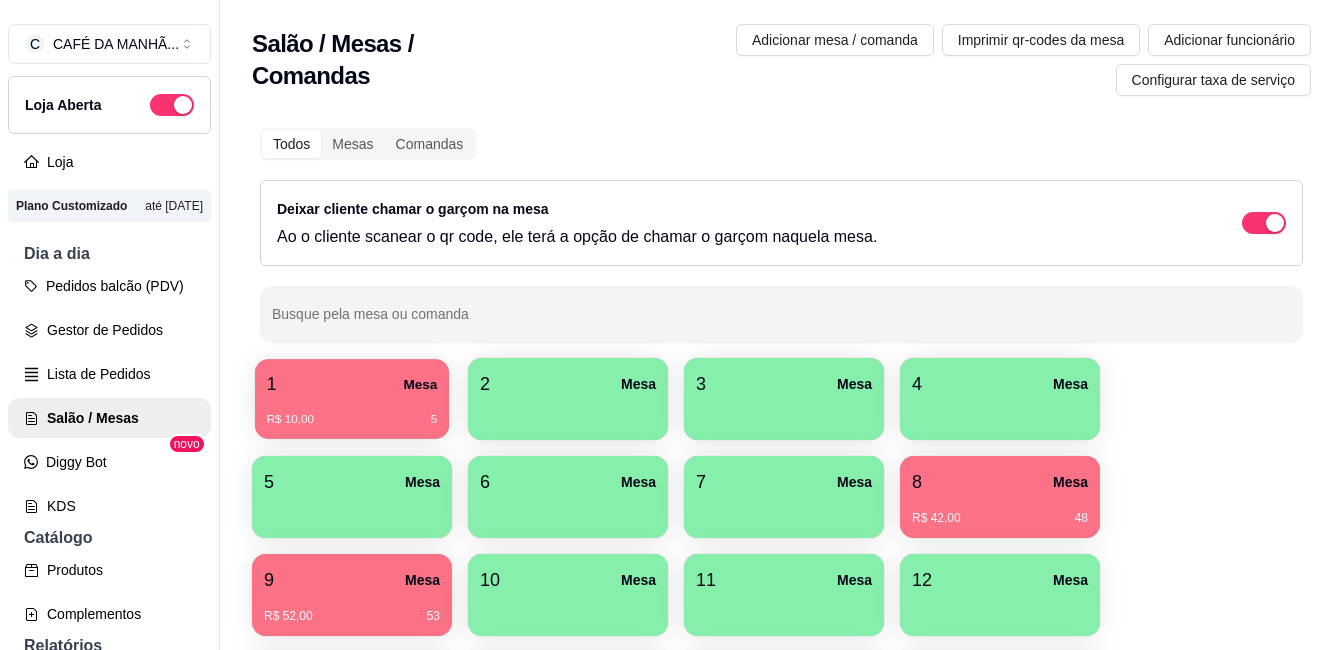 click on "R$ 10,00 5" at bounding box center (352, 412) 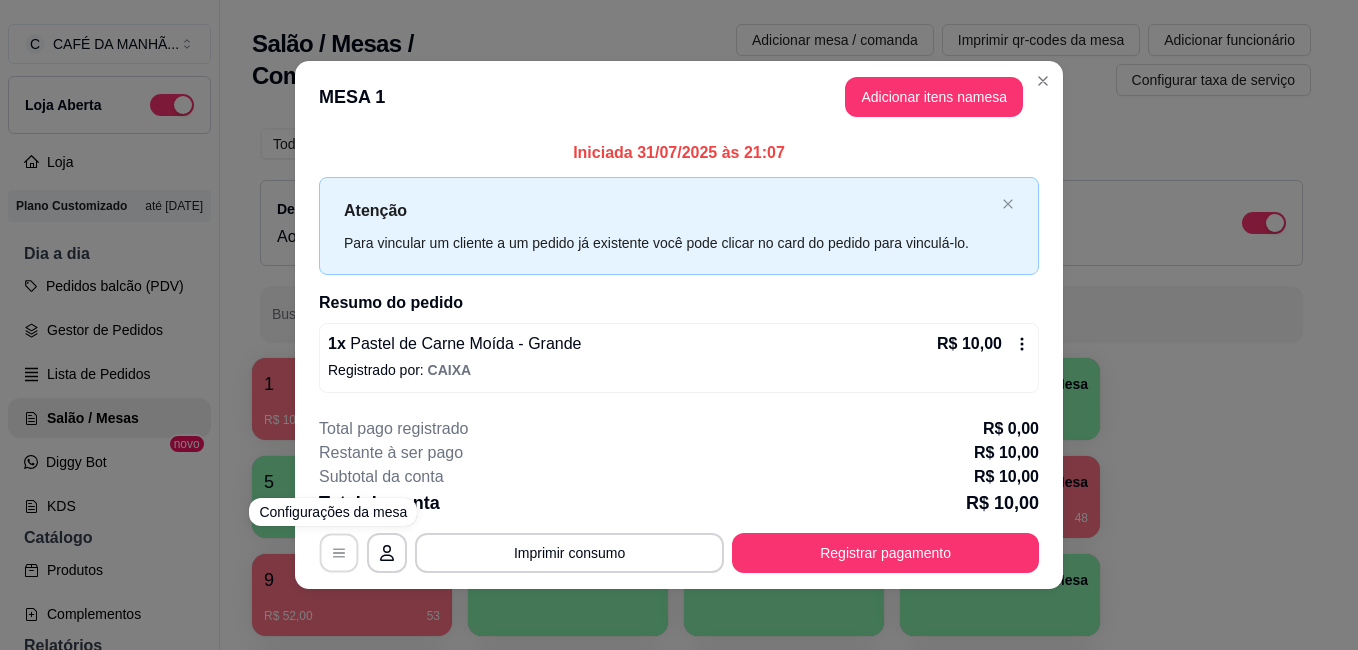 click 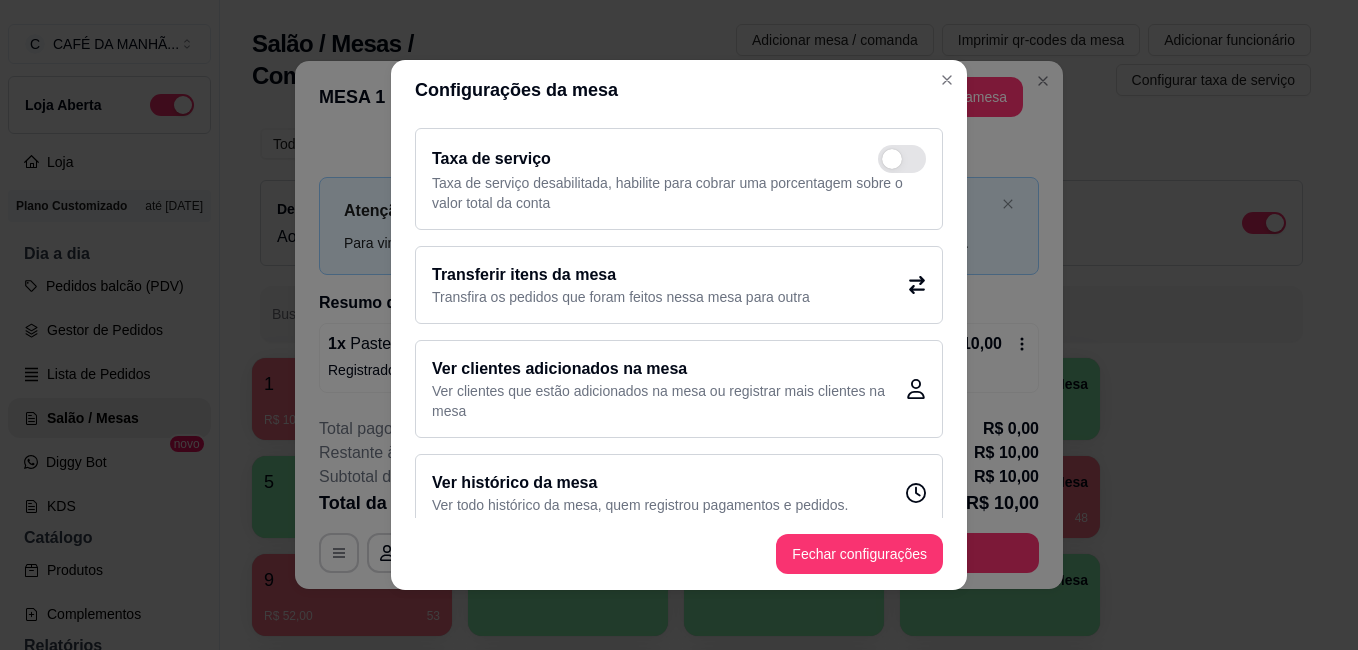 scroll, scrollTop: 102, scrollLeft: 0, axis: vertical 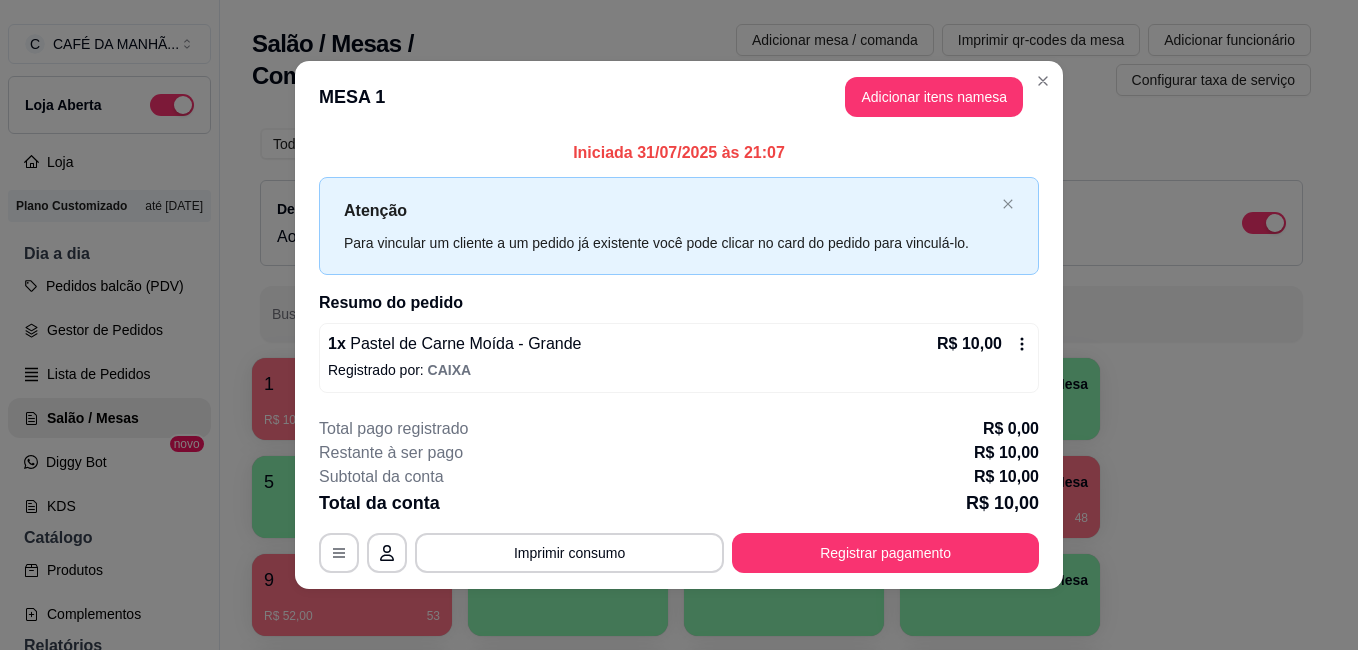click 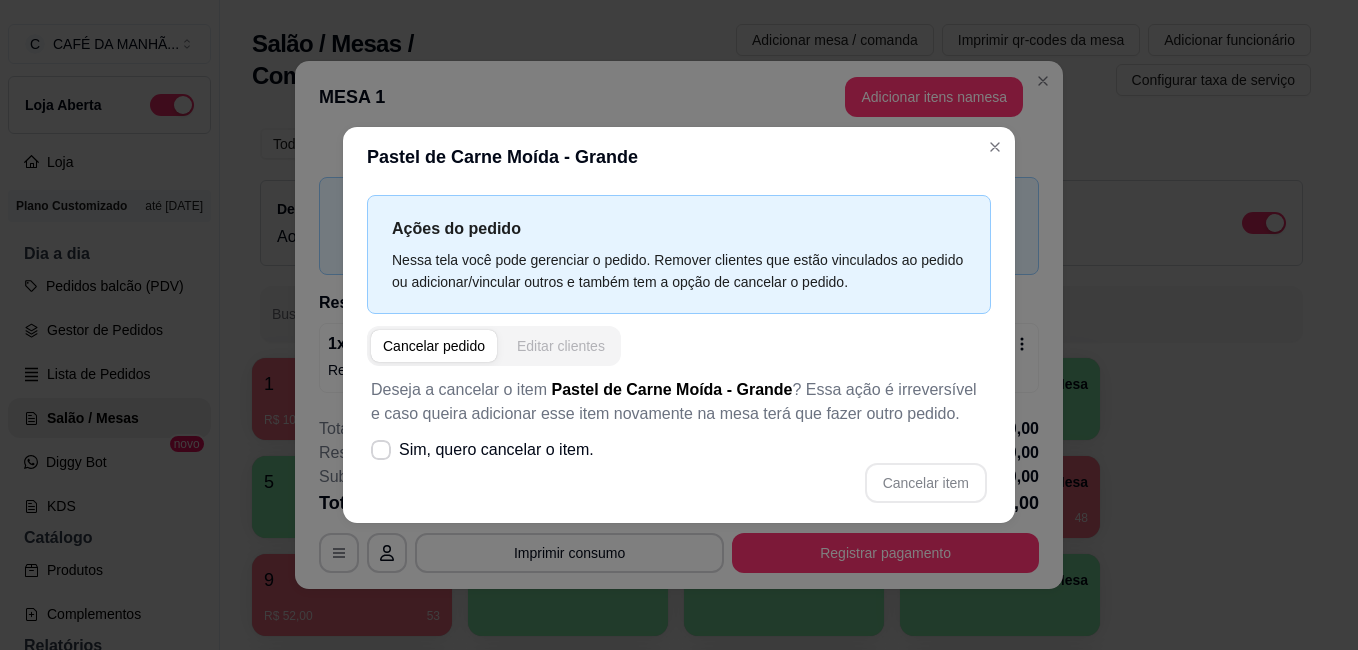 click on "Editar clientes" at bounding box center [561, 346] 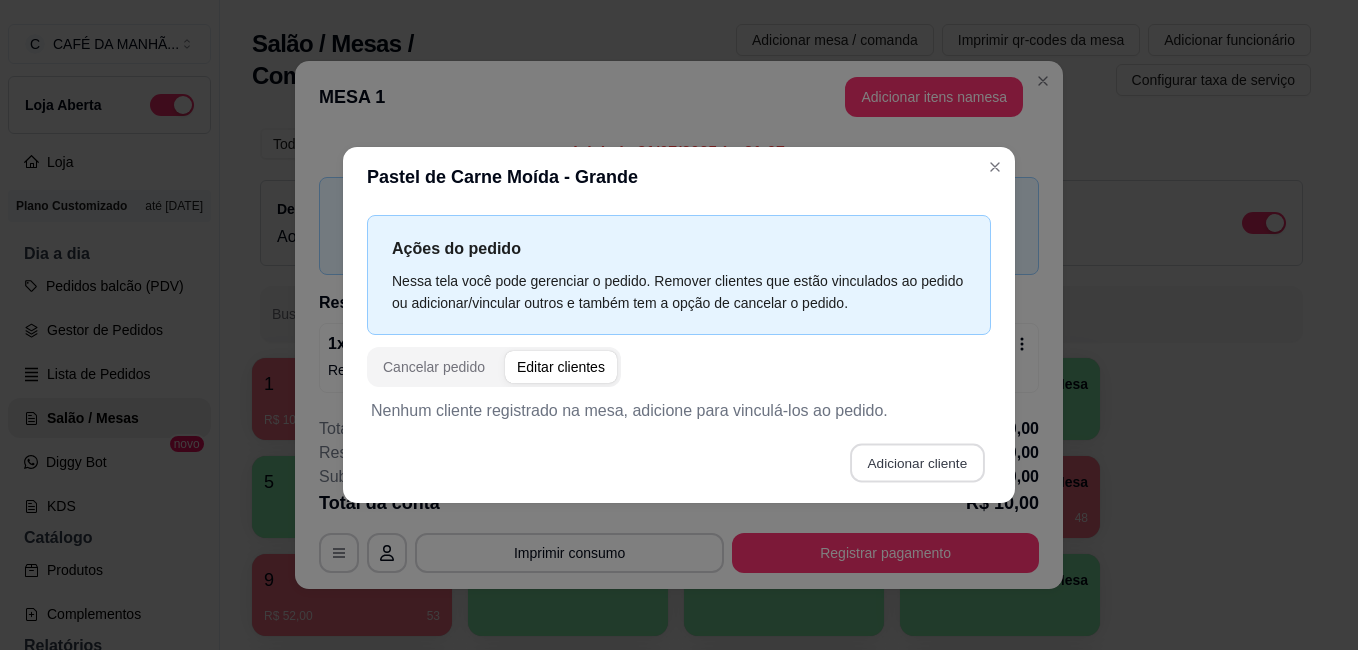 click on "Adicionar cliente" at bounding box center [917, 462] 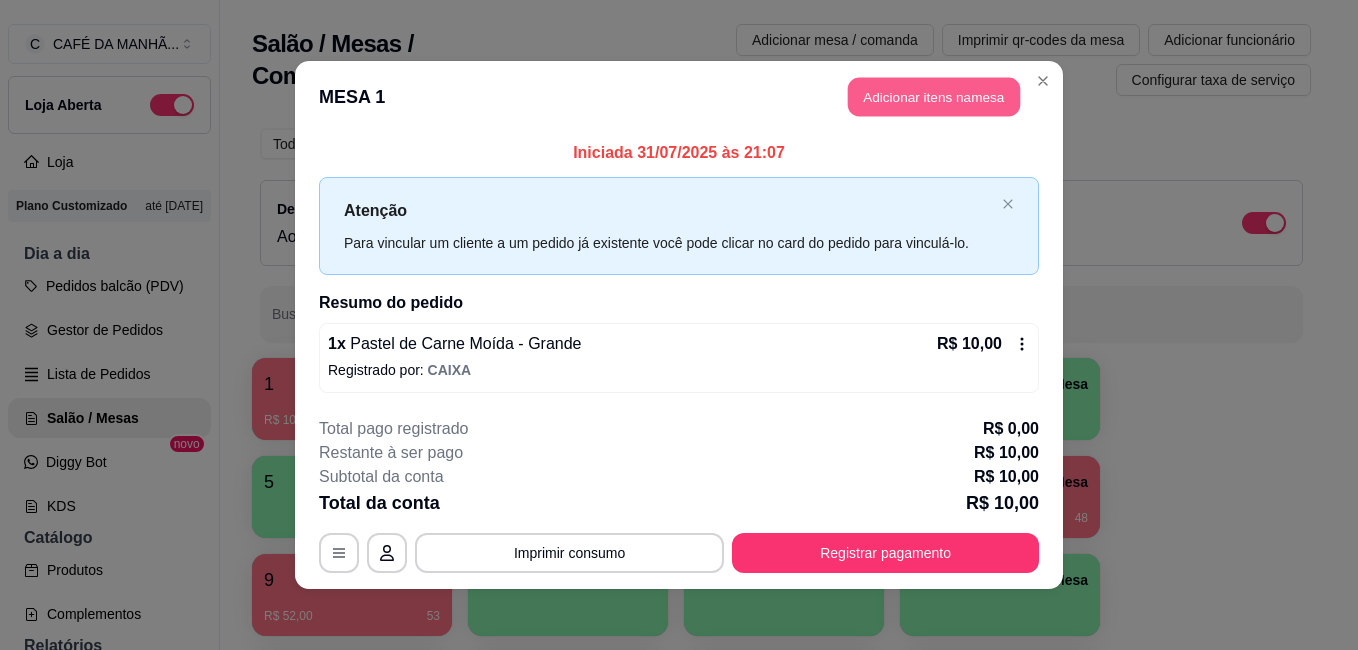click on "Adicionar itens na  mesa" at bounding box center (934, 97) 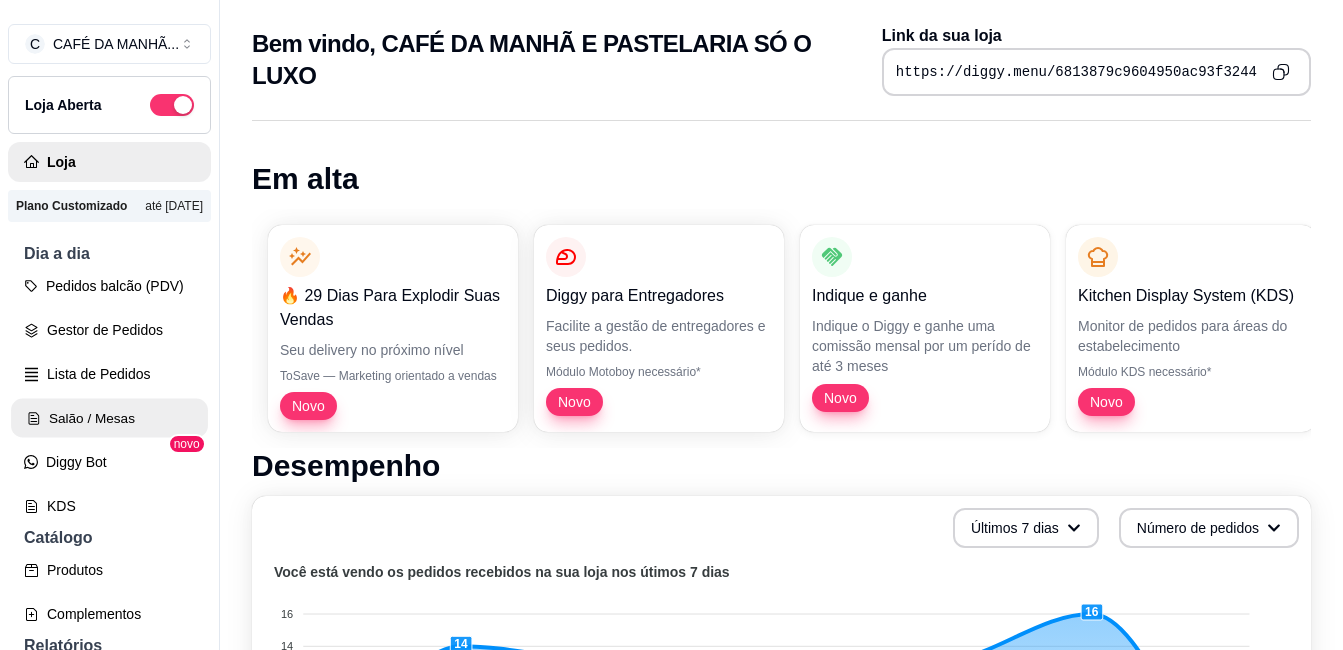click on "Salão / Mesas" at bounding box center (109, 418) 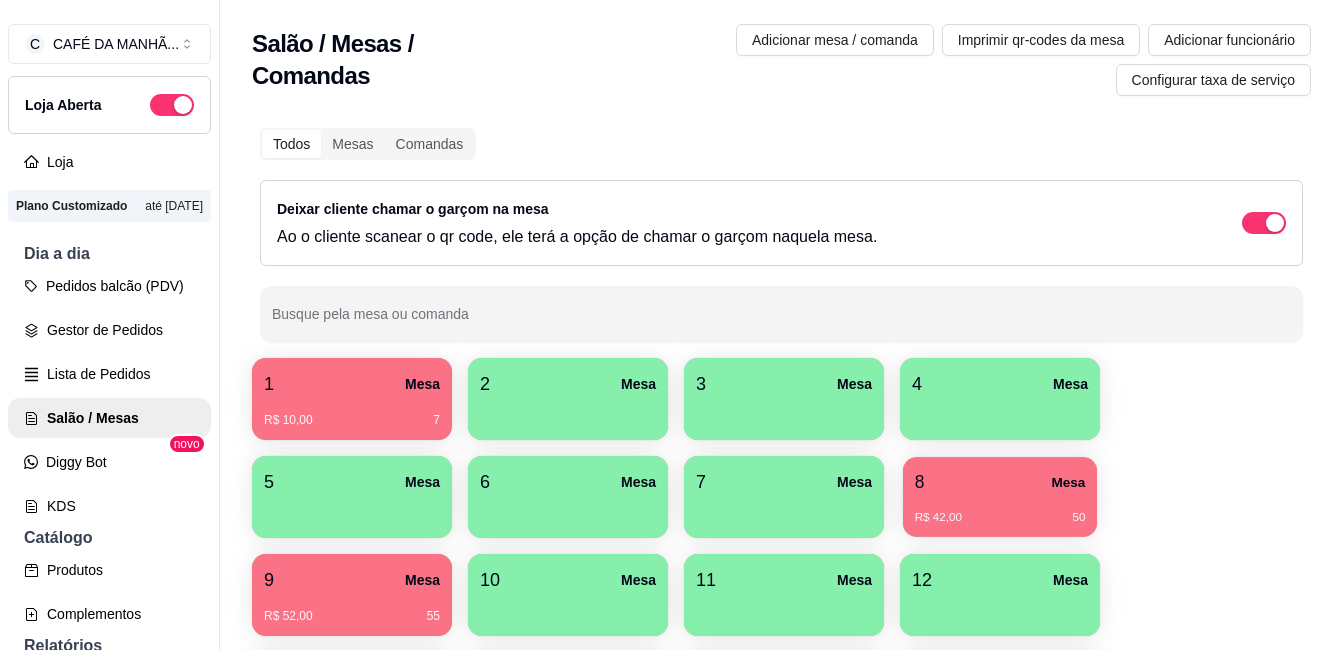 click on "R$ 42,00" at bounding box center [938, 518] 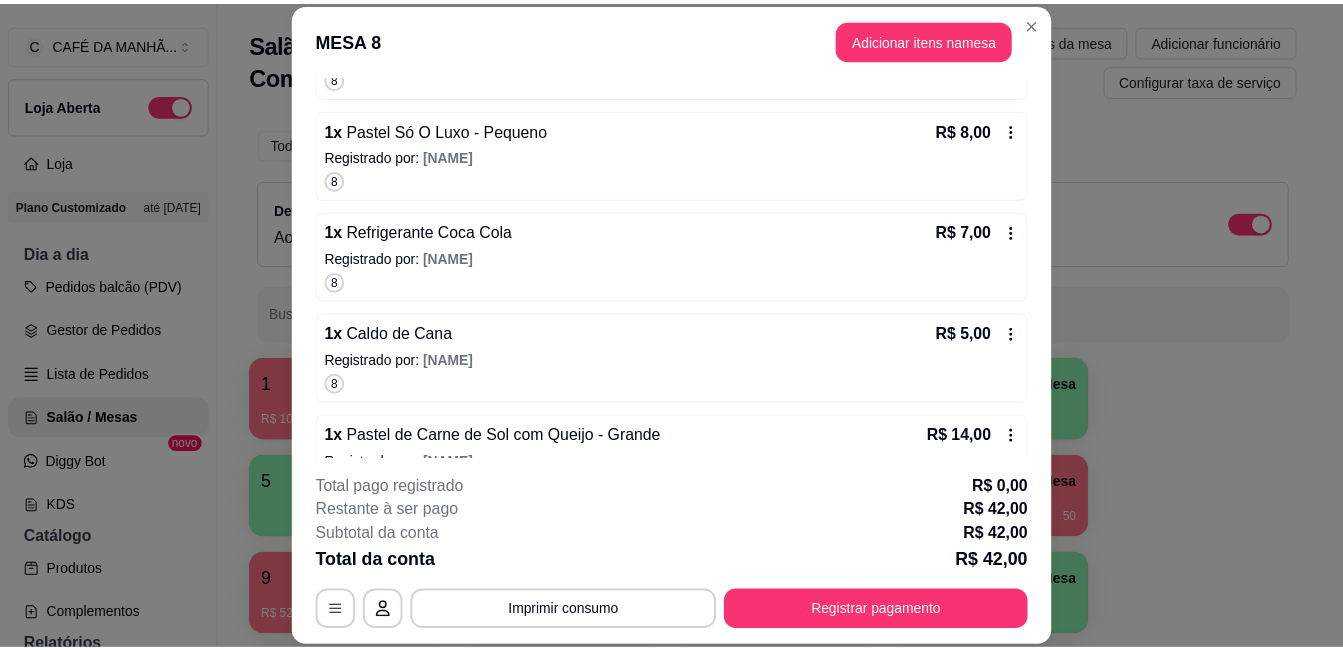 scroll, scrollTop: 393, scrollLeft: 0, axis: vertical 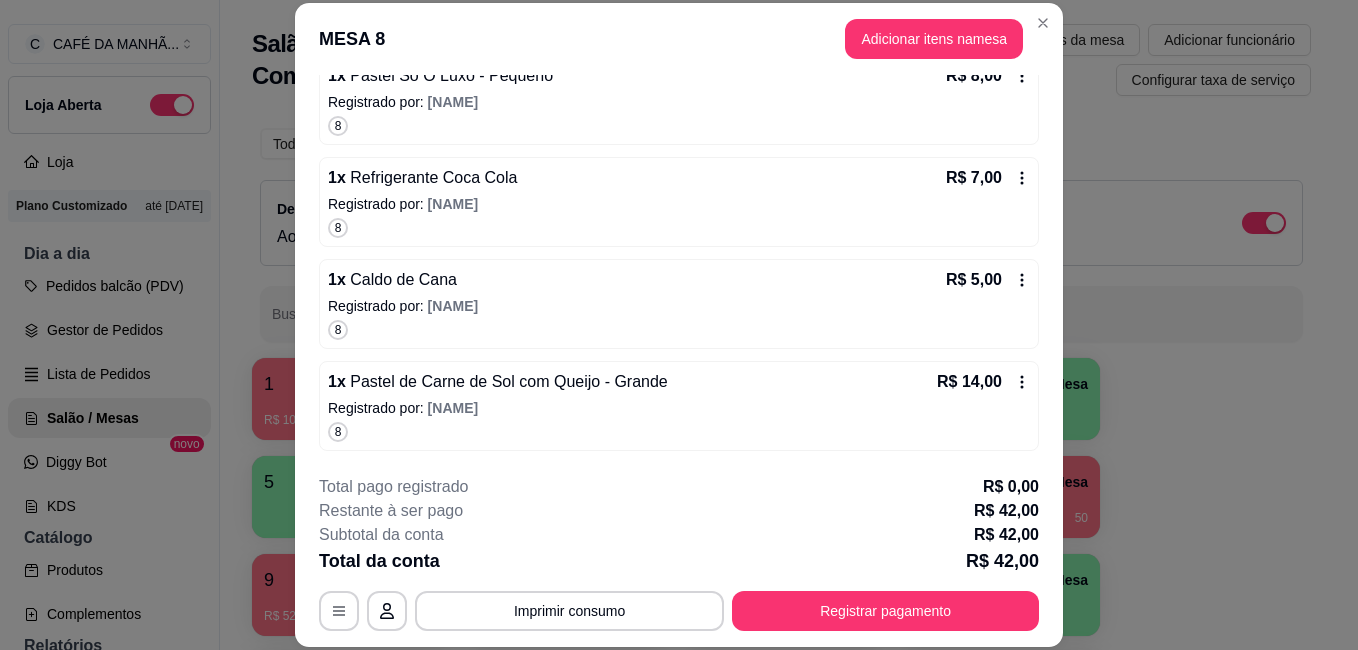 click 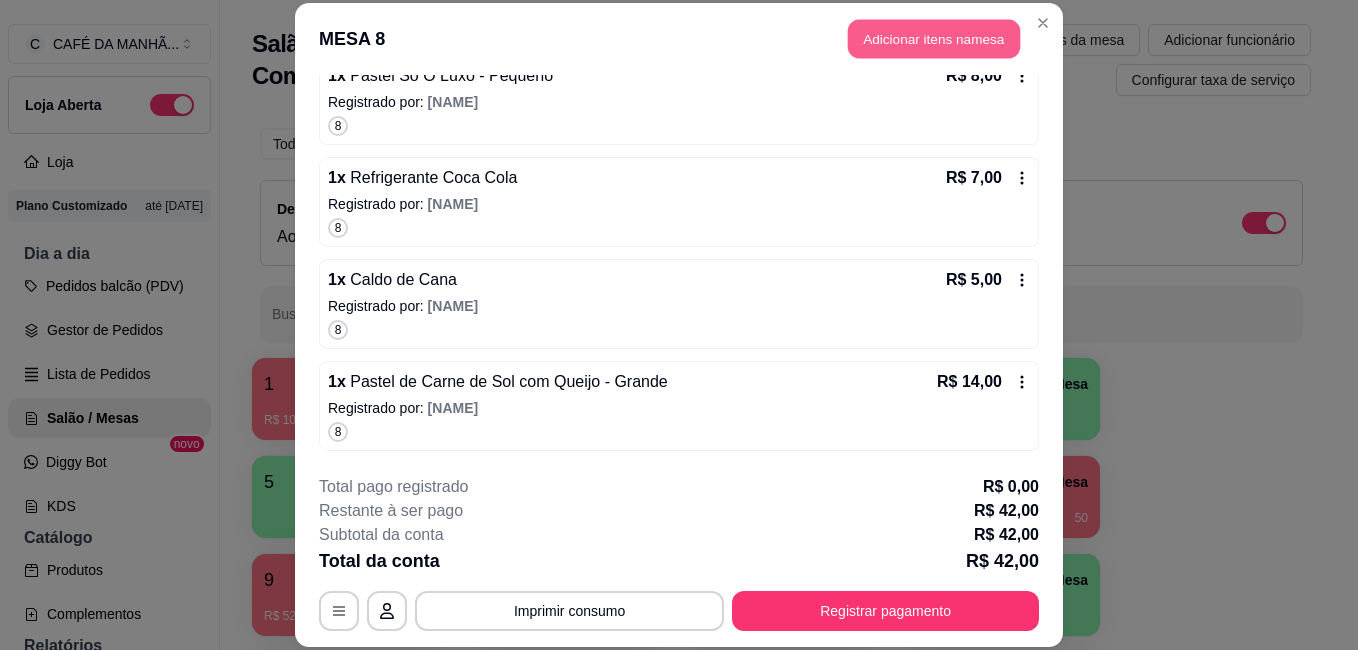 click on "Adicionar itens na  mesa" at bounding box center (934, 39) 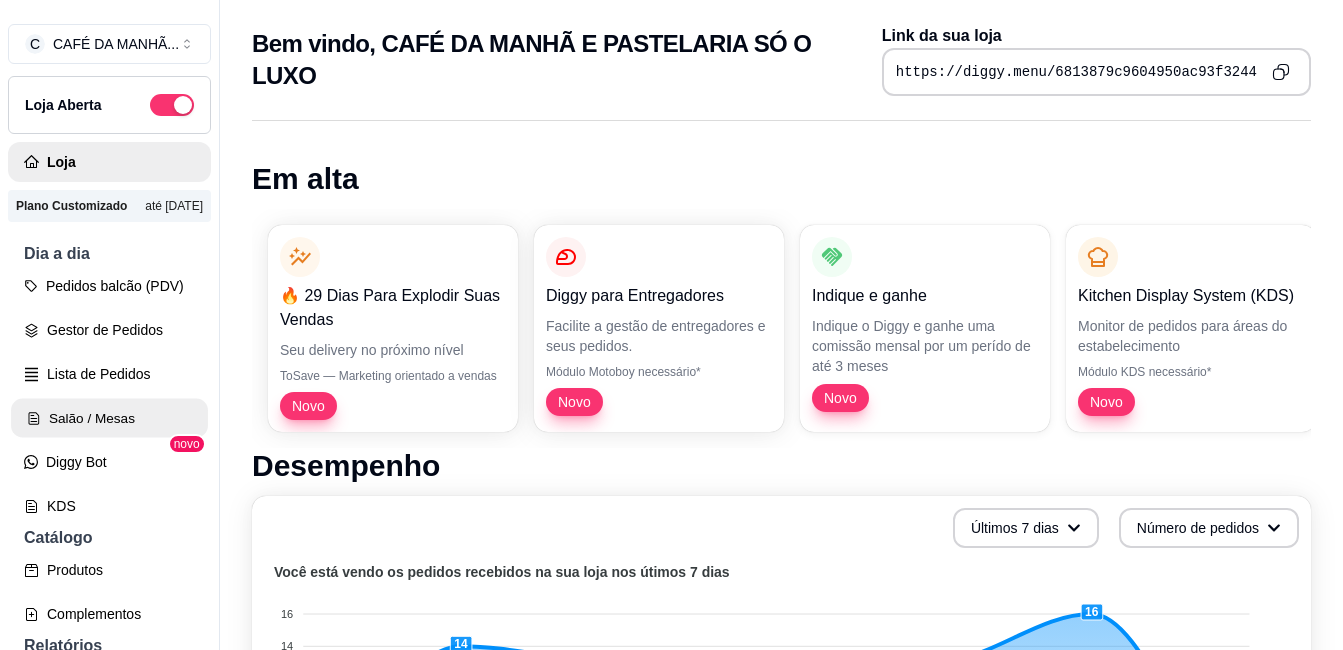 click on "Salão / Mesas" at bounding box center [109, 418] 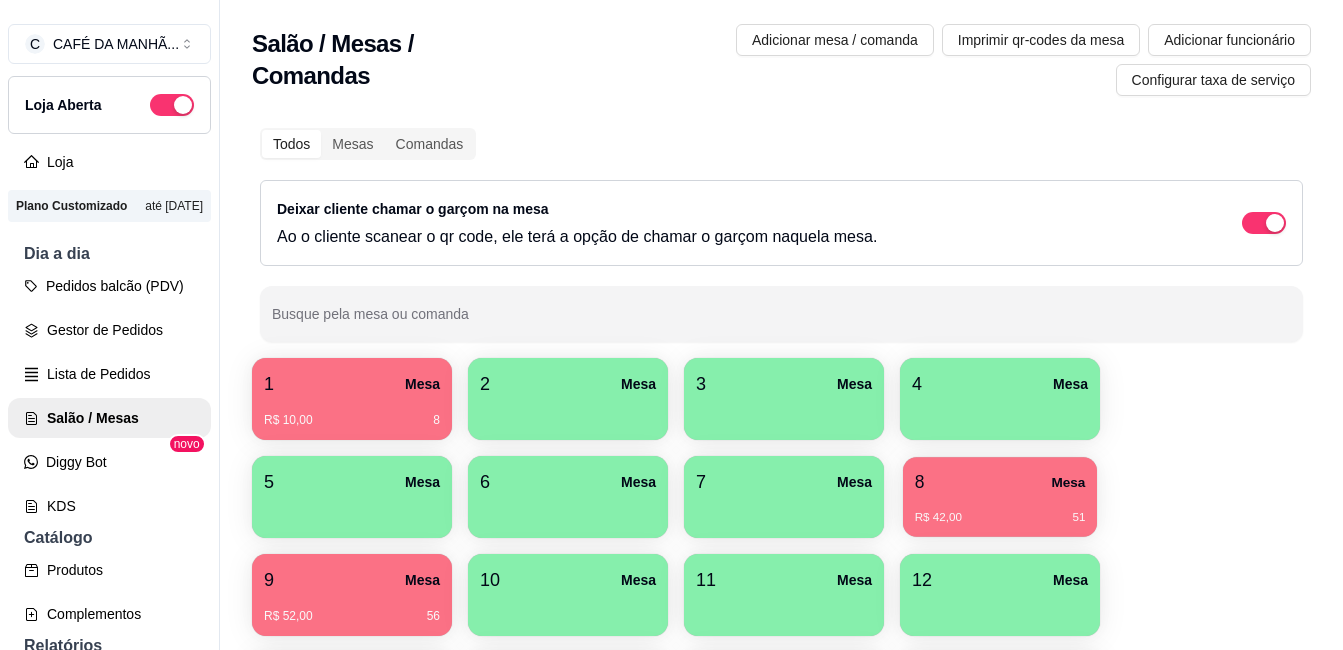 click on "R$ 42,00 51" at bounding box center (1000, 518) 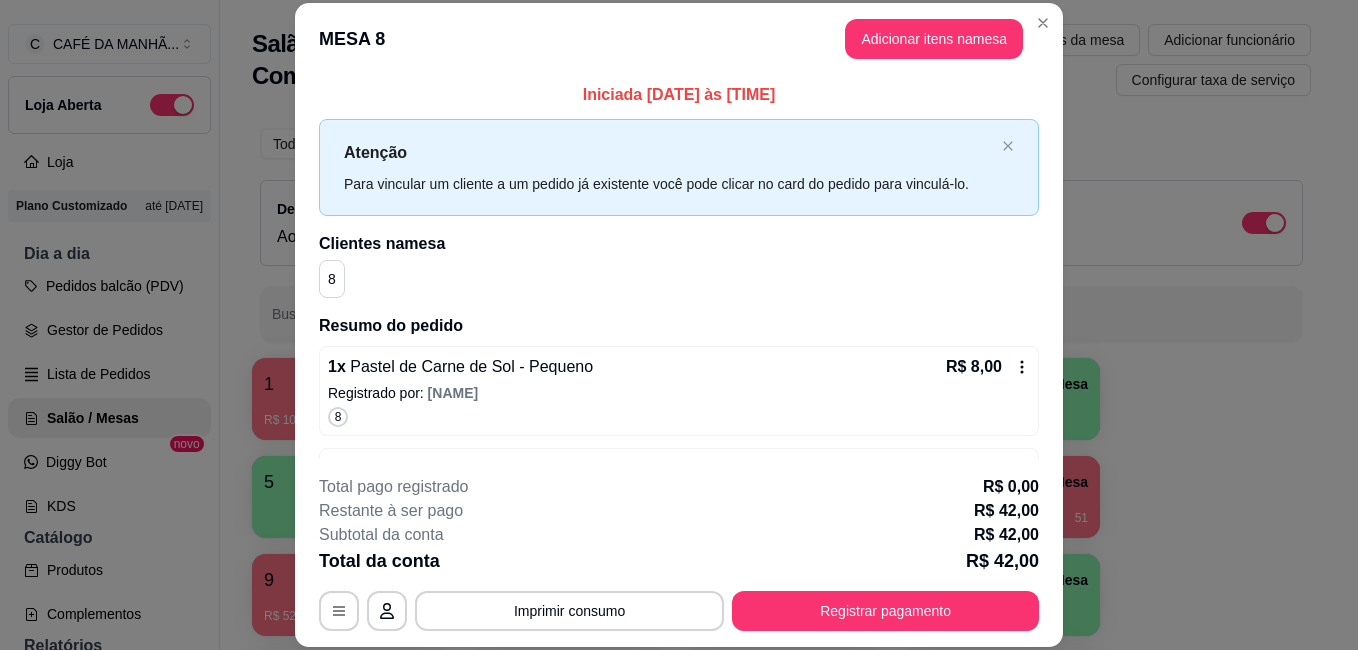 click 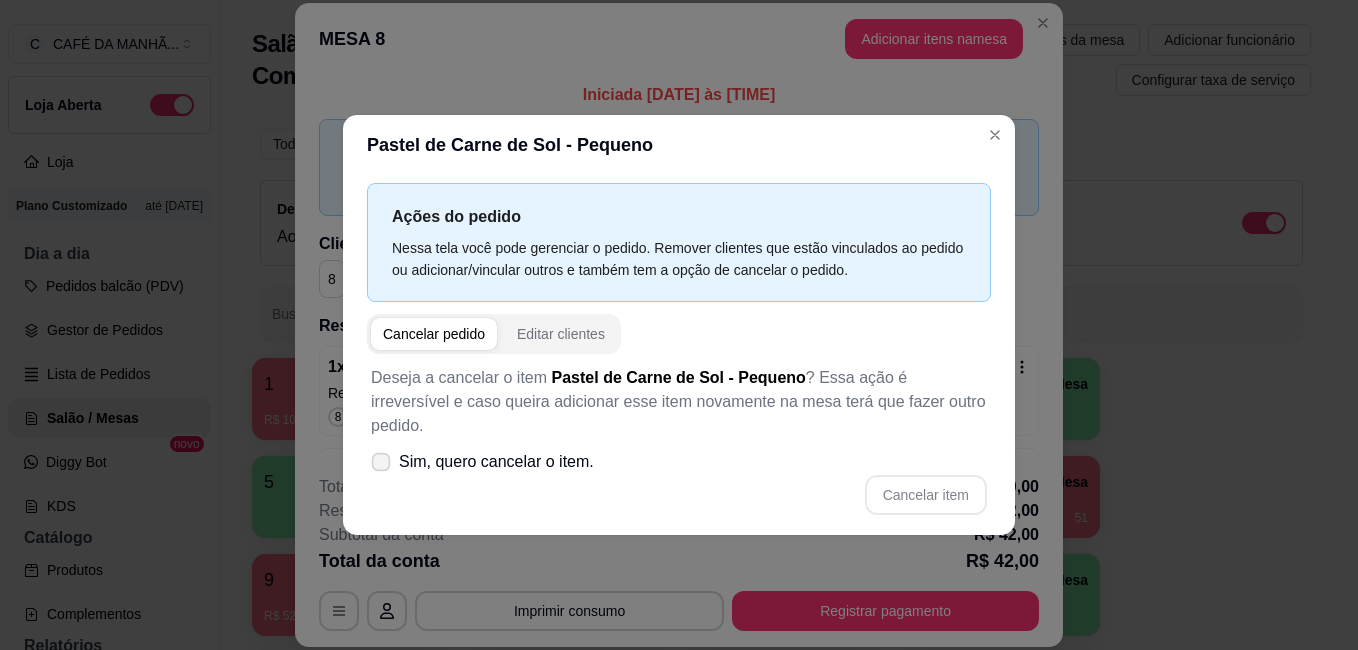 click 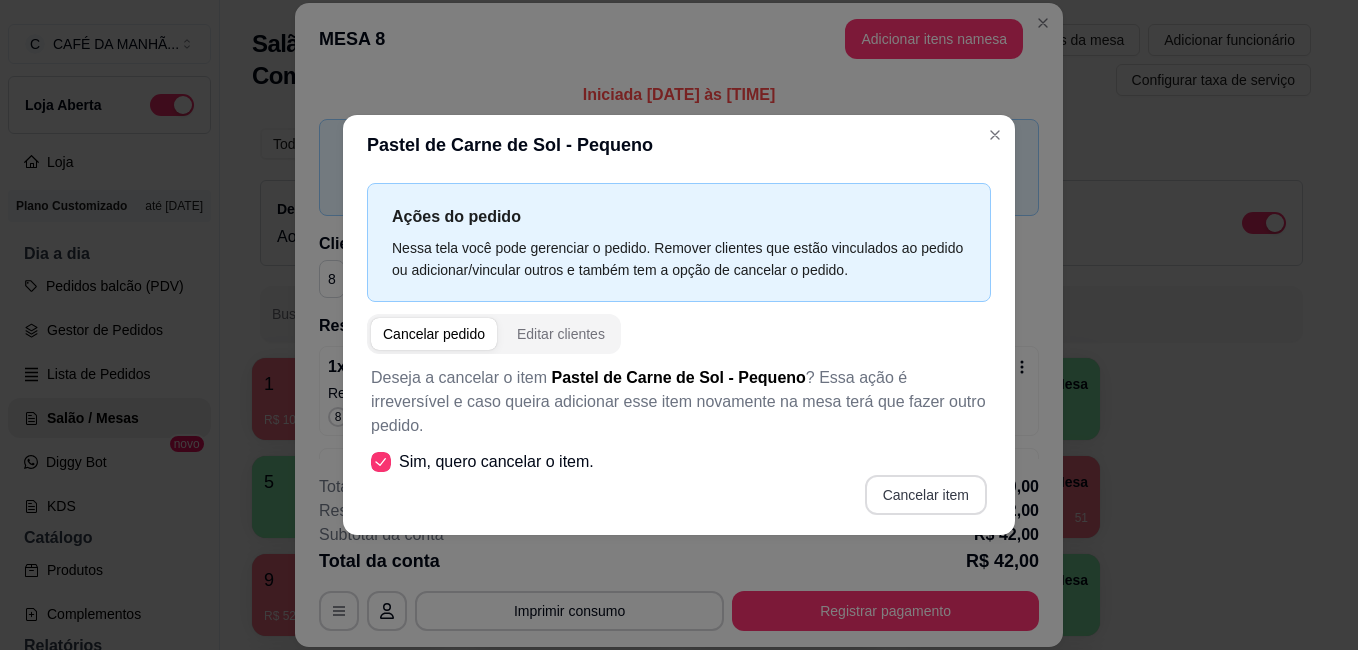 click on "Cancelar item" at bounding box center [926, 495] 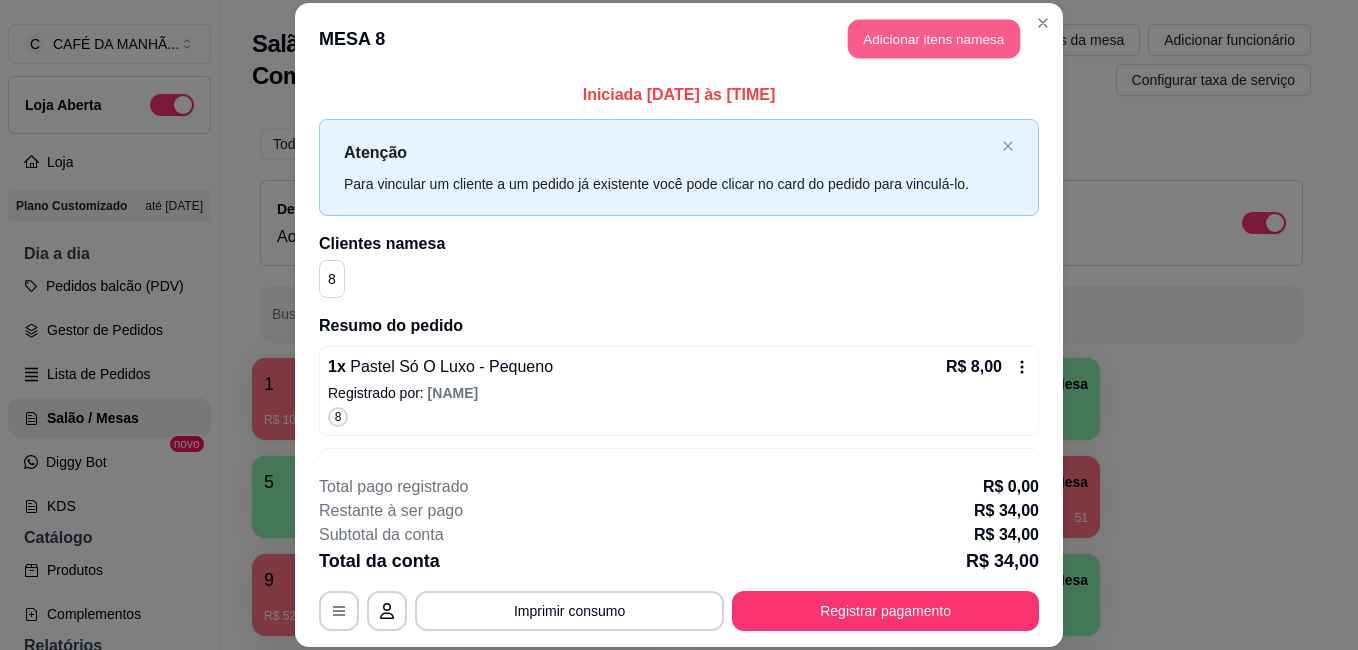 click on "Adicionar itens na  mesa" at bounding box center [934, 39] 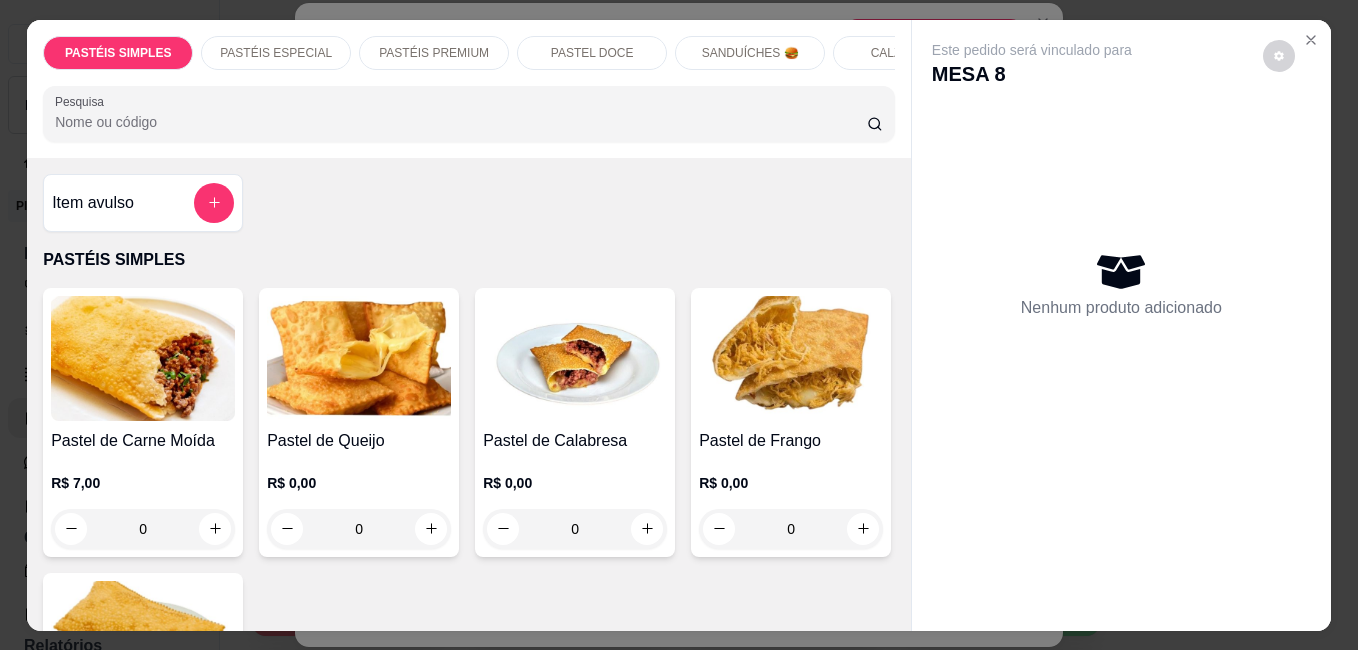 click on "0" at bounding box center (143, 529) 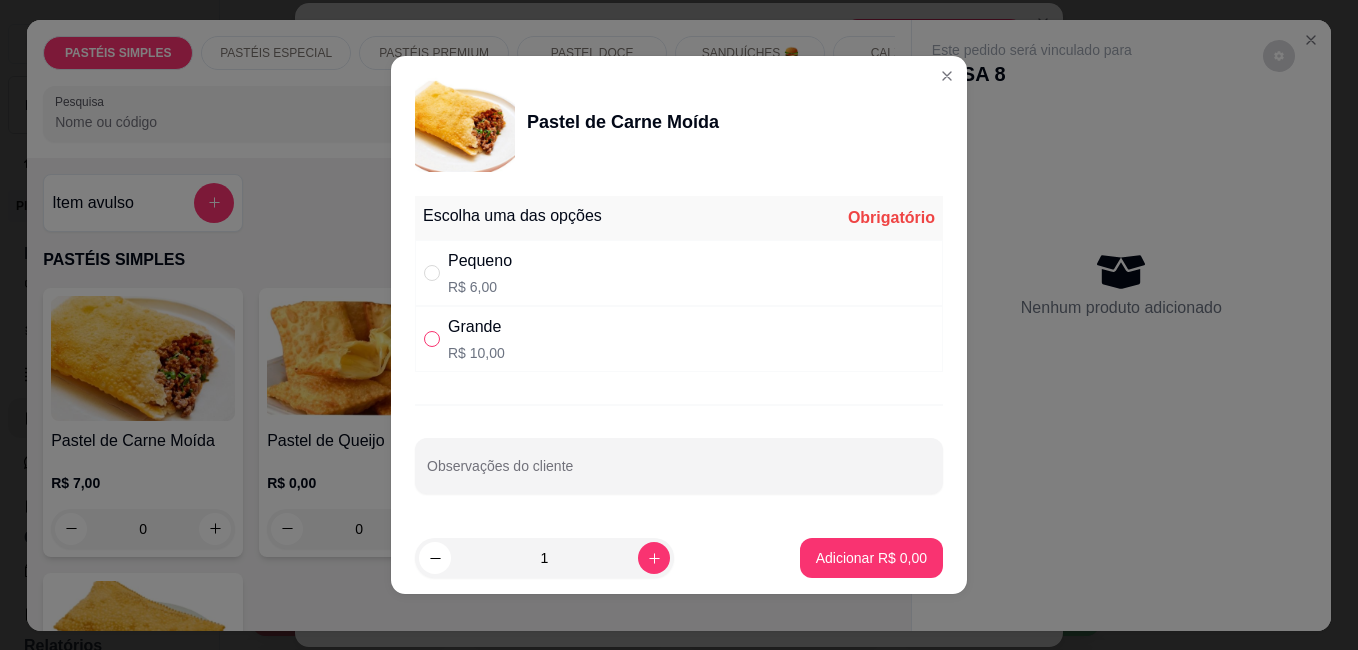 click at bounding box center [432, 339] 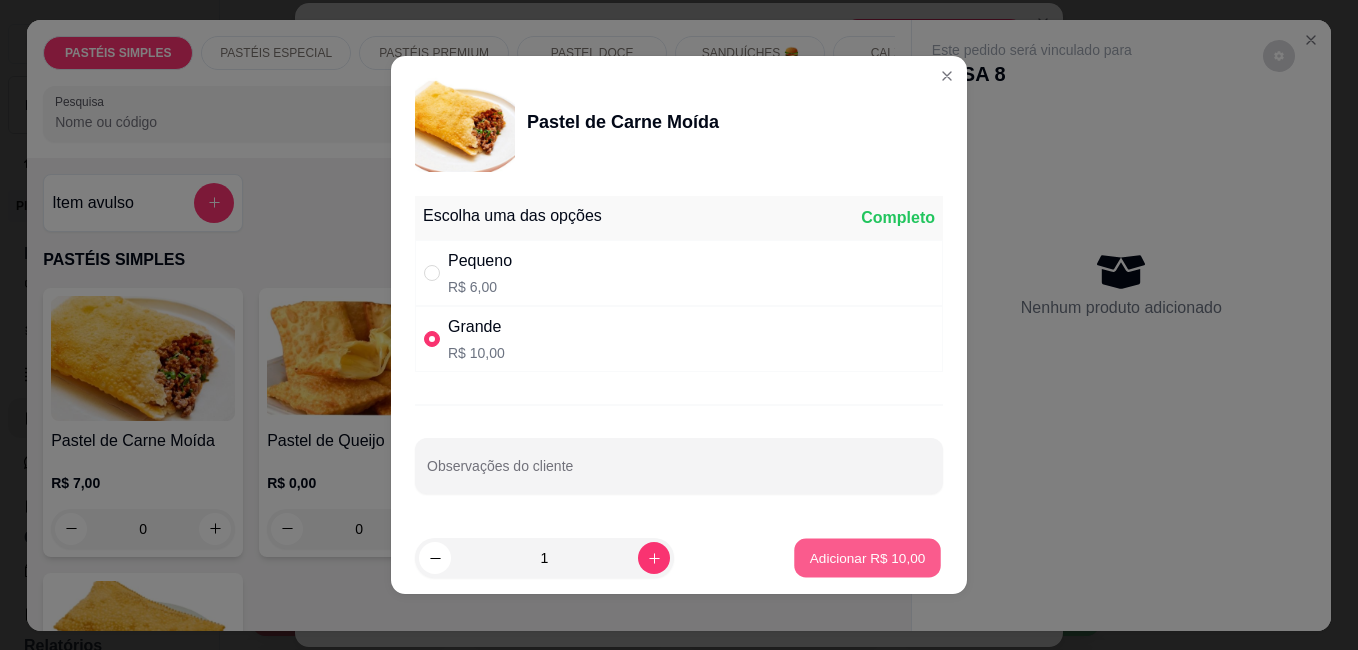 click on "Adicionar   R$ 10,00" at bounding box center [868, 557] 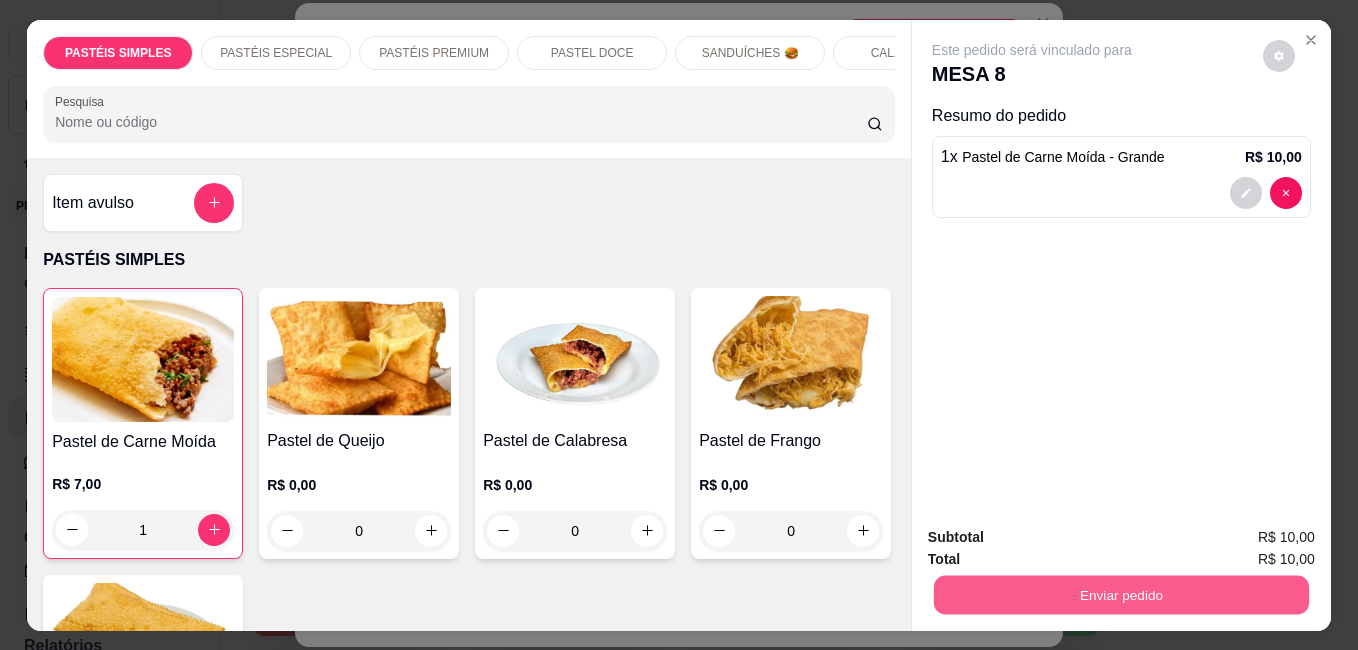 click on "Enviar pedido" at bounding box center [1121, 594] 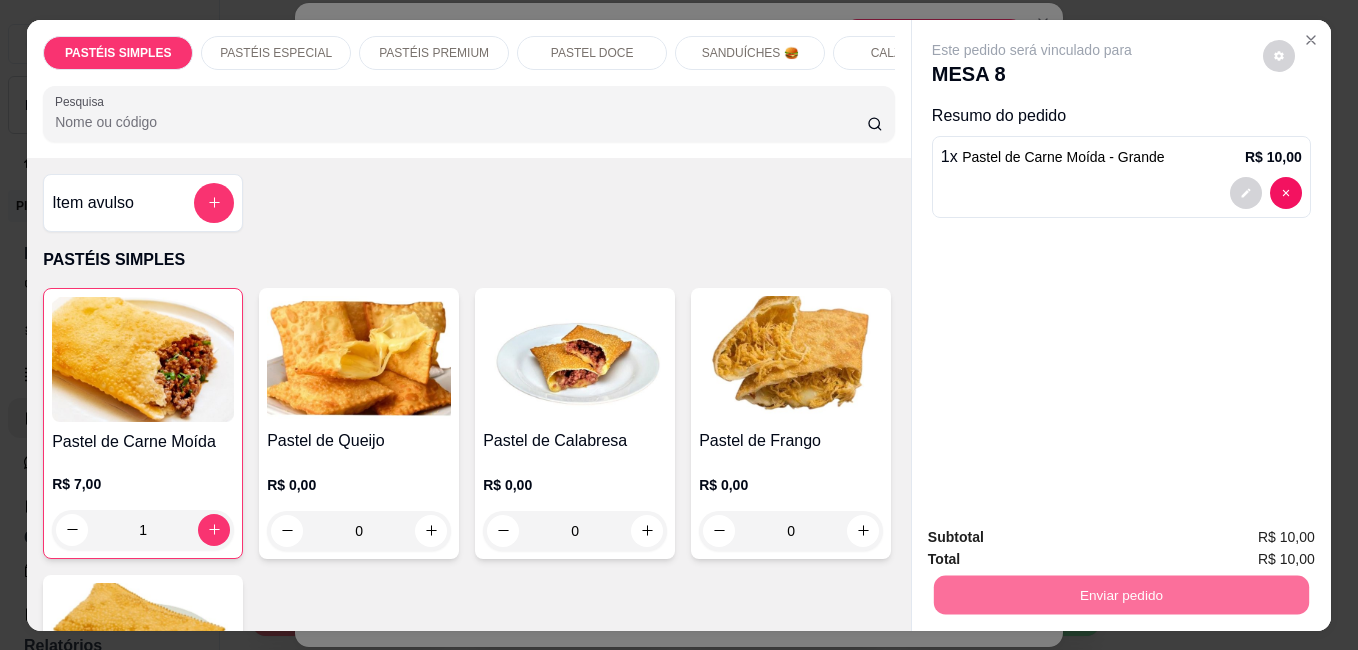 click on "Sim, quero registrar" at bounding box center (1245, 537) 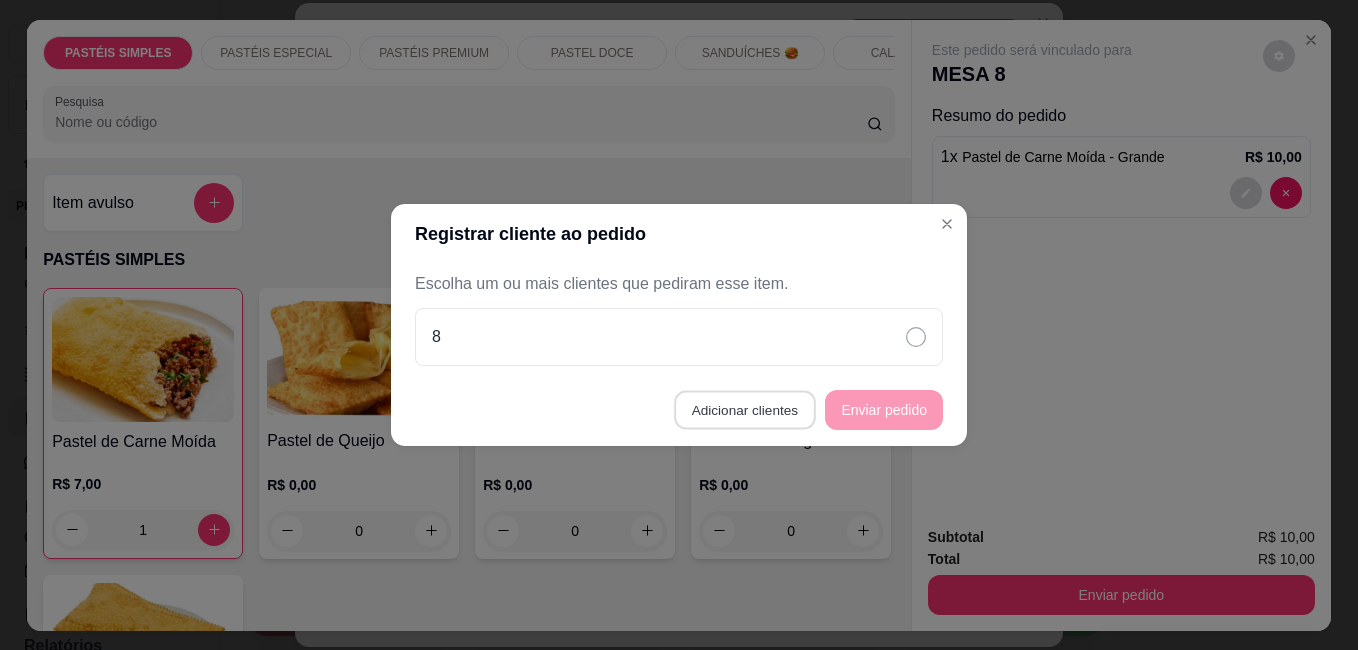 click on "Adicionar clientes" at bounding box center (744, 410) 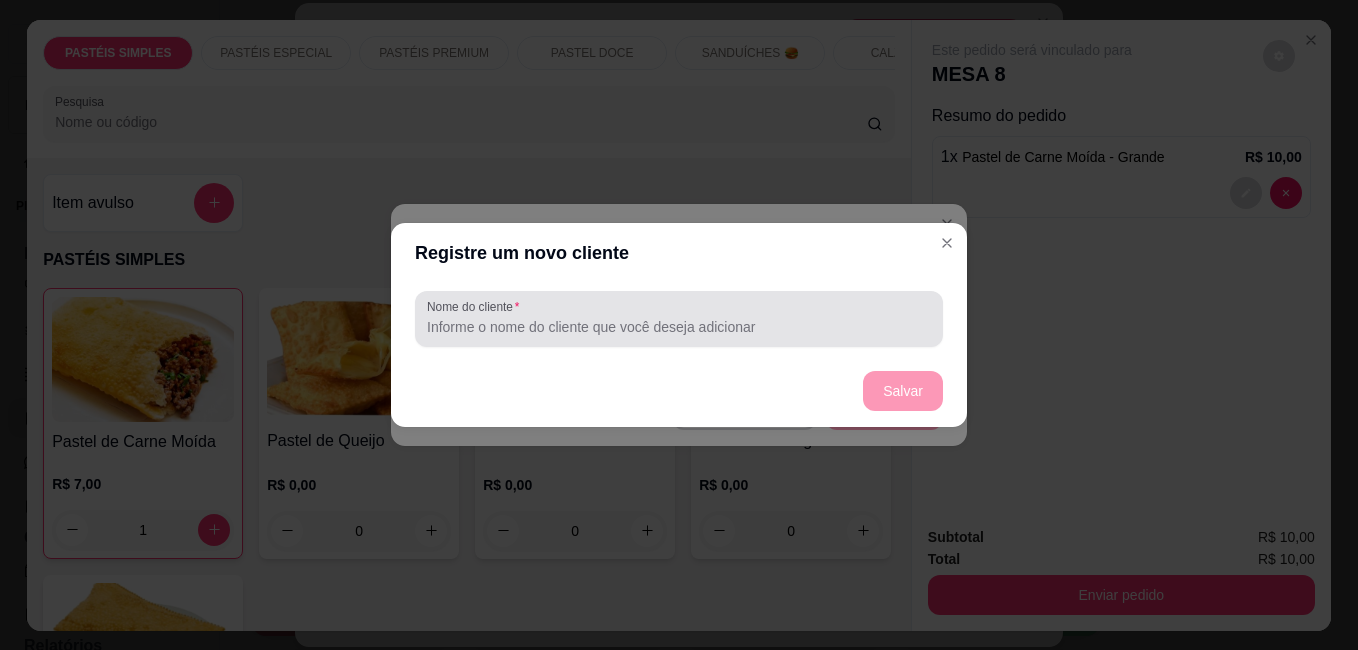 click at bounding box center [679, 319] 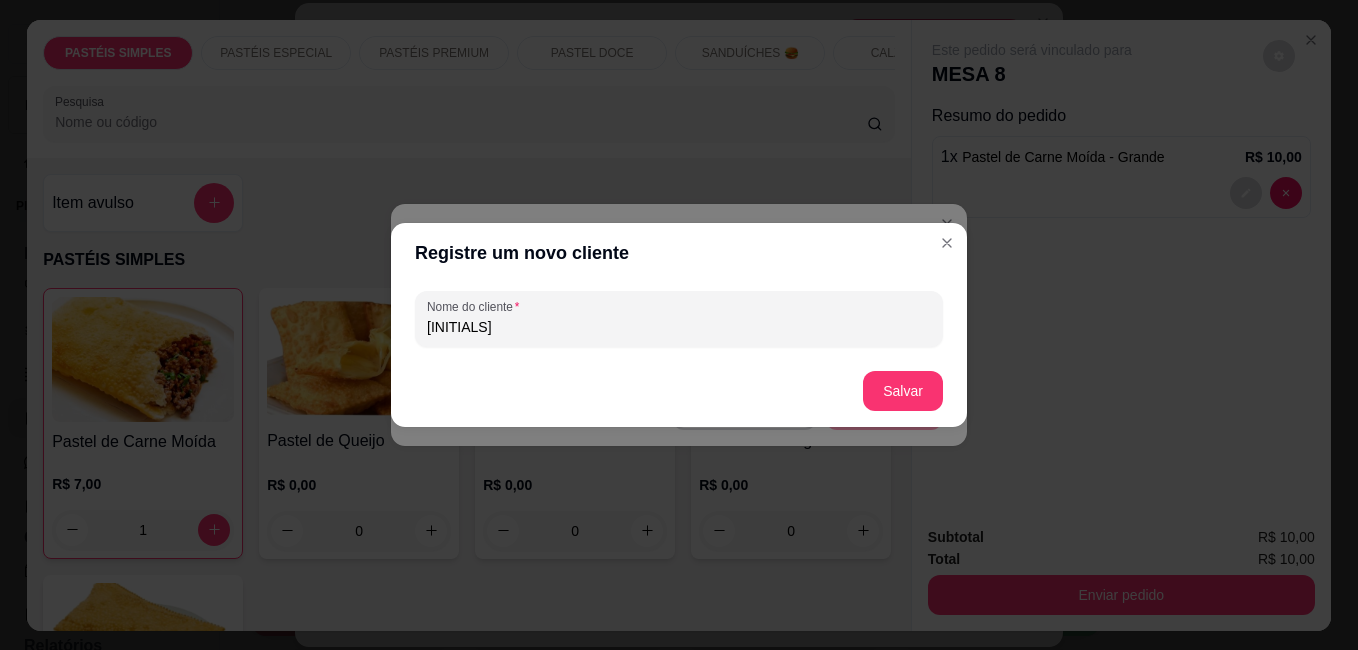 type on "g" 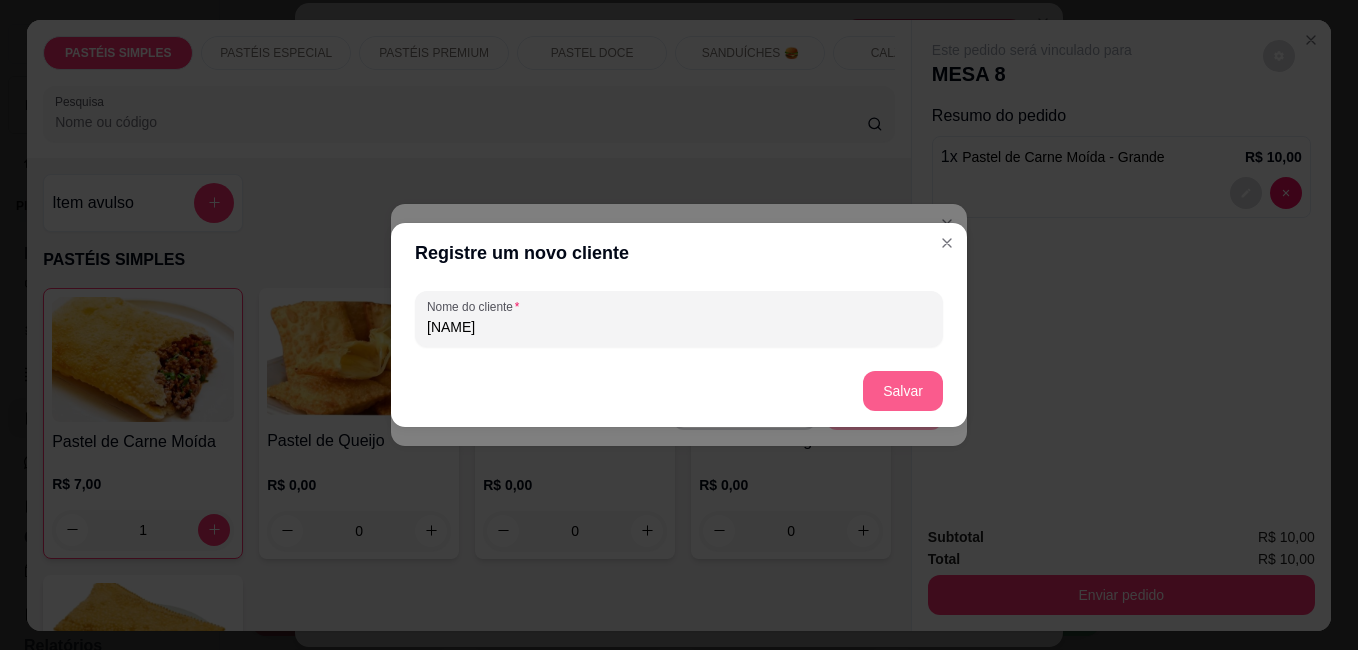 type on "Flavia" 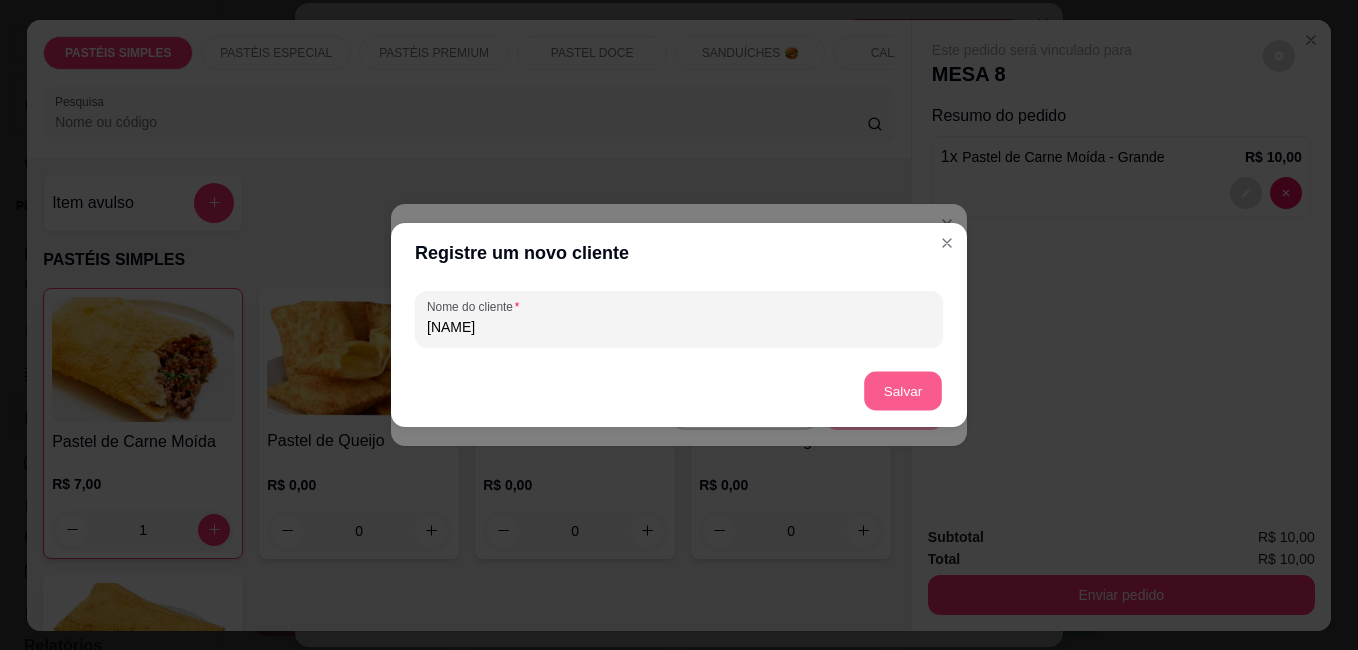 click on "Salvar" at bounding box center [903, 391] 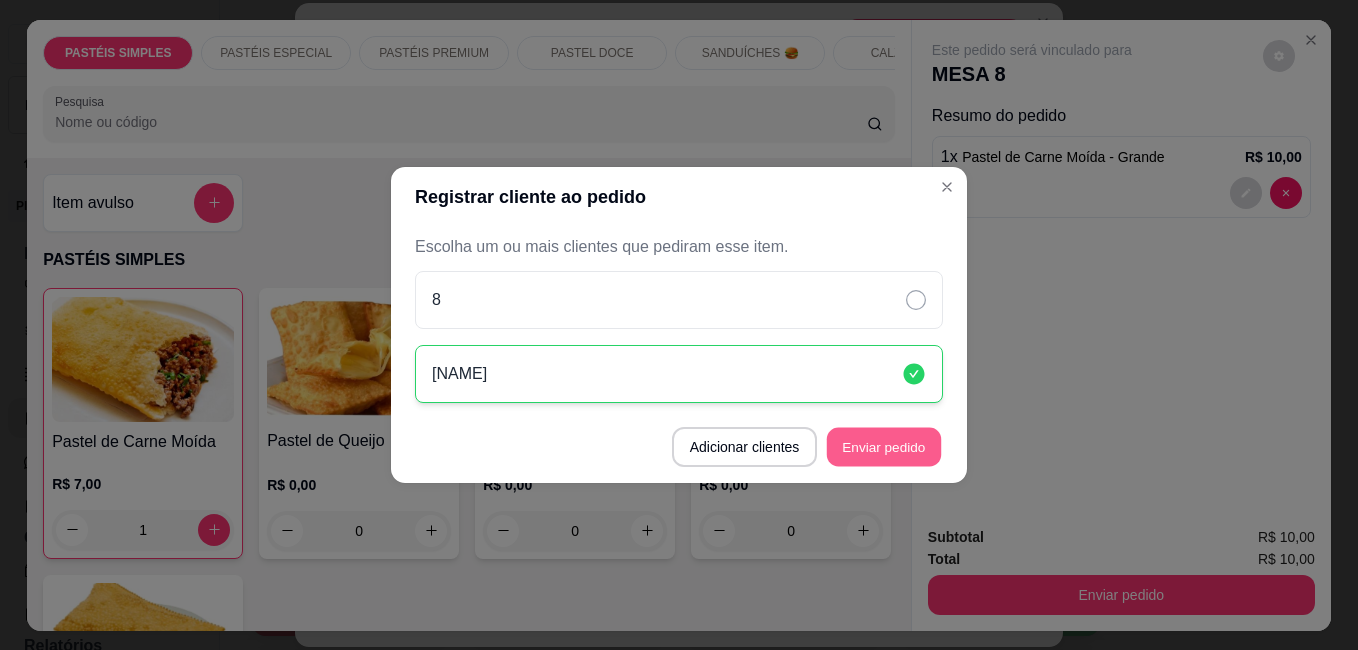 click on "Enviar pedido" at bounding box center [884, 447] 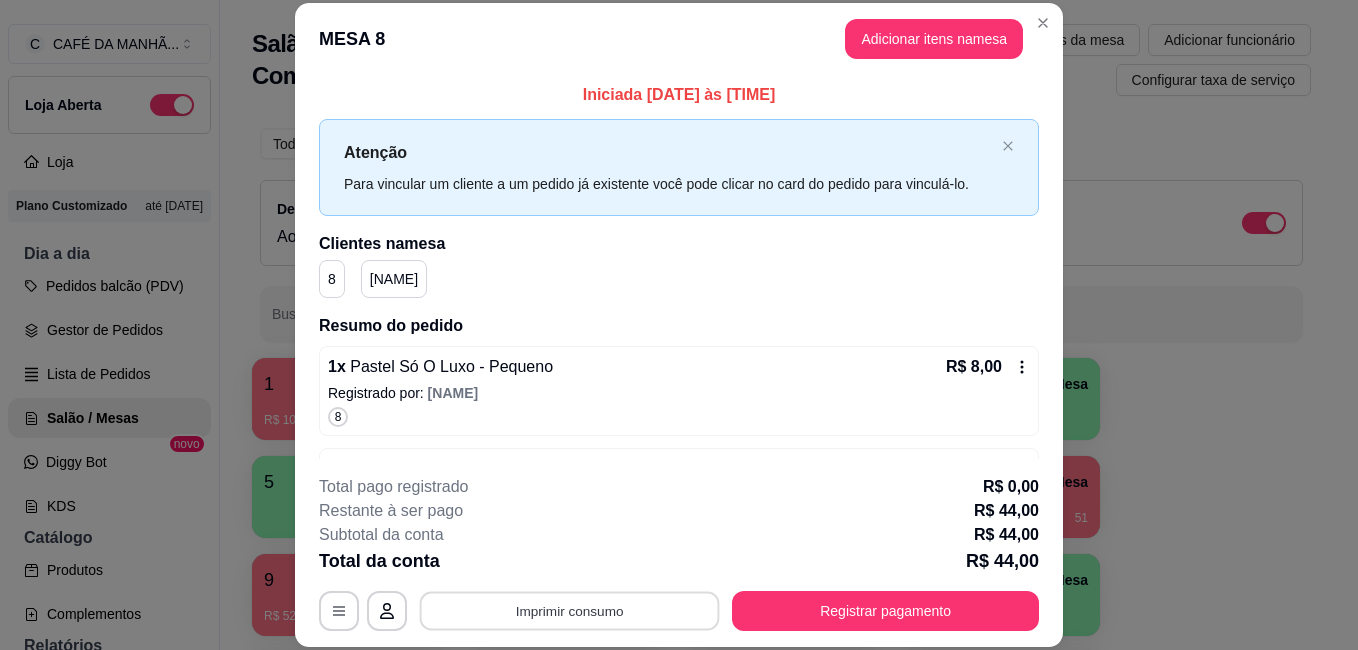 click on "Imprimir consumo" at bounding box center [570, 610] 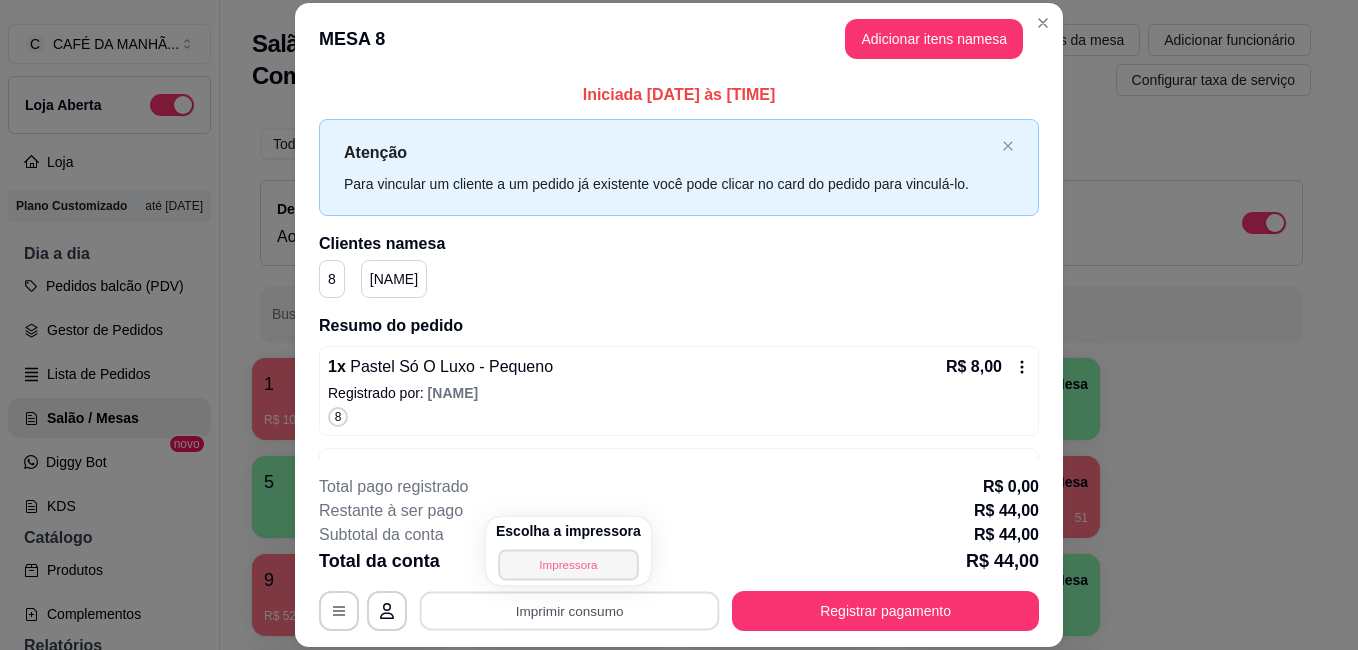 click on "Impressora" at bounding box center (568, 564) 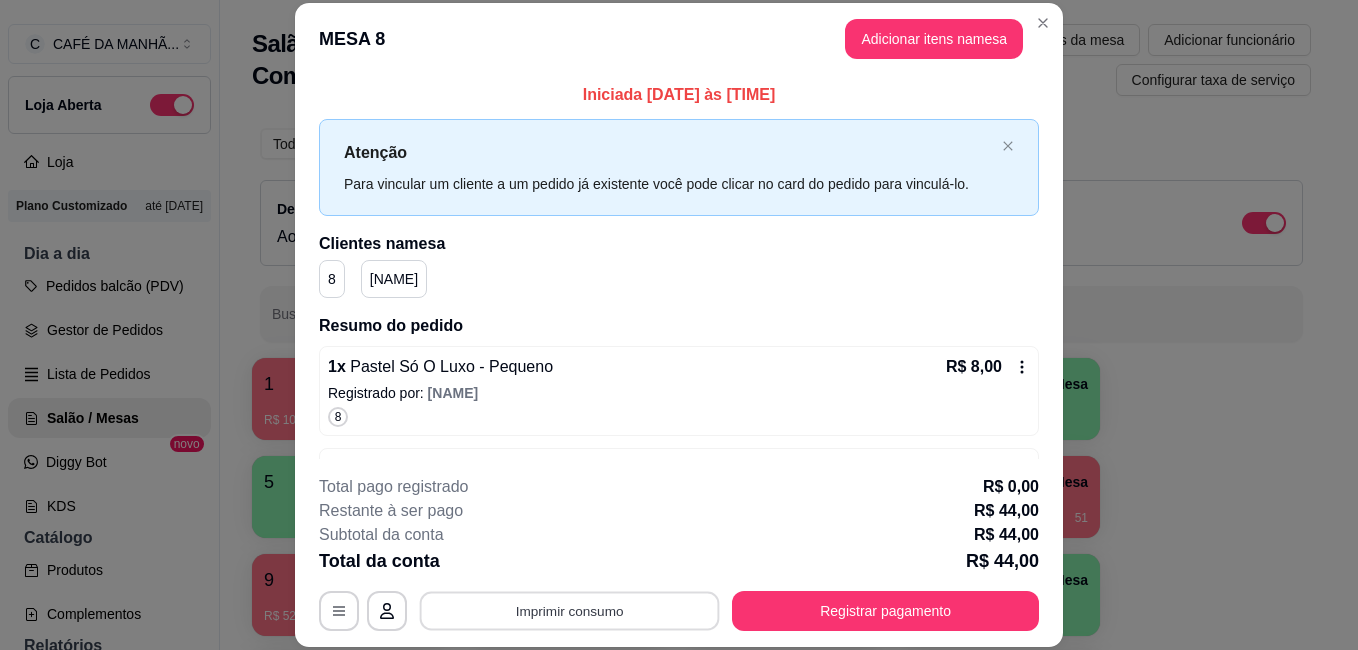 click on "Imprimir consumo" at bounding box center [570, 610] 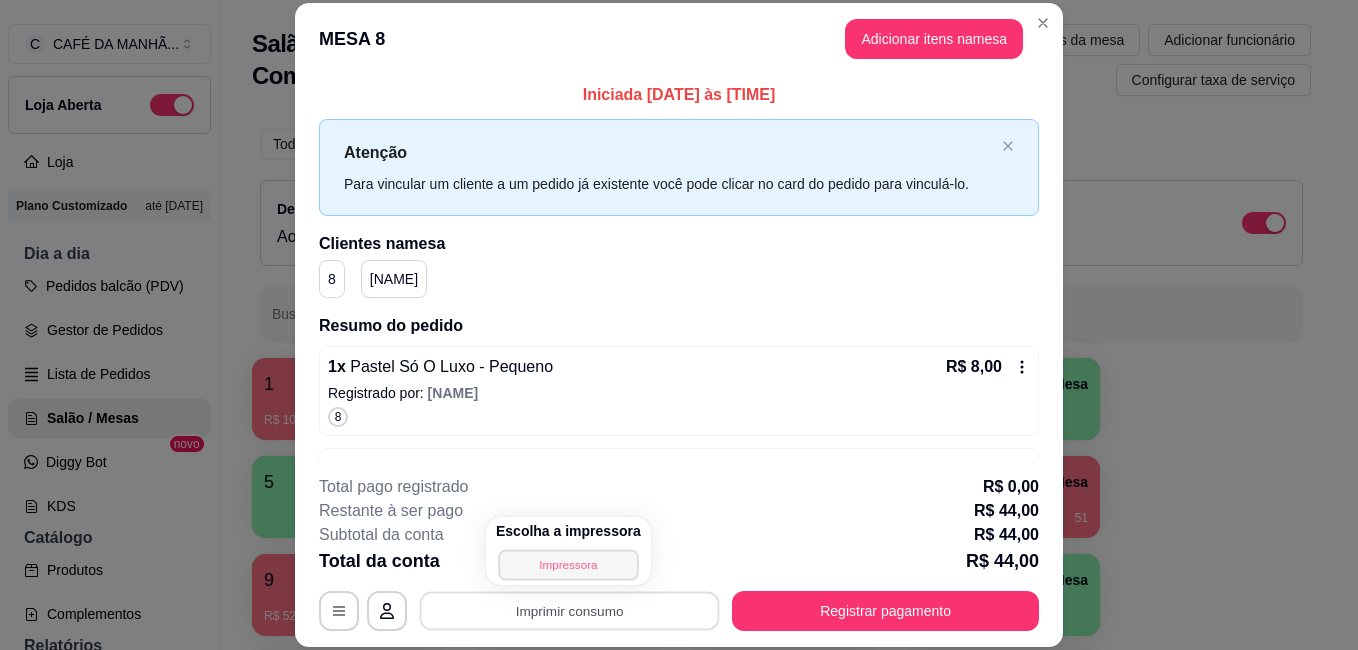 click on "Impressora" at bounding box center [568, 564] 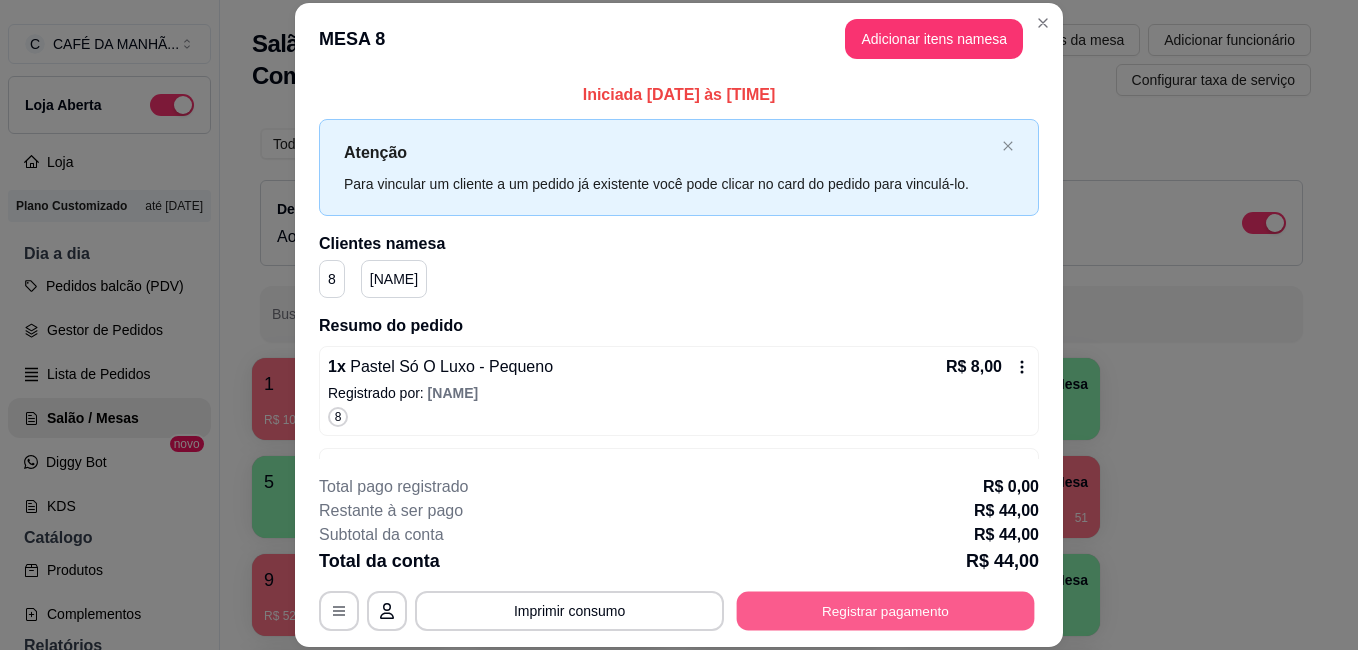 click on "Registrar pagamento" at bounding box center (886, 610) 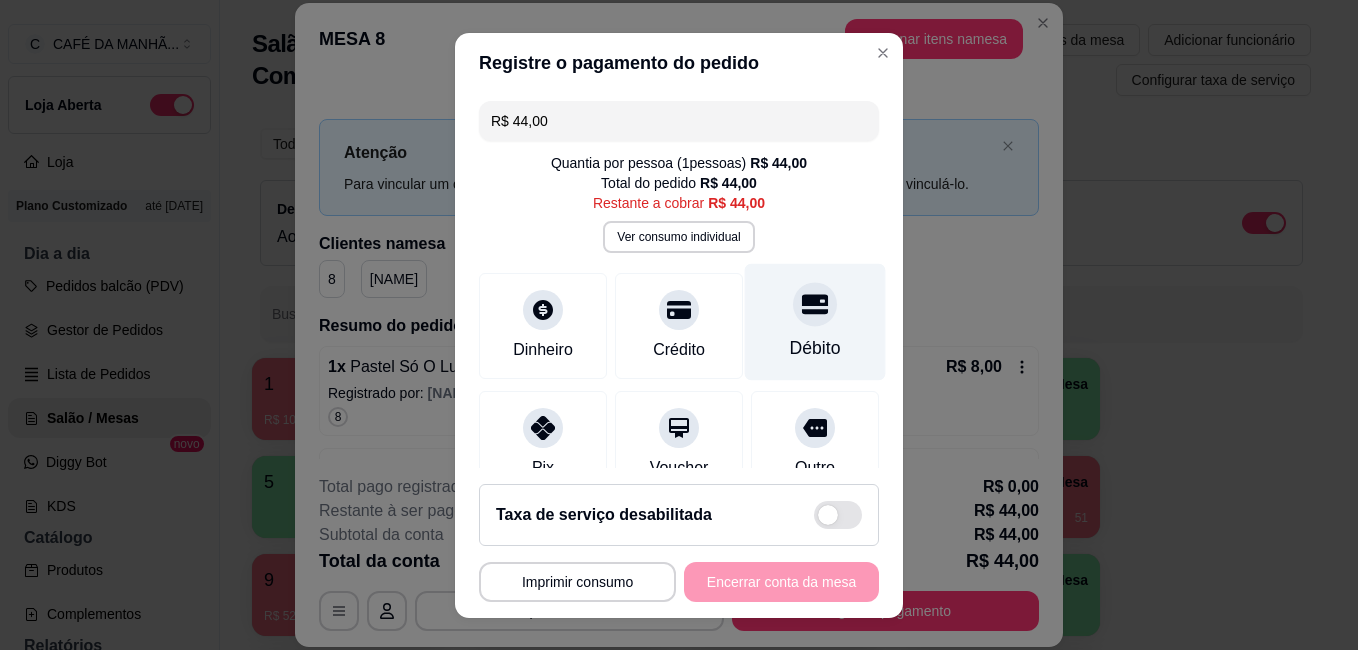 click on "Débito" at bounding box center [815, 348] 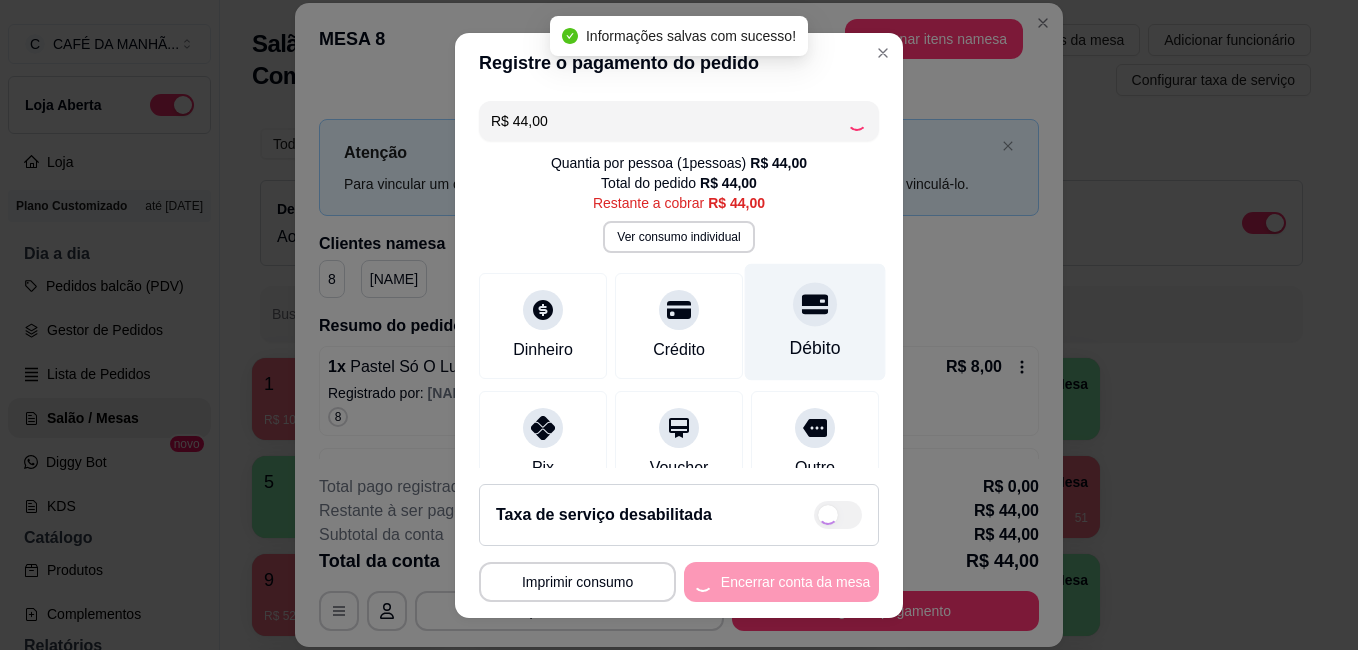 type on "R$ 0,00" 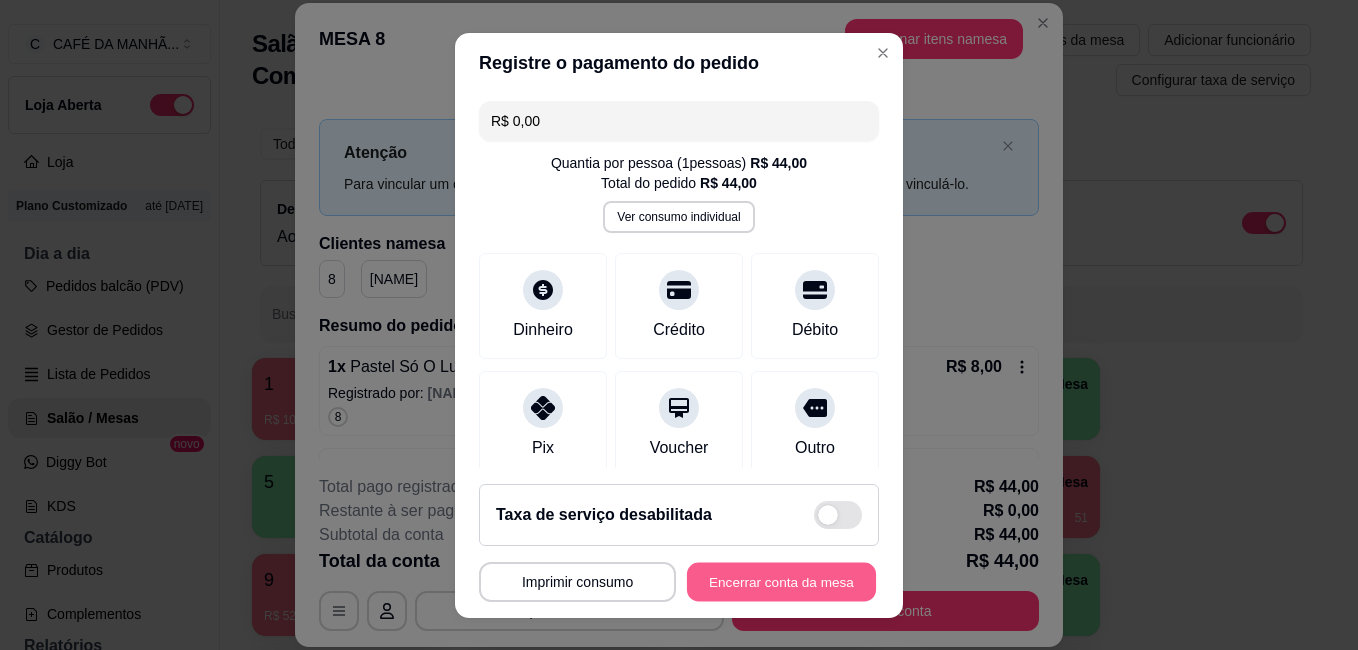 click on "Encerrar conta da mesa" at bounding box center [781, 581] 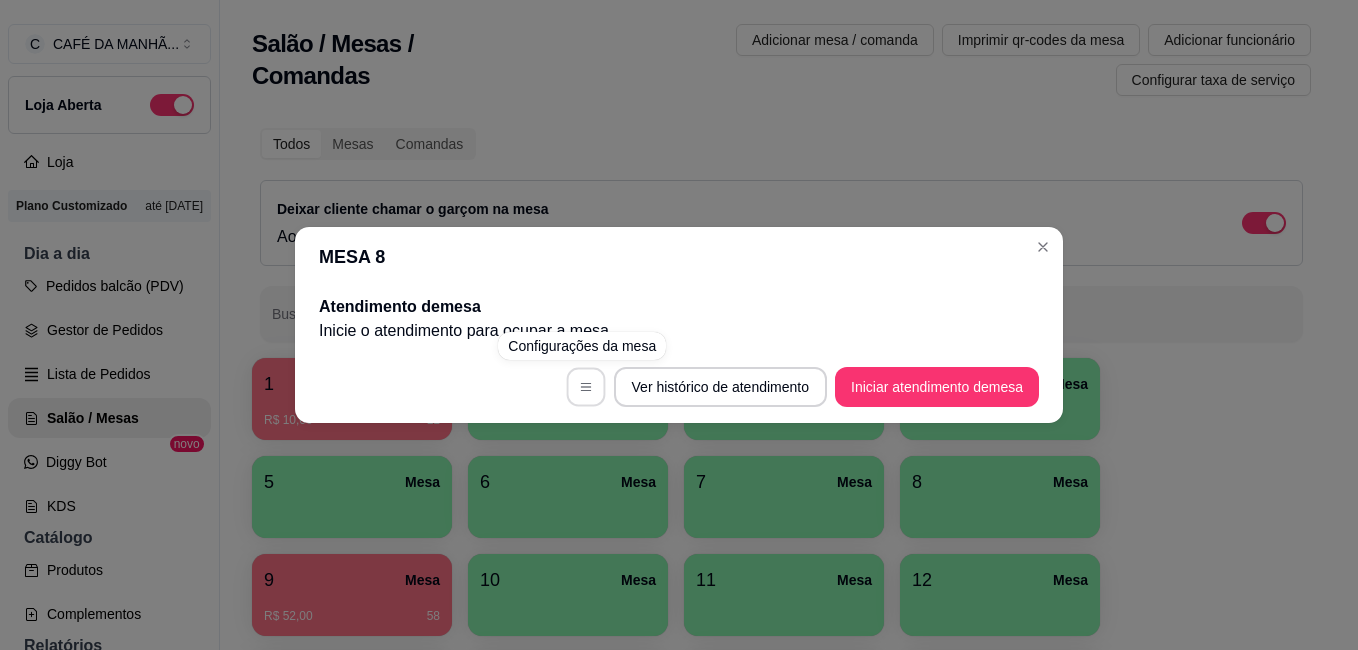 click at bounding box center [585, 387] 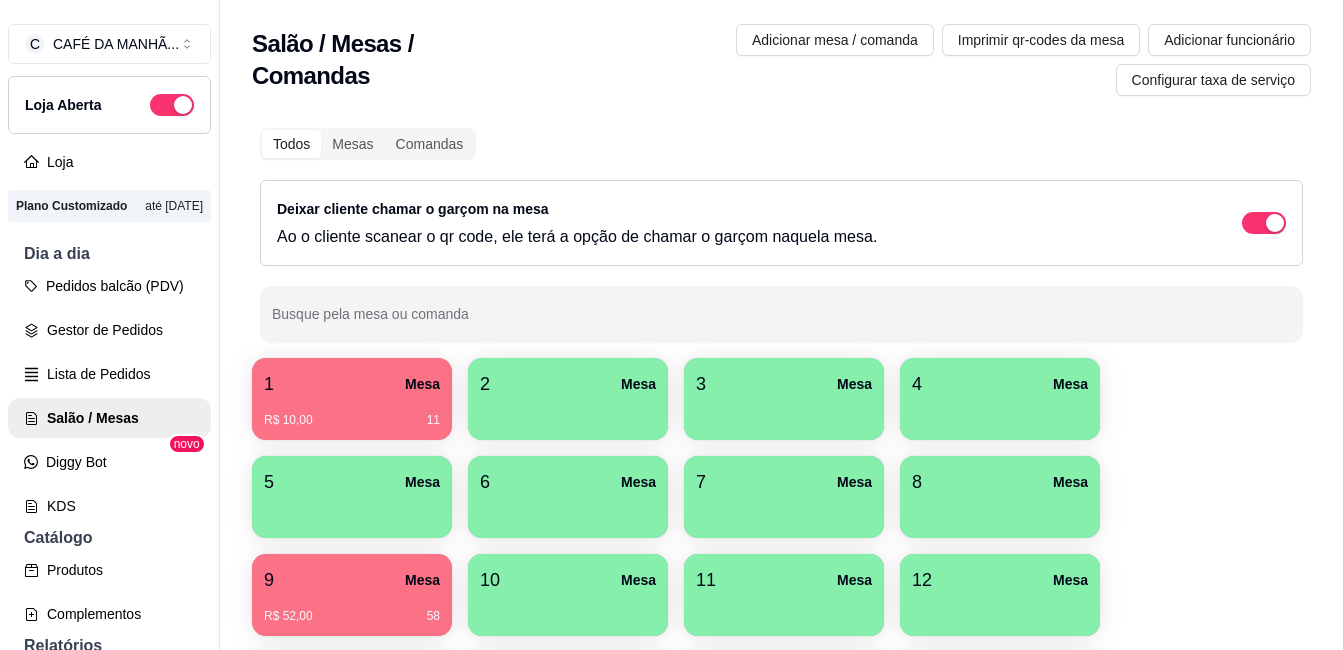 click on "R$ 10,00 11" at bounding box center (352, 420) 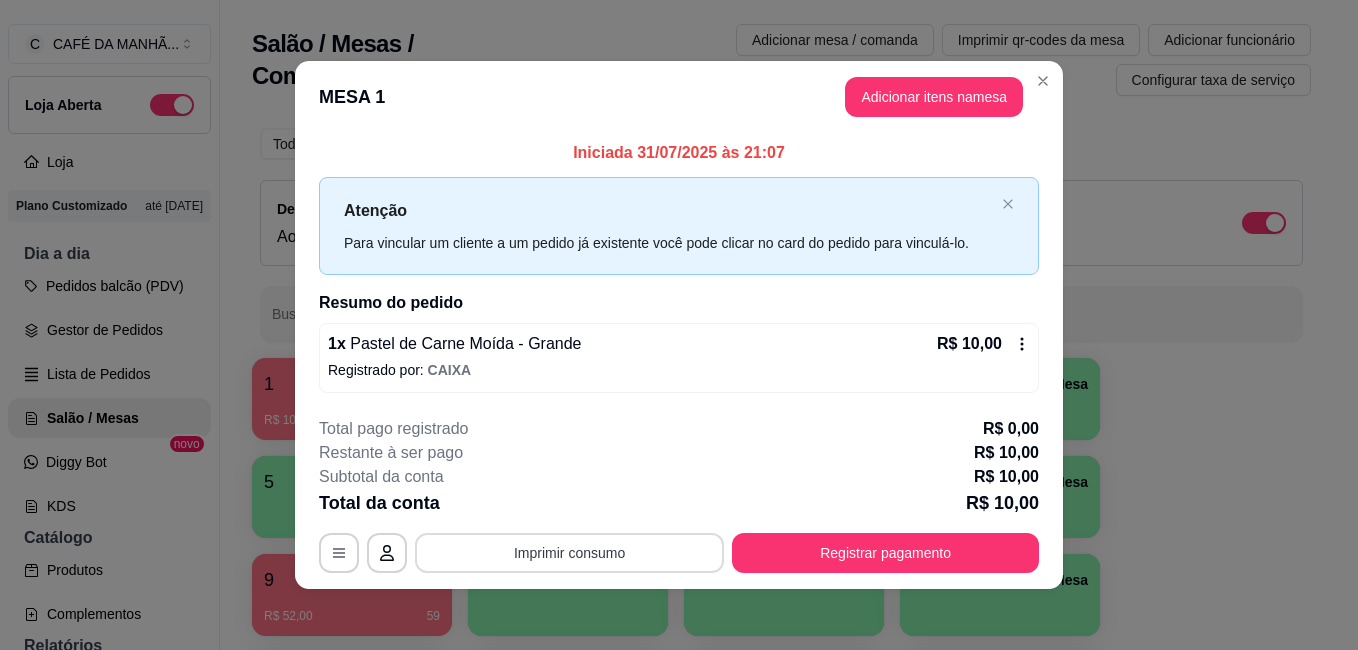 click on "Imprimir consumo" at bounding box center [569, 553] 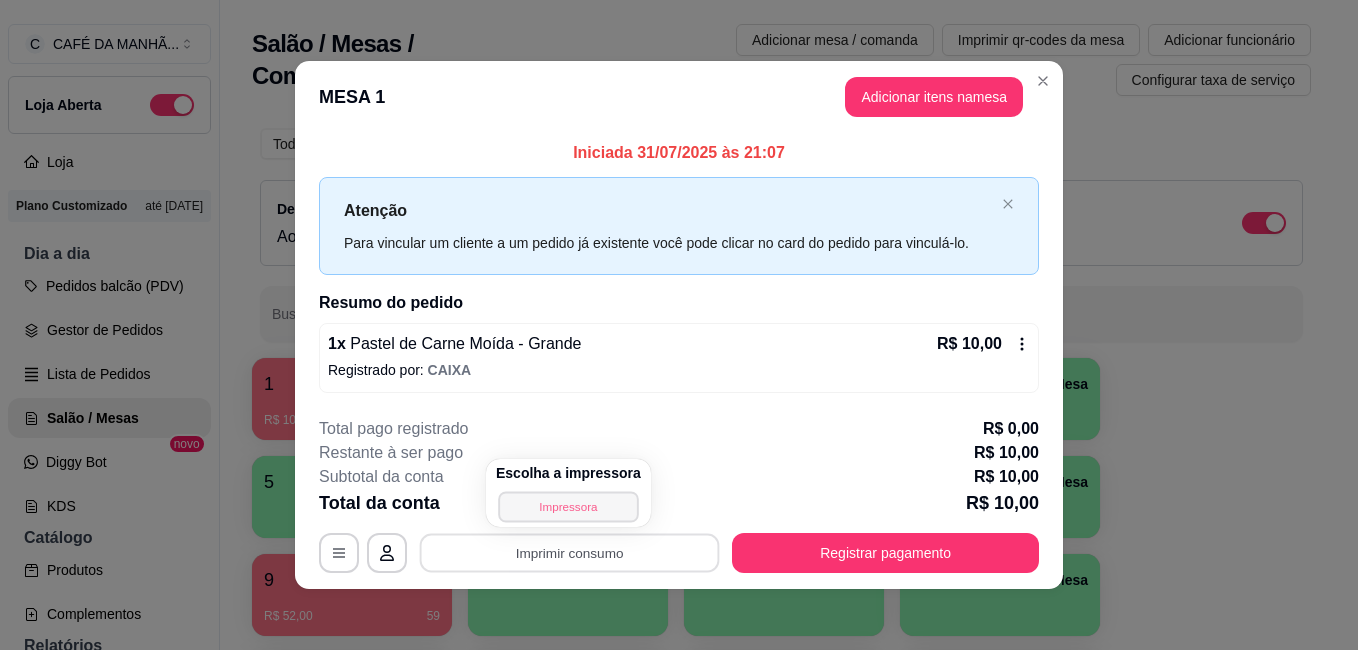 click on "Impressora" at bounding box center [568, 506] 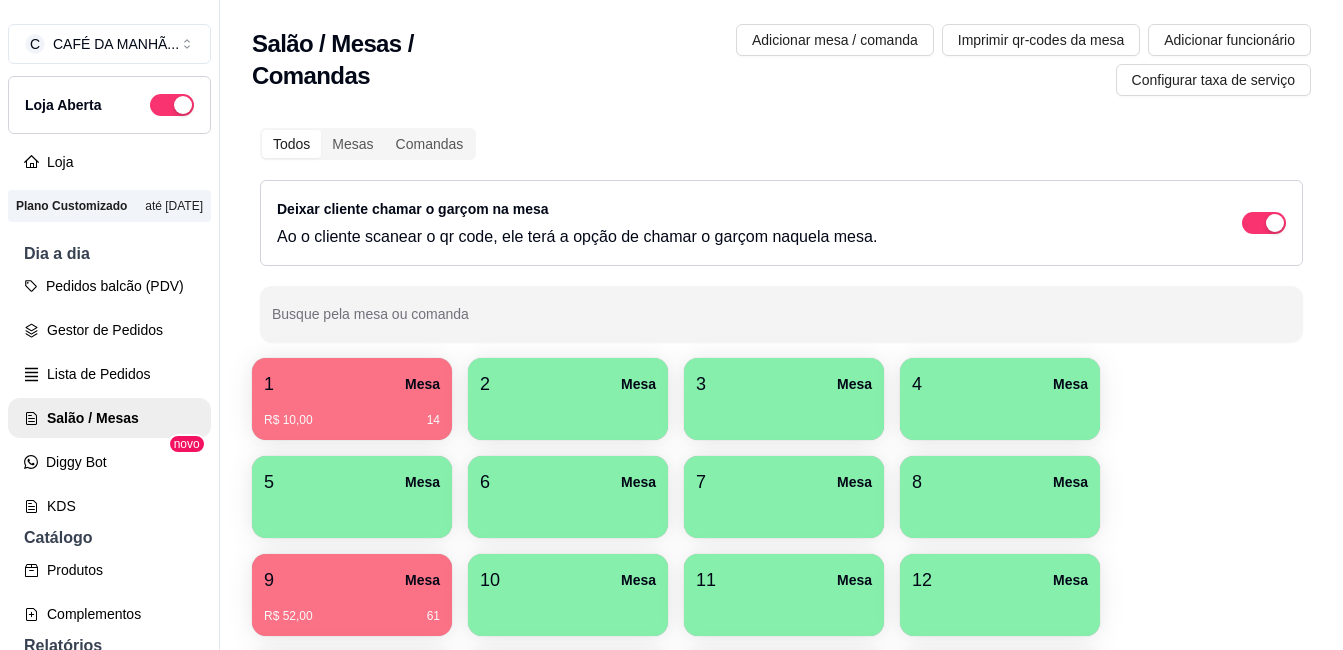 type 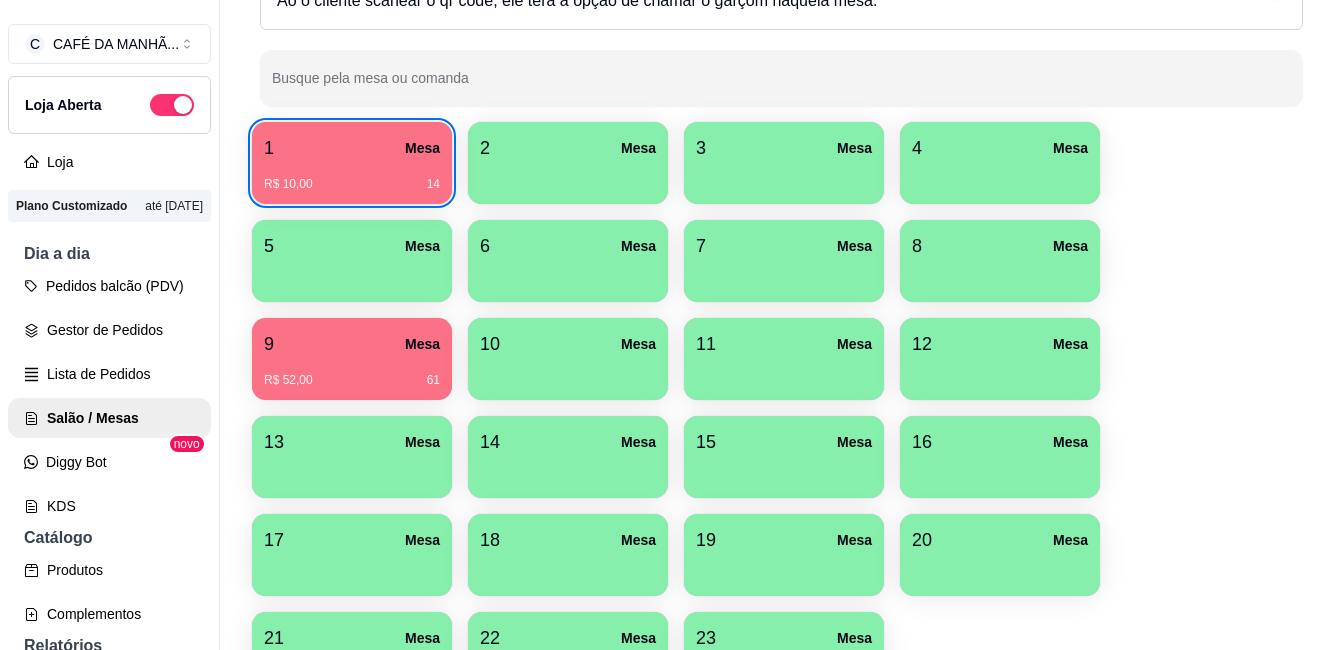 scroll, scrollTop: 360, scrollLeft: 0, axis: vertical 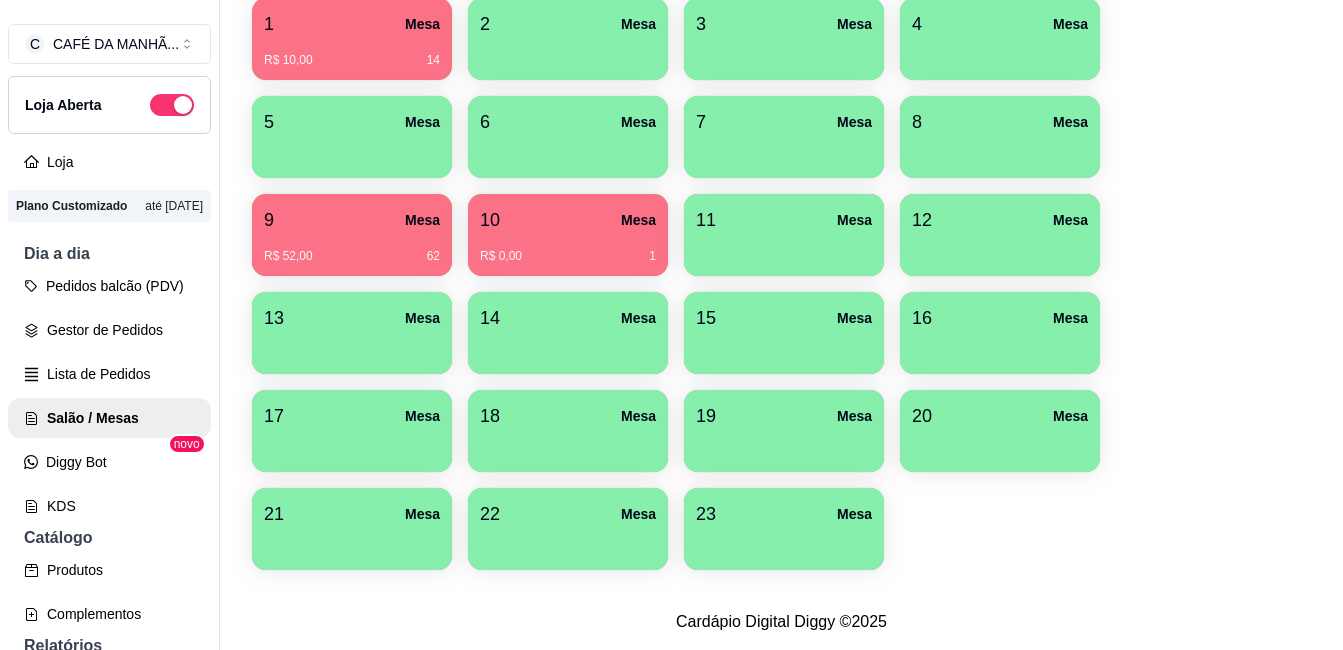 click on "R$ 0,00 1" at bounding box center [568, 249] 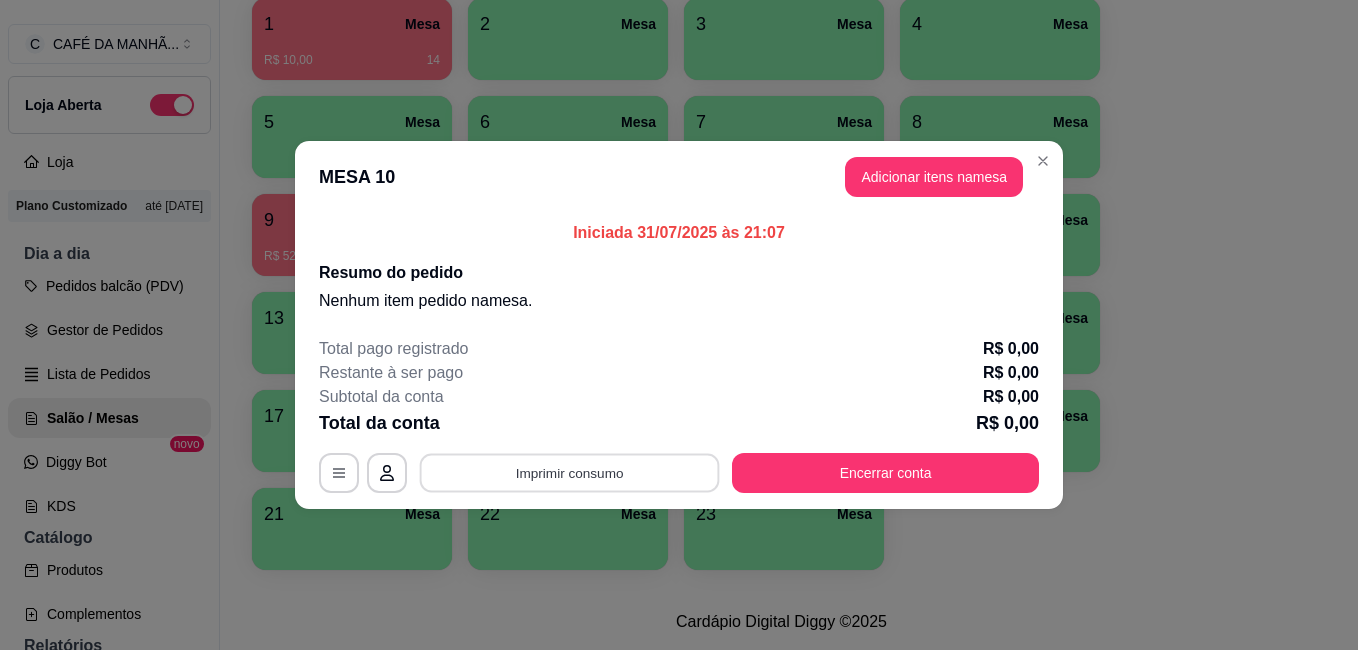 click on "Imprimir consumo" at bounding box center [570, 473] 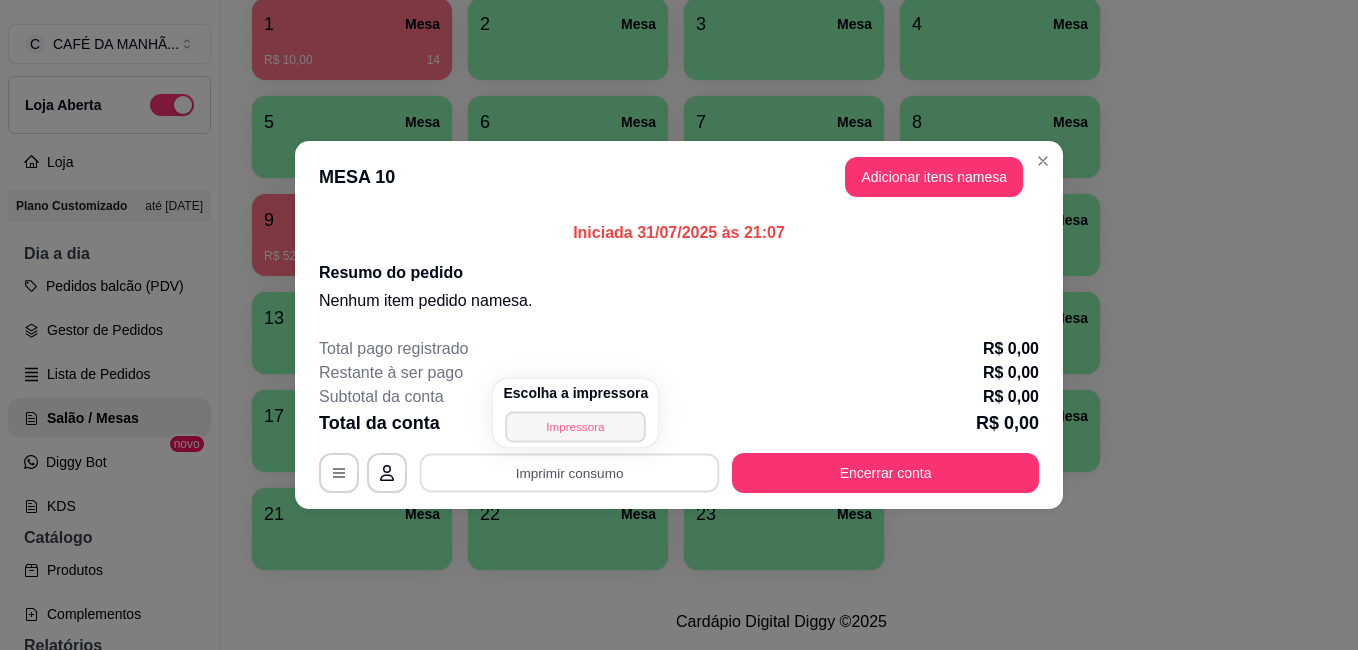 click on "Impressora" at bounding box center (576, 426) 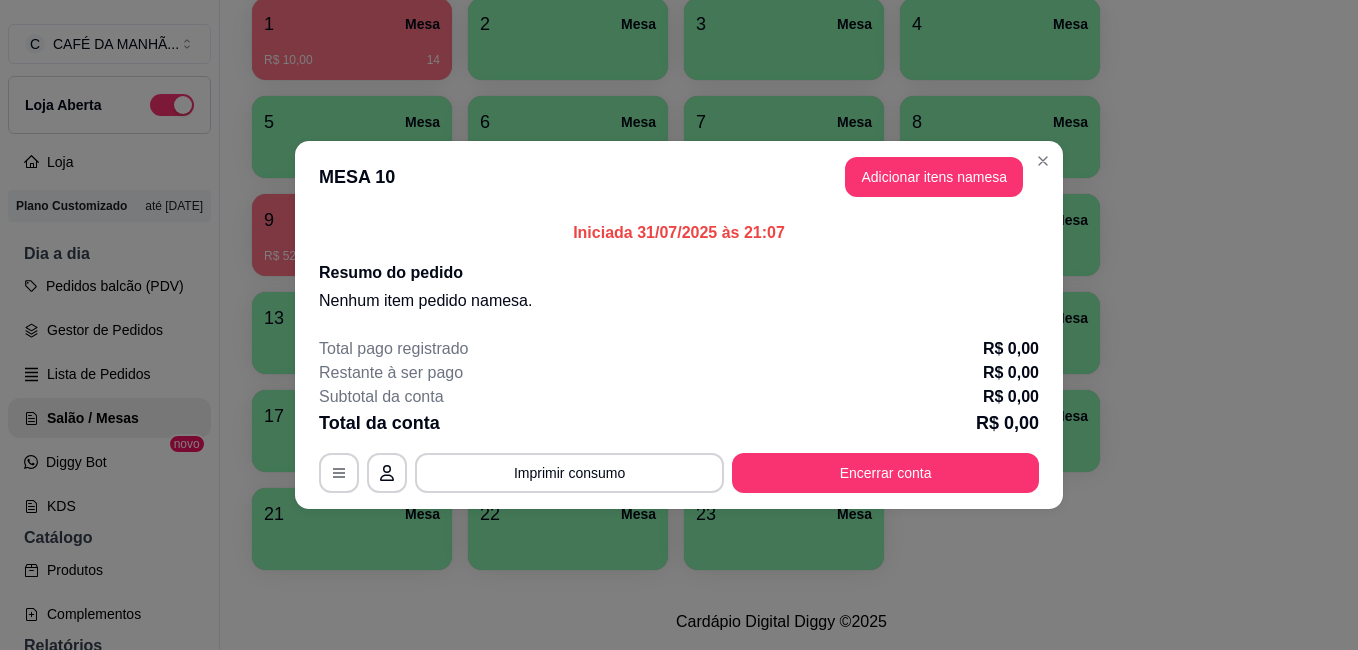 click on "Total da conta R$ 0,00" at bounding box center (679, 423) 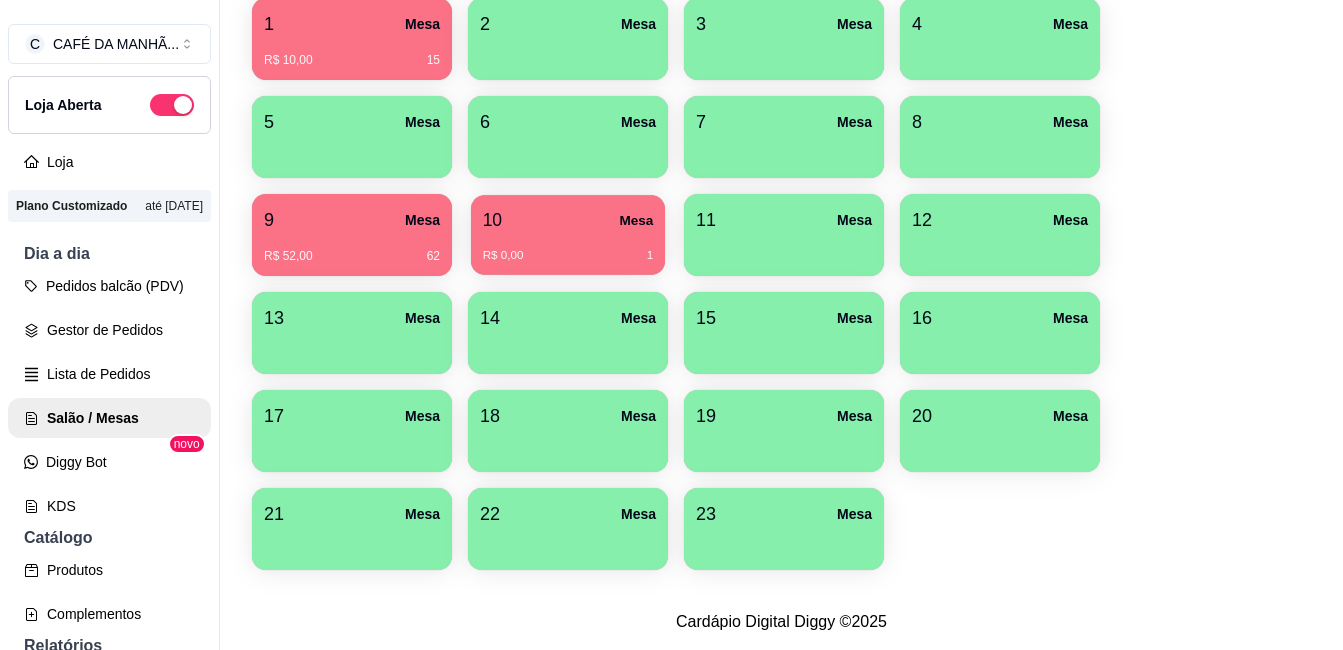 click on "R$ 0,00 1" at bounding box center [568, 248] 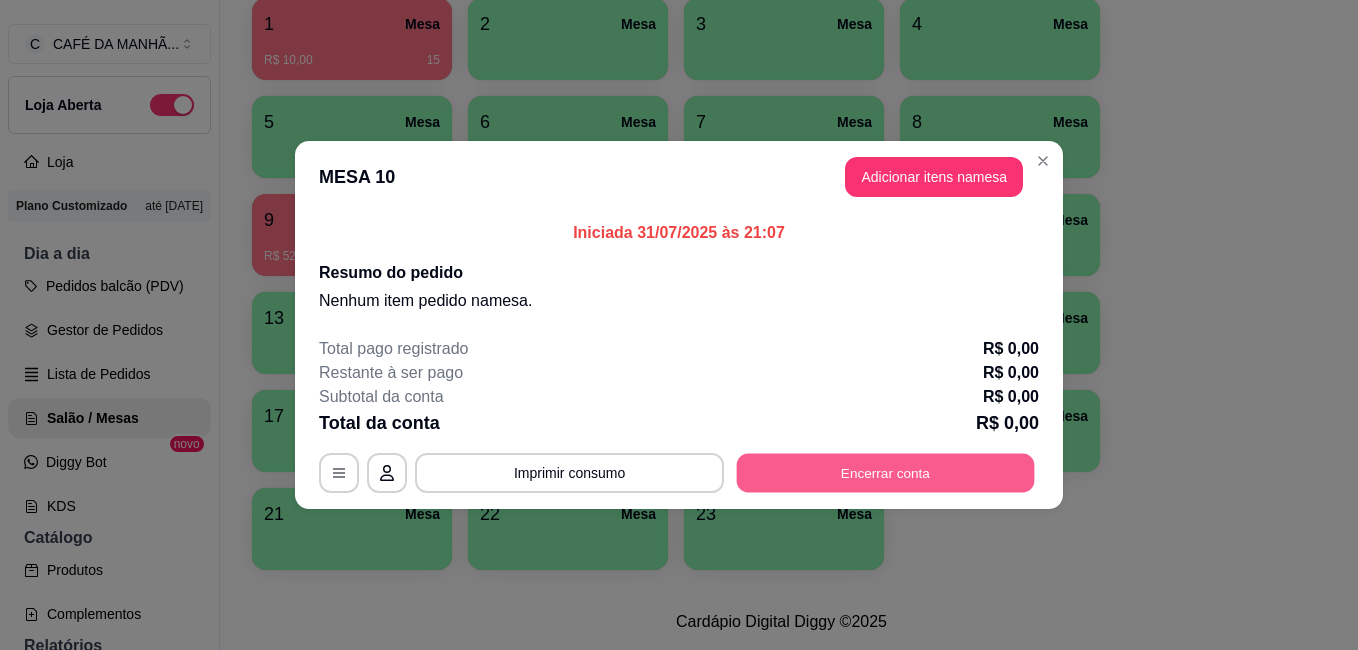 click on "Encerrar conta" at bounding box center [886, 473] 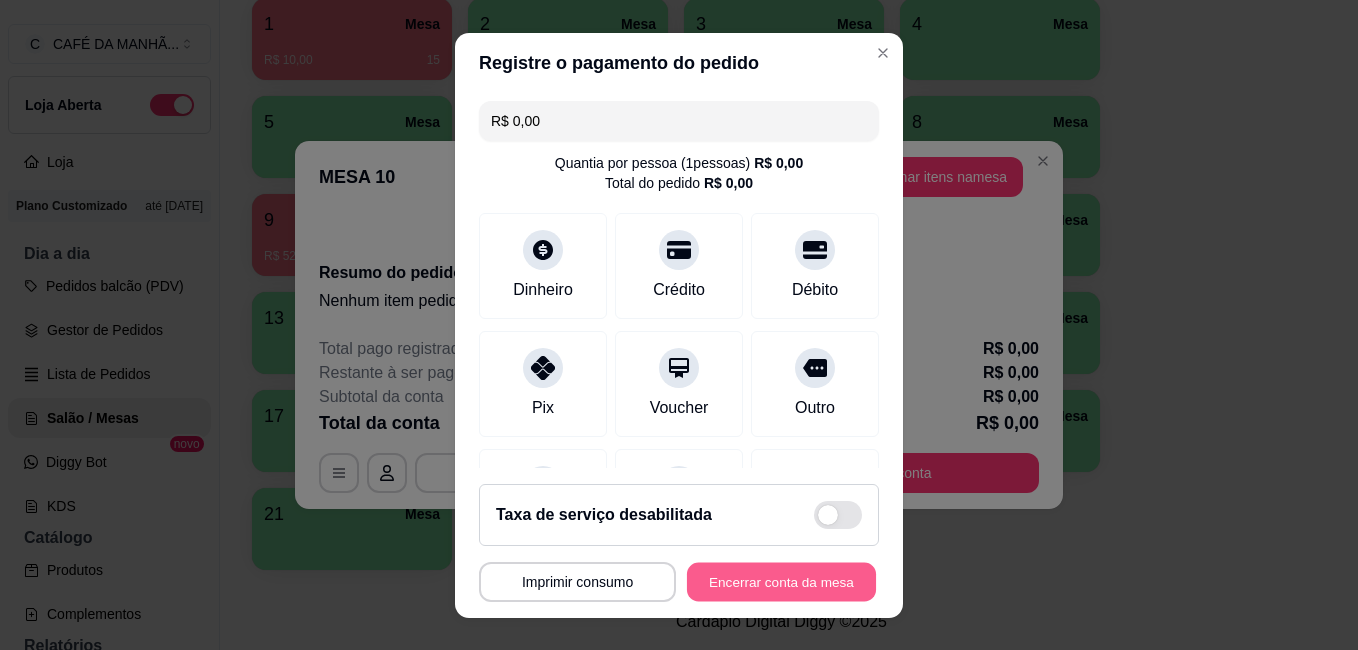 click on "Encerrar conta da mesa" at bounding box center [781, 581] 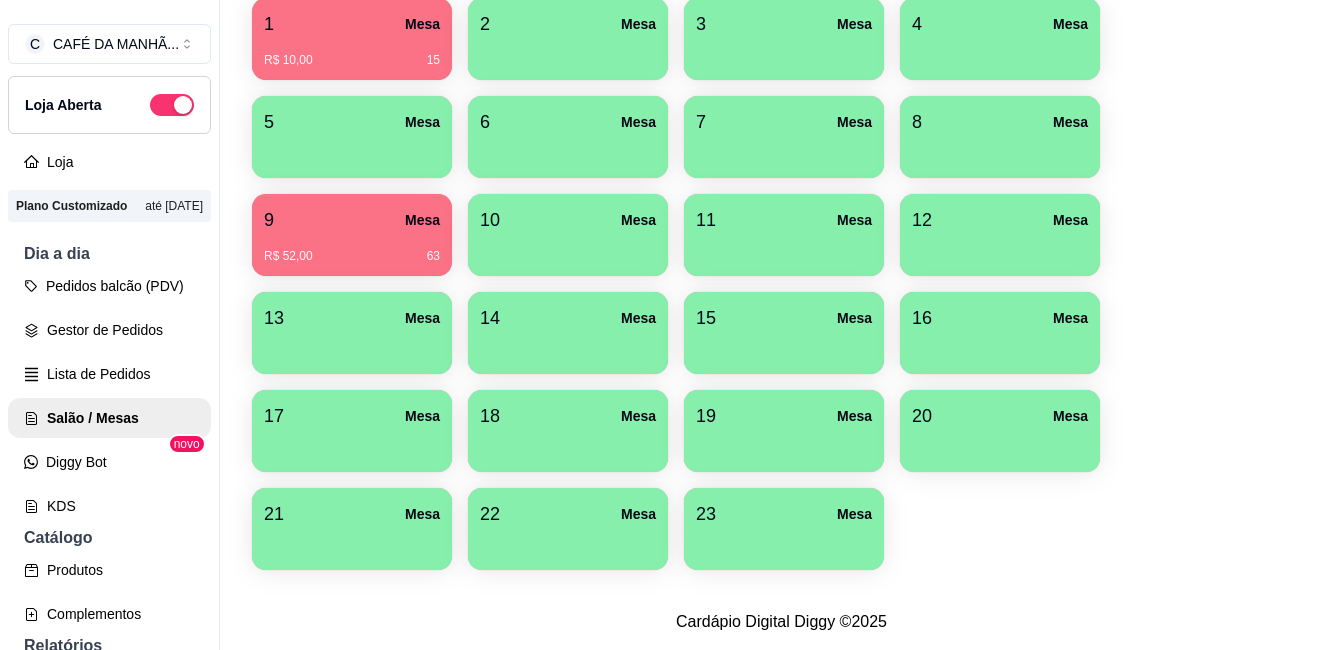 scroll, scrollTop: 0, scrollLeft: 0, axis: both 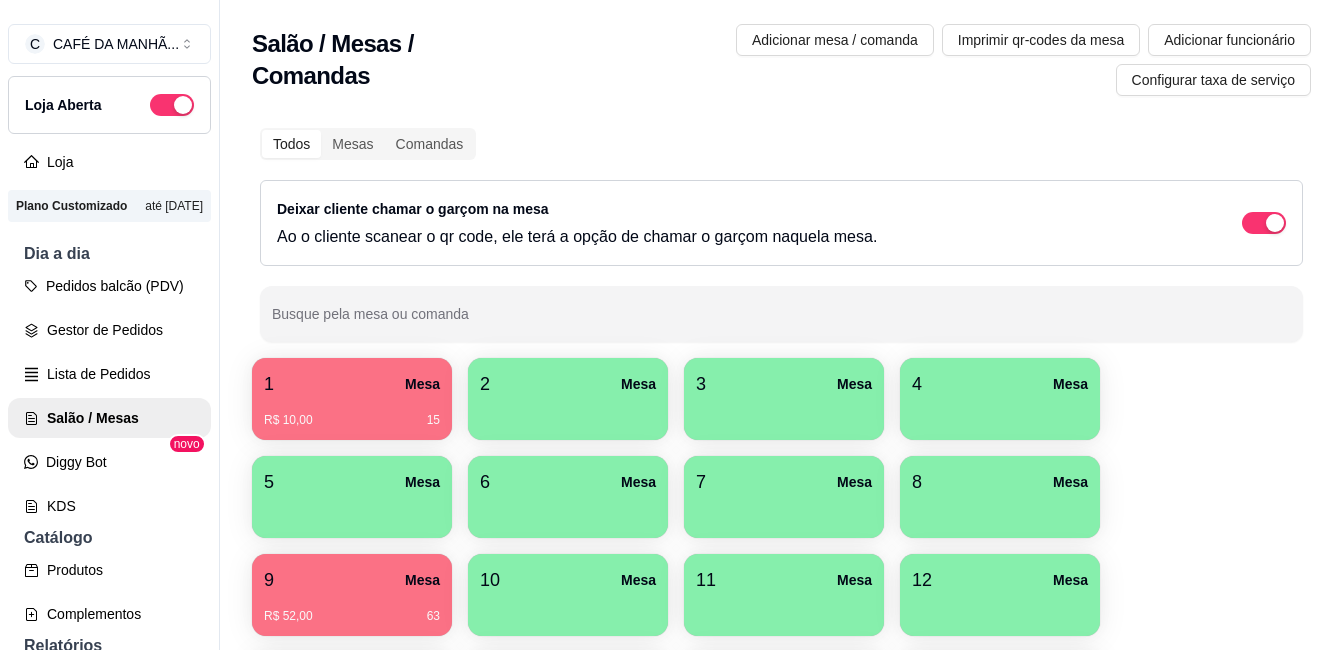 type 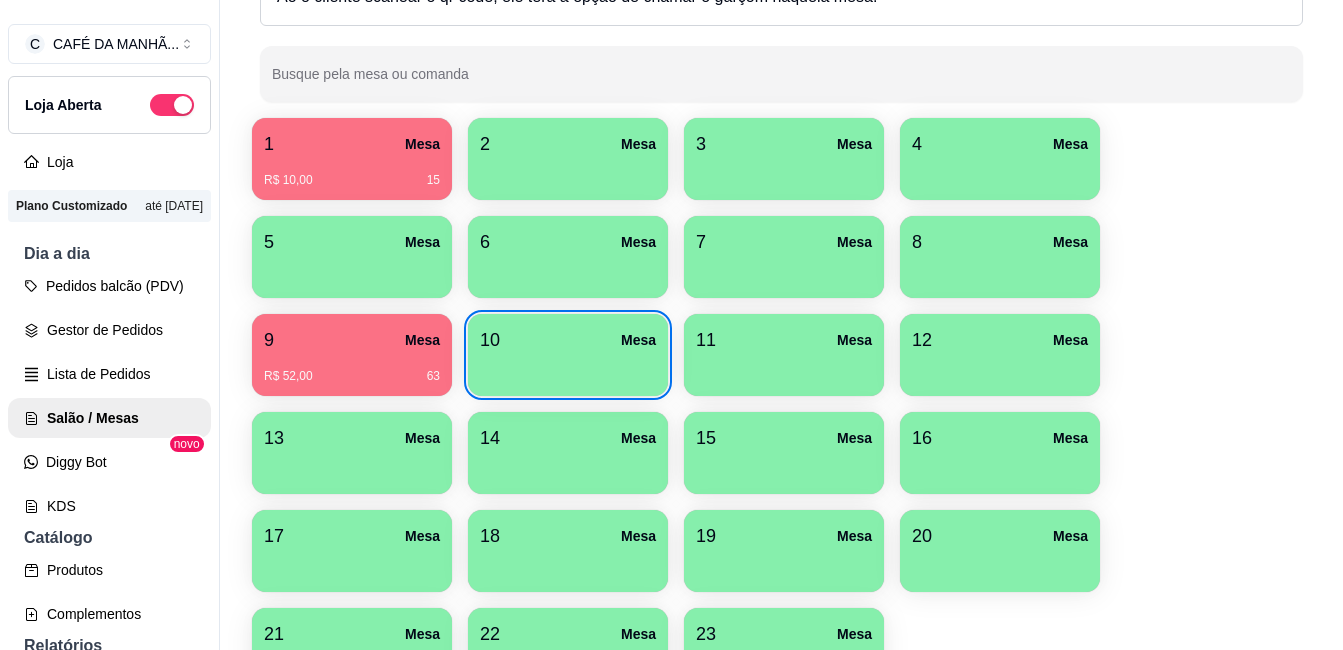 scroll, scrollTop: 280, scrollLeft: 0, axis: vertical 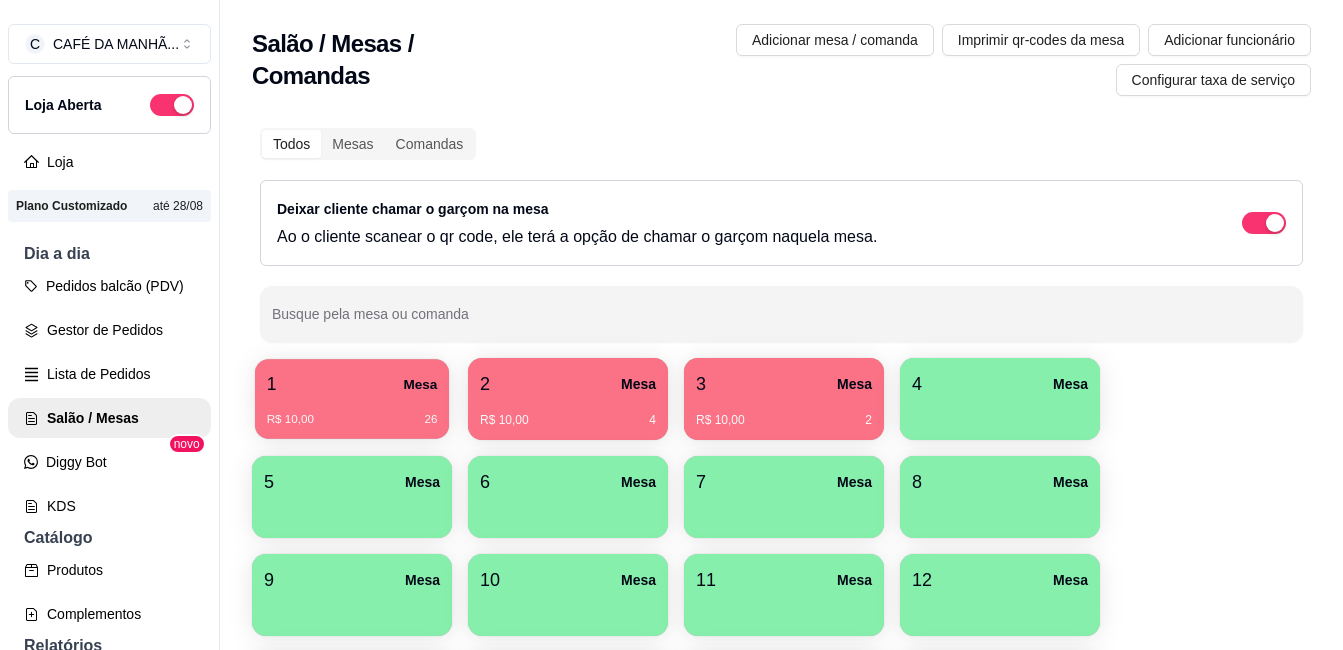 click on "1 Mesa" at bounding box center (352, 384) 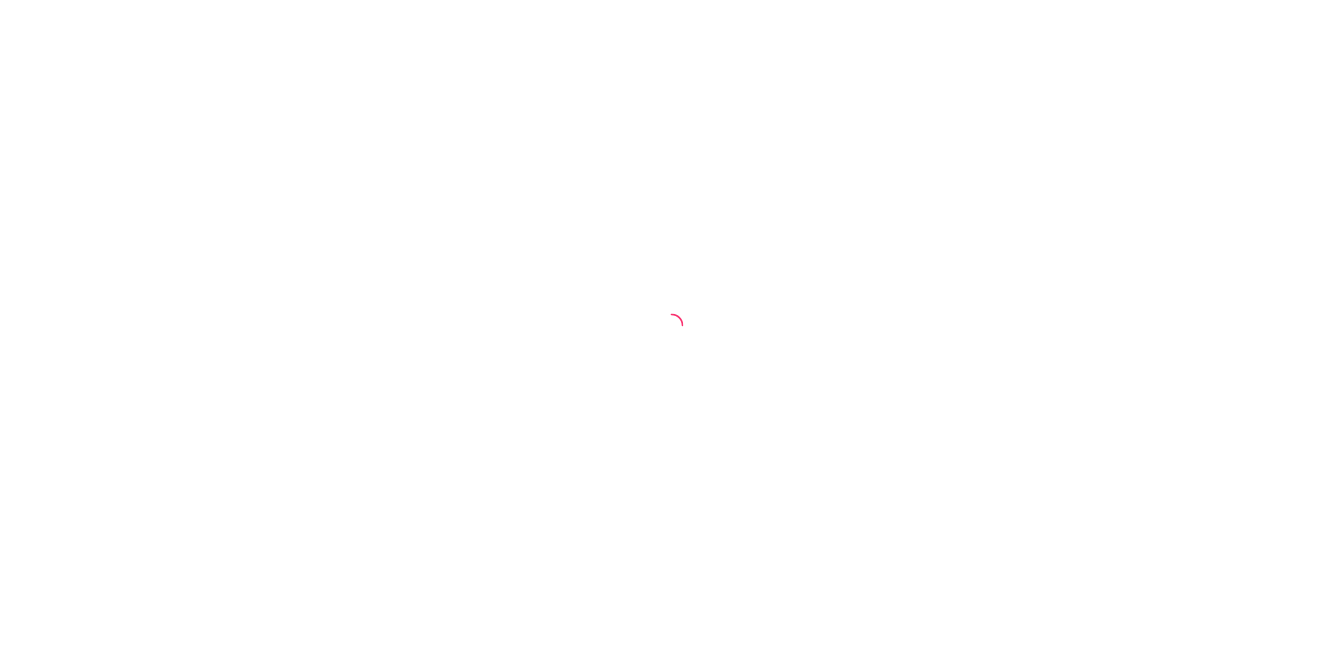 scroll, scrollTop: 0, scrollLeft: 0, axis: both 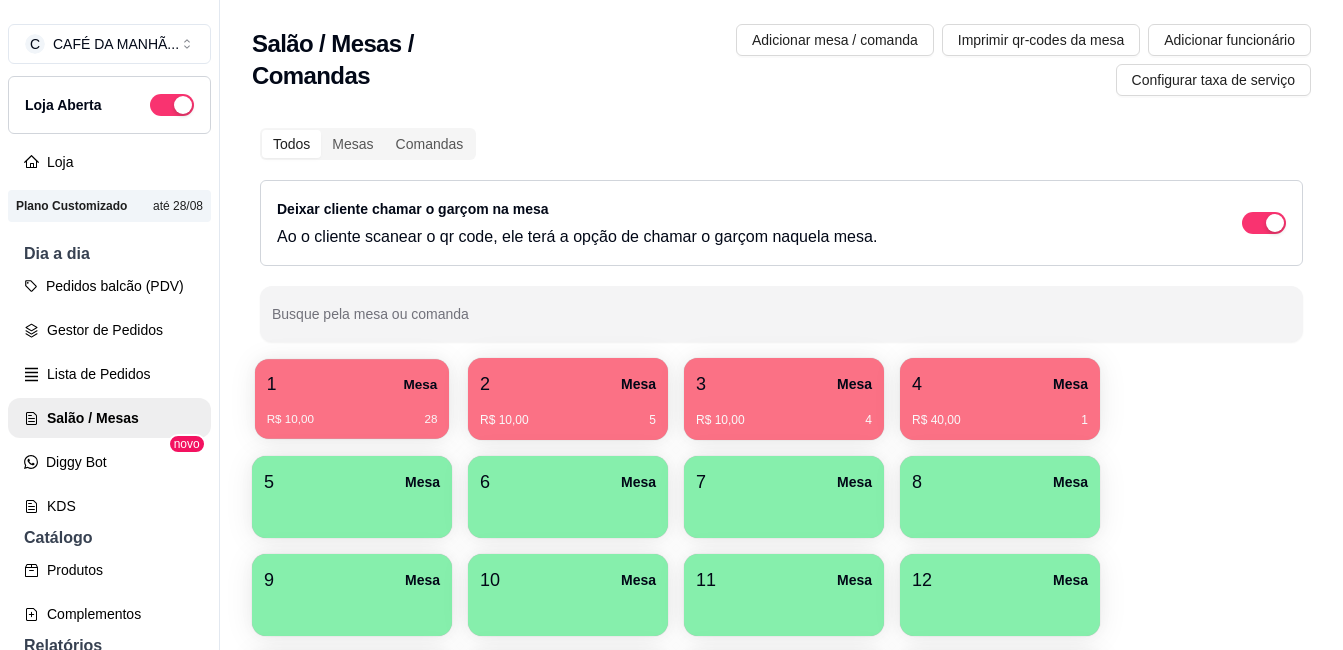click on "1 Mesa" at bounding box center (352, 384) 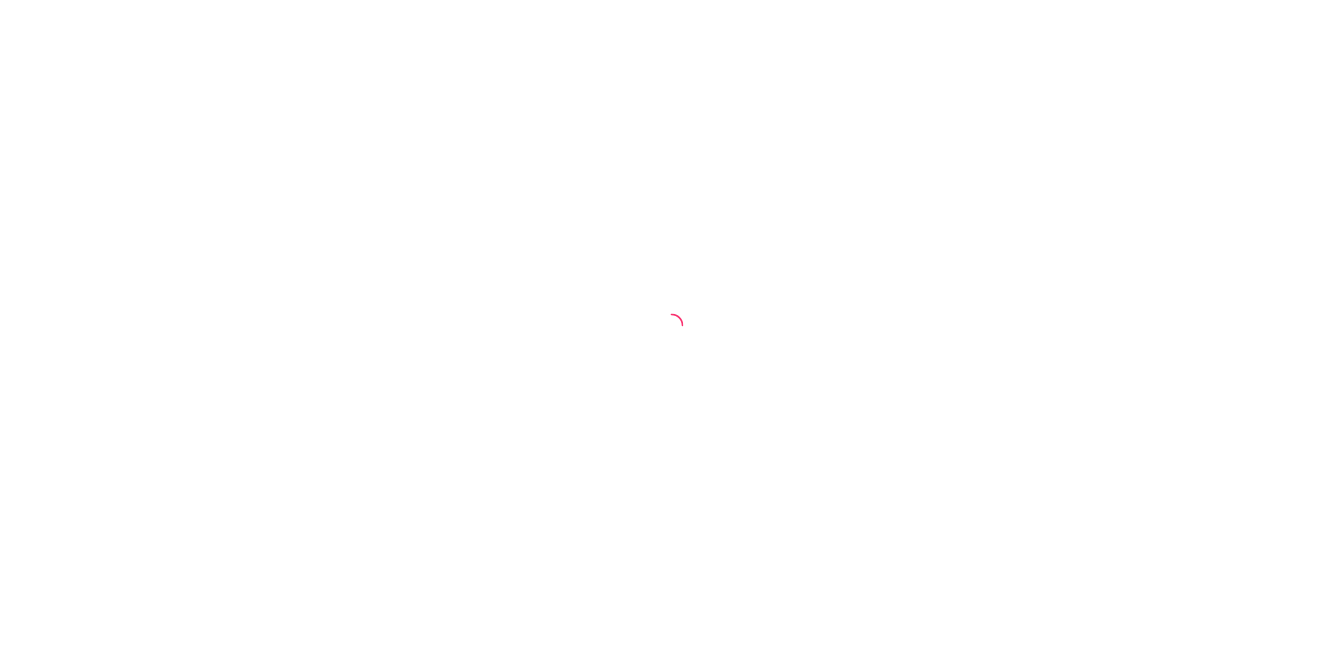 scroll, scrollTop: 0, scrollLeft: 0, axis: both 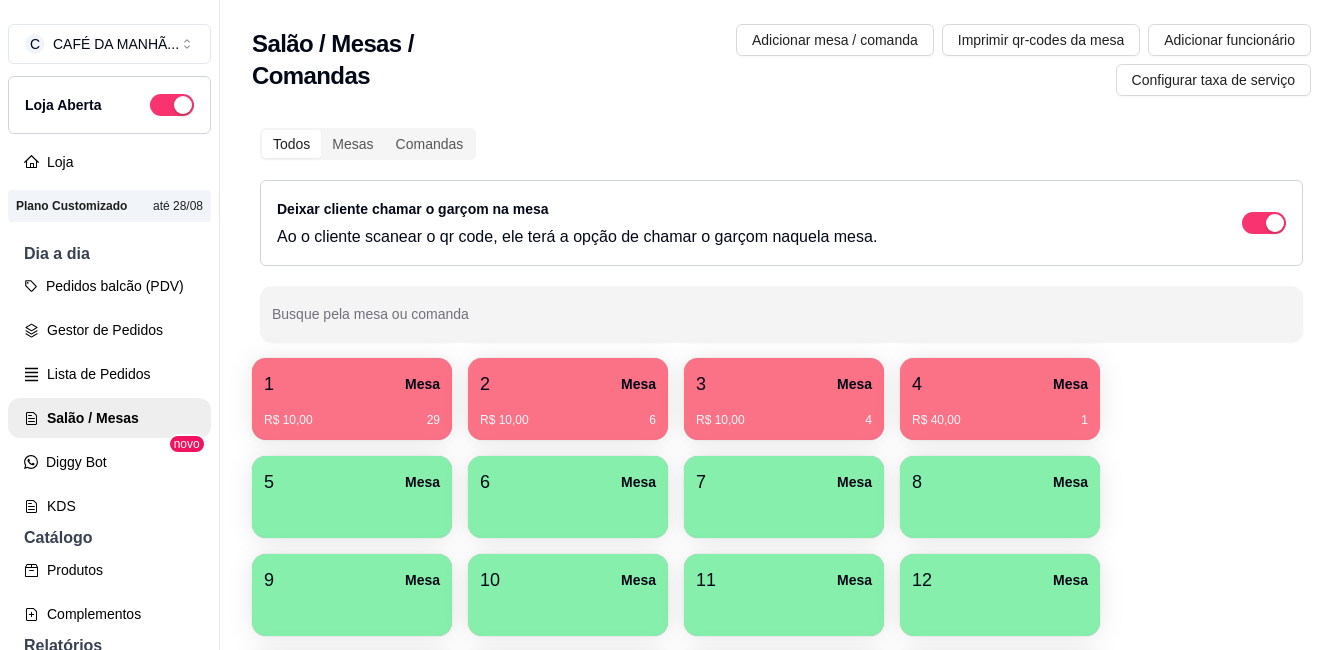 click on "1 Mesa" at bounding box center [352, 384] 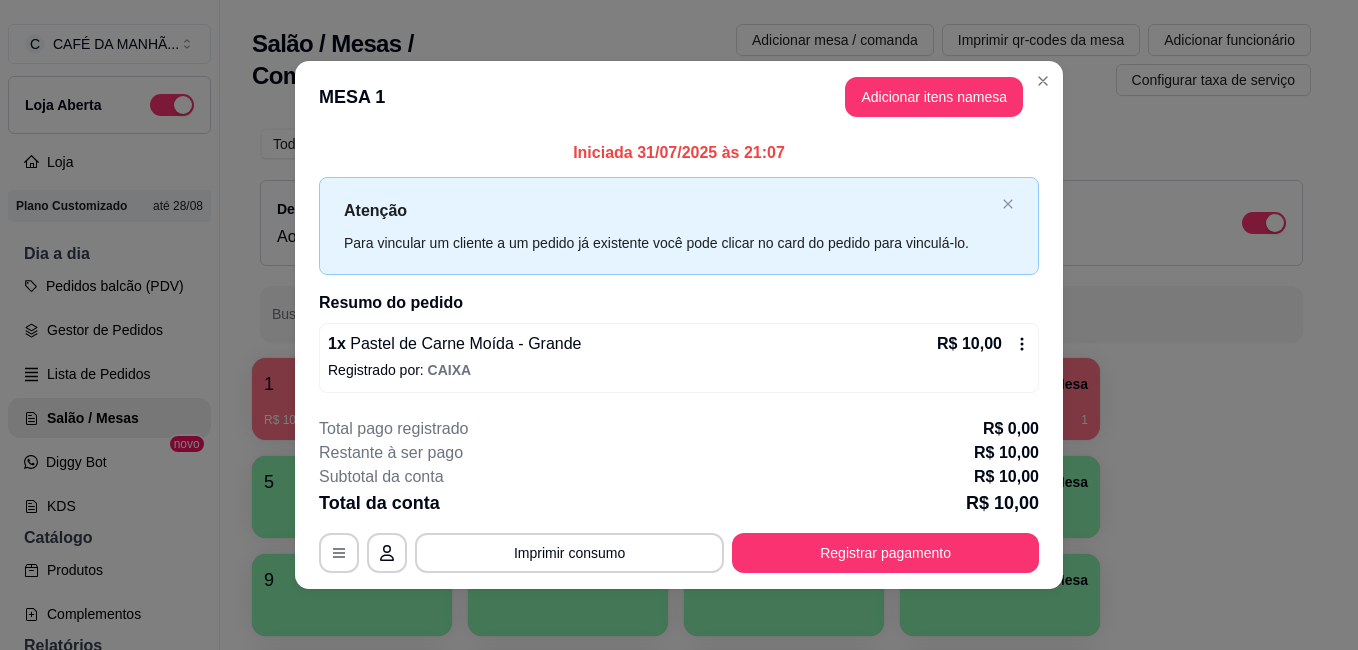 click 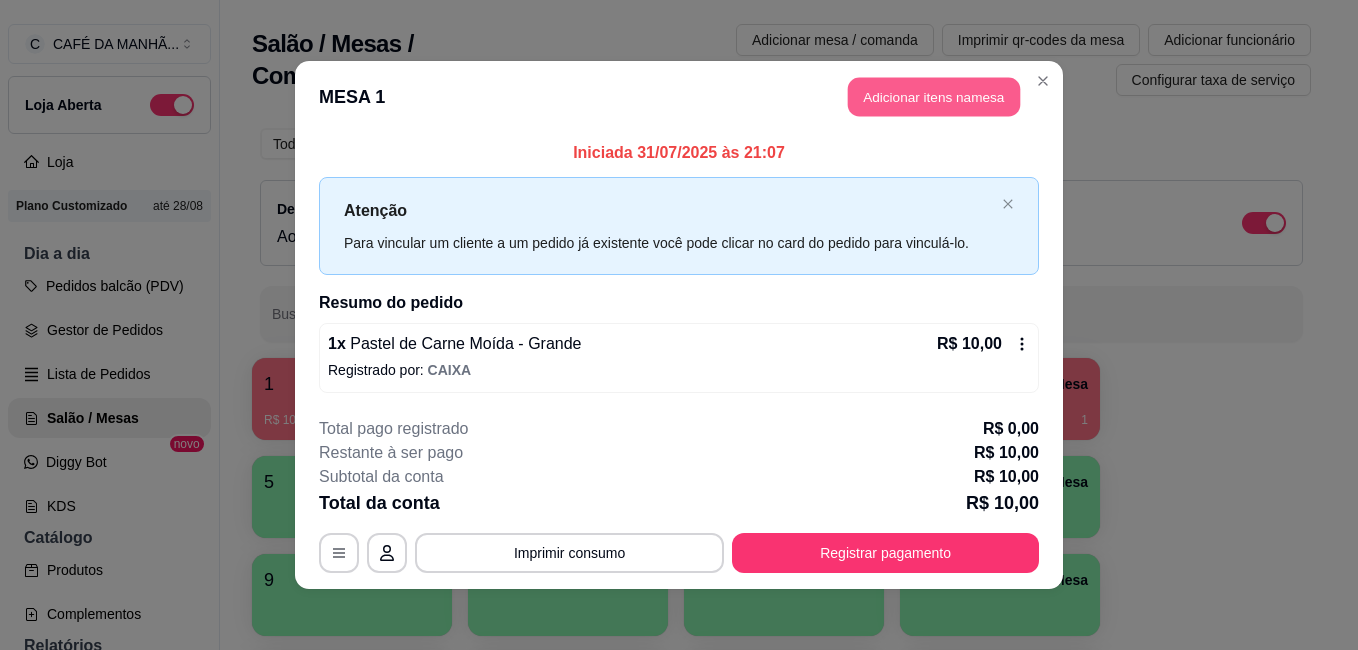click on "Adicionar itens na  mesa" at bounding box center [934, 97] 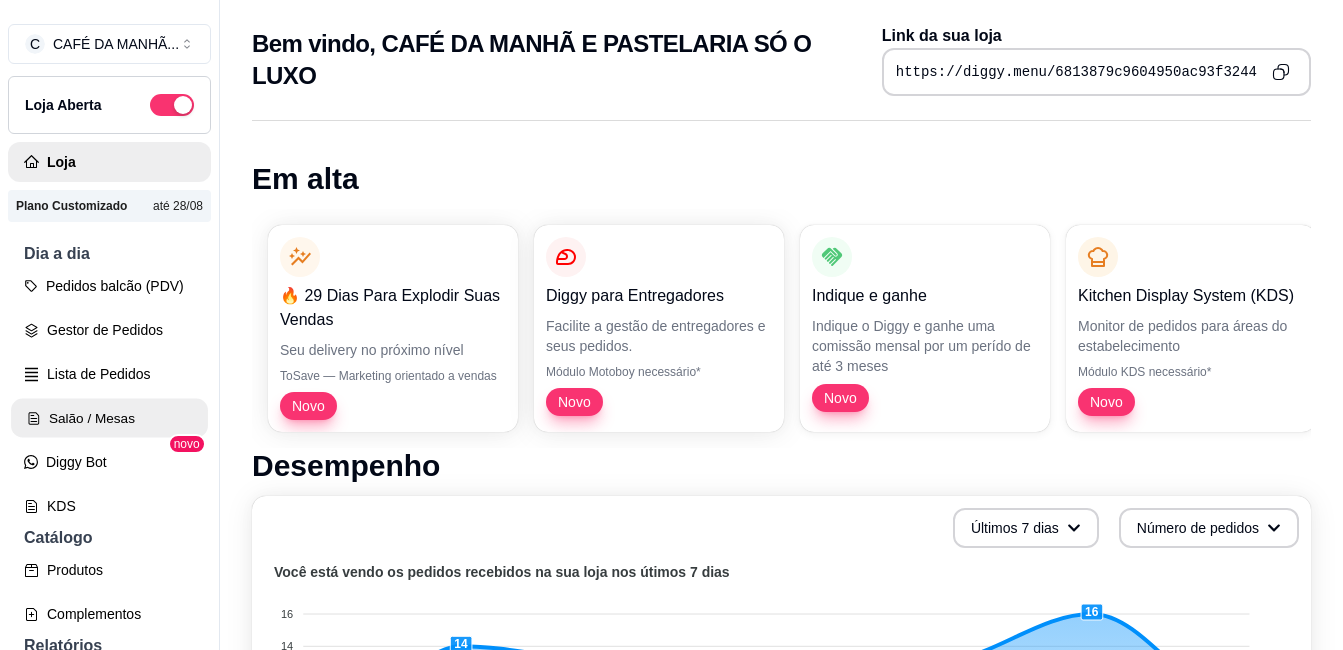 click on "Salão / Mesas" at bounding box center (109, 418) 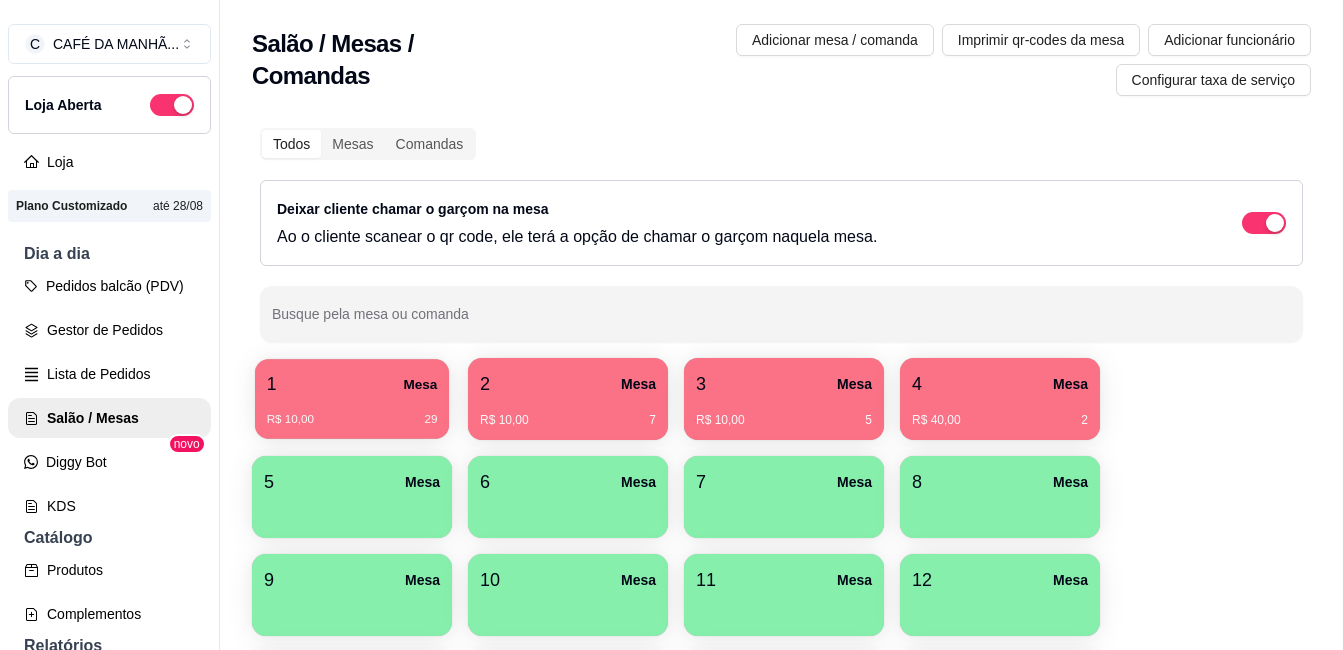 click on "R$ 10,00 29" at bounding box center (352, 412) 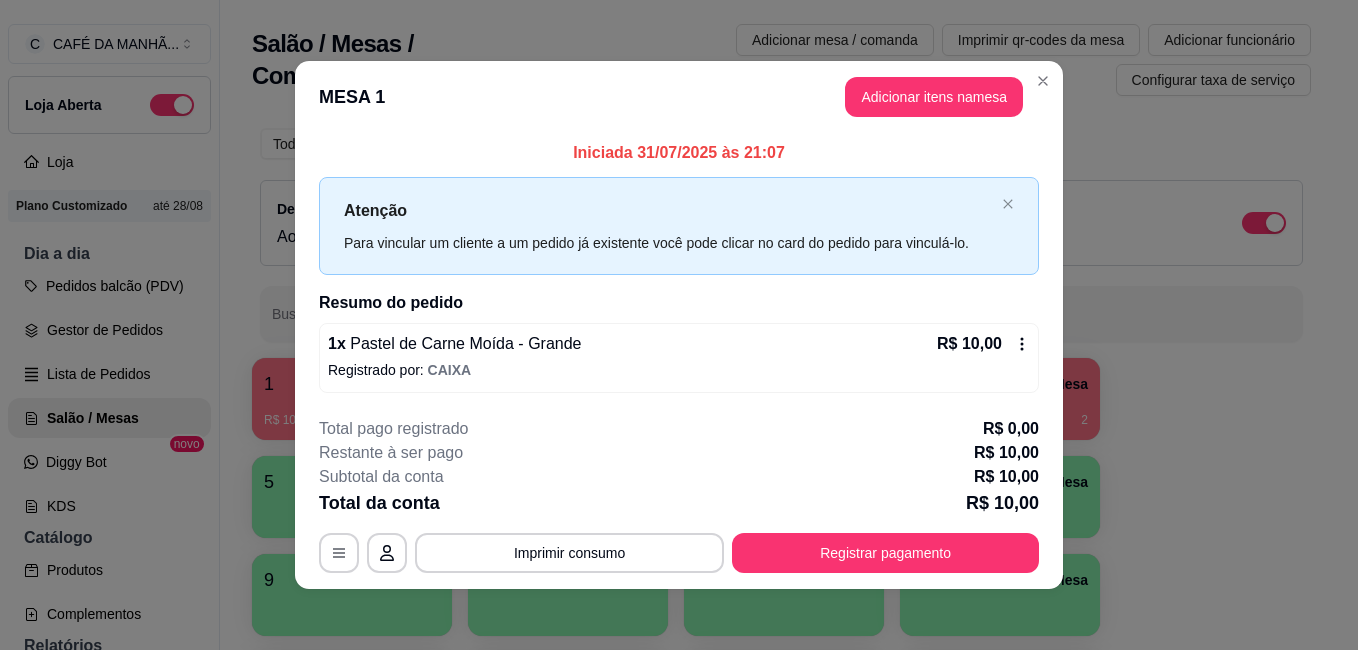 click 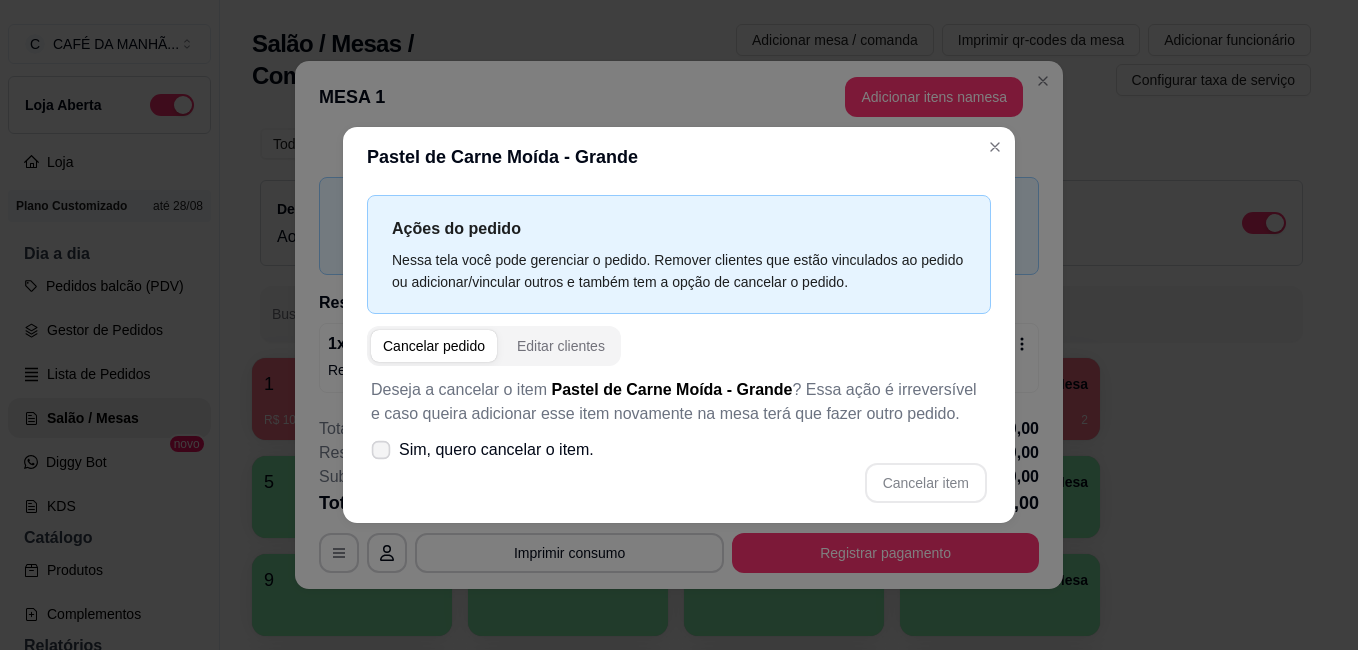 click 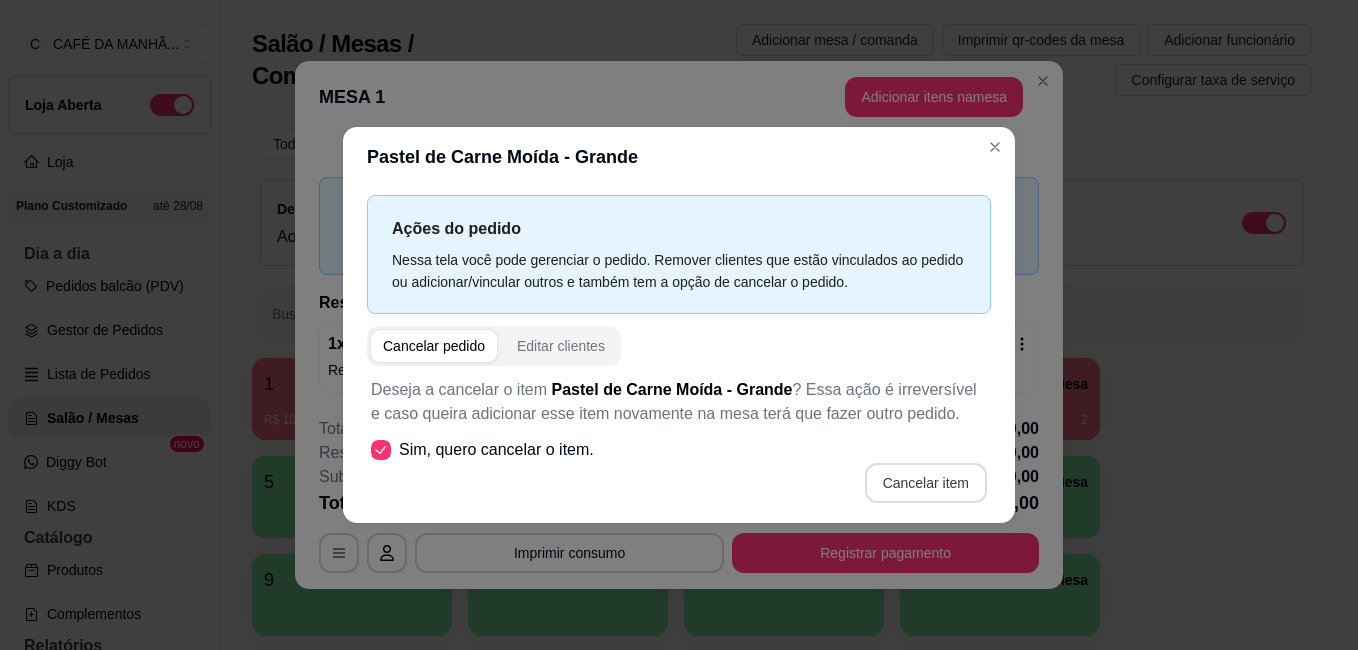 click on "Cancelar item" at bounding box center [926, 483] 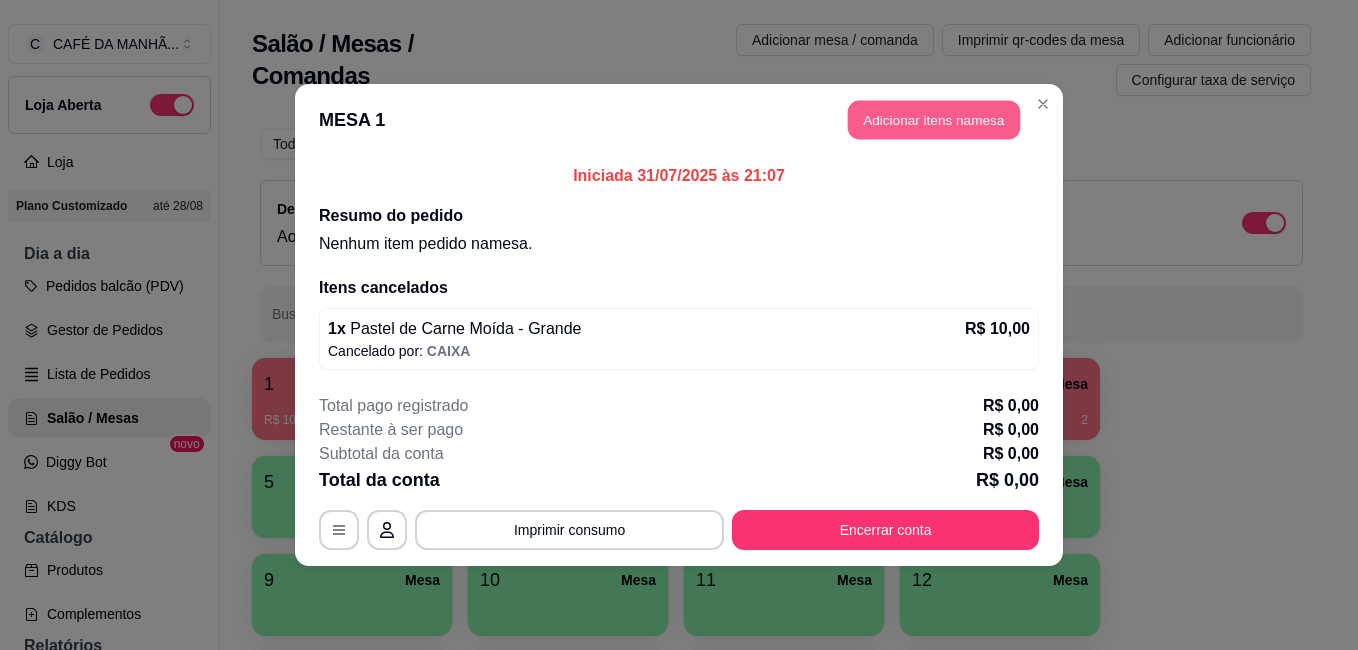 click on "Adicionar itens na  mesa" at bounding box center [934, 120] 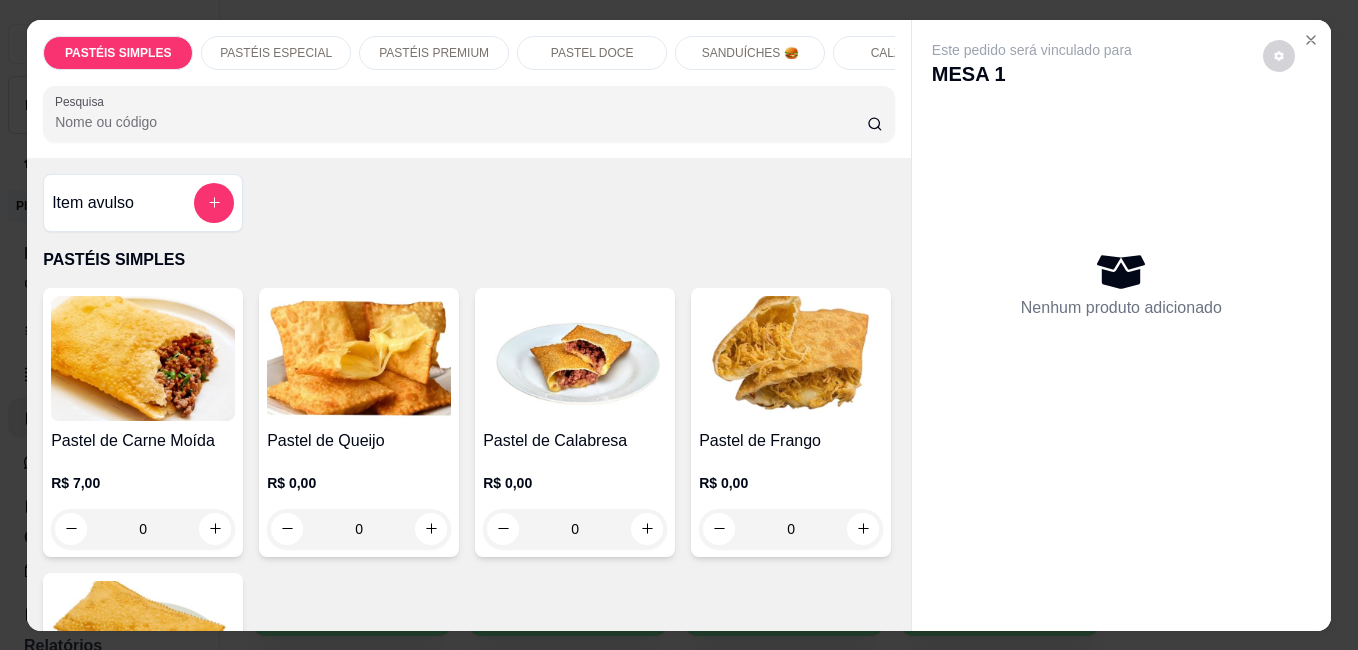 click on "0" at bounding box center (575, 529) 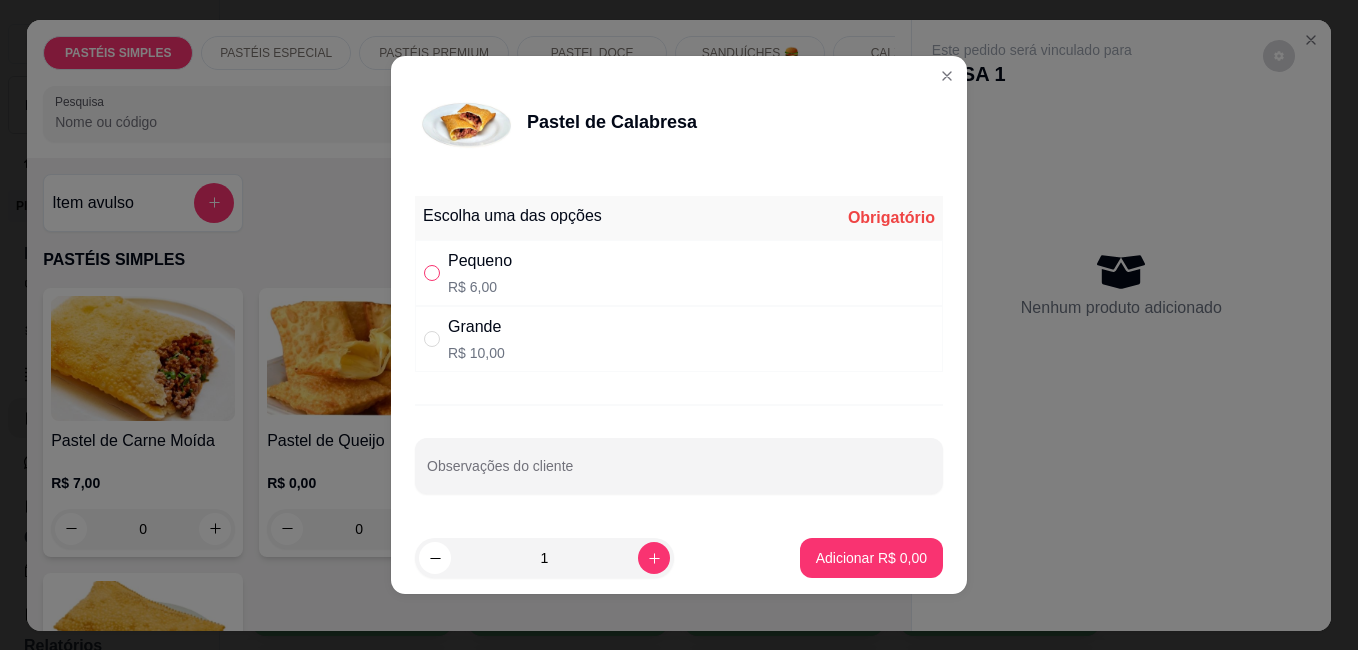 click at bounding box center (432, 273) 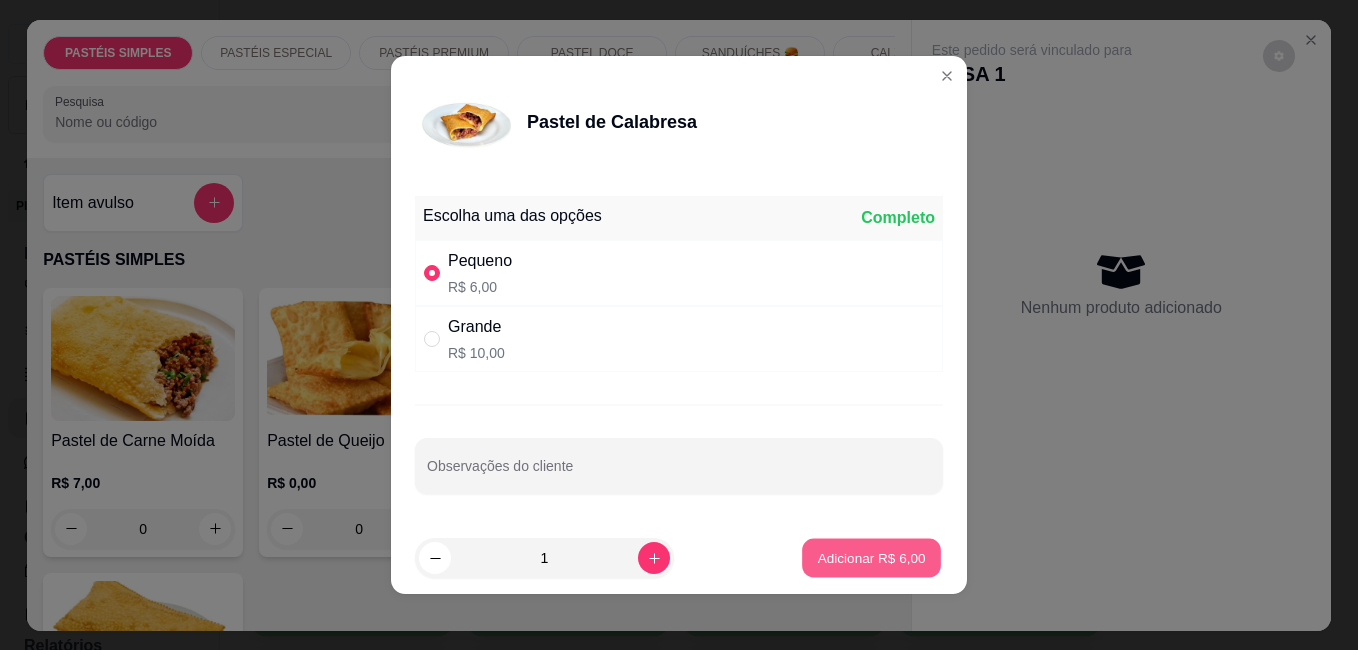 click on "Adicionar   R$ 6,00" at bounding box center [871, 557] 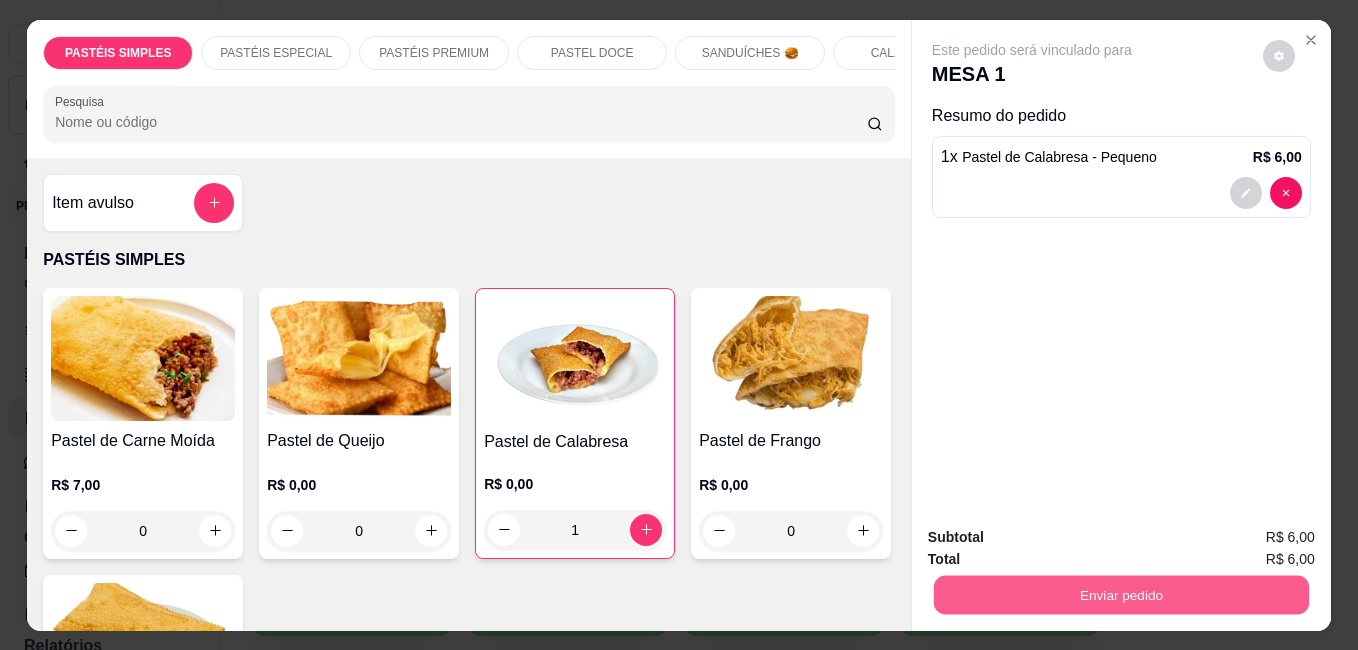 click on "Enviar pedido" at bounding box center (1121, 594) 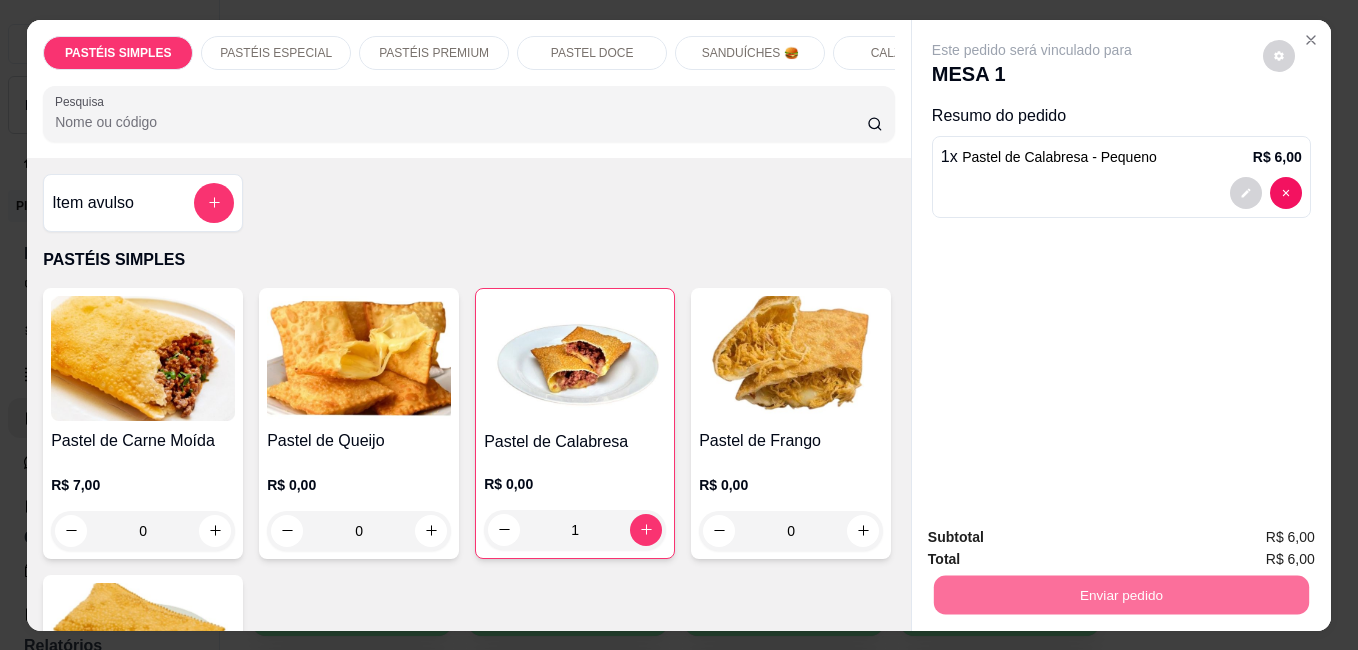 click on "Não registrar e enviar pedido" at bounding box center [1055, 538] 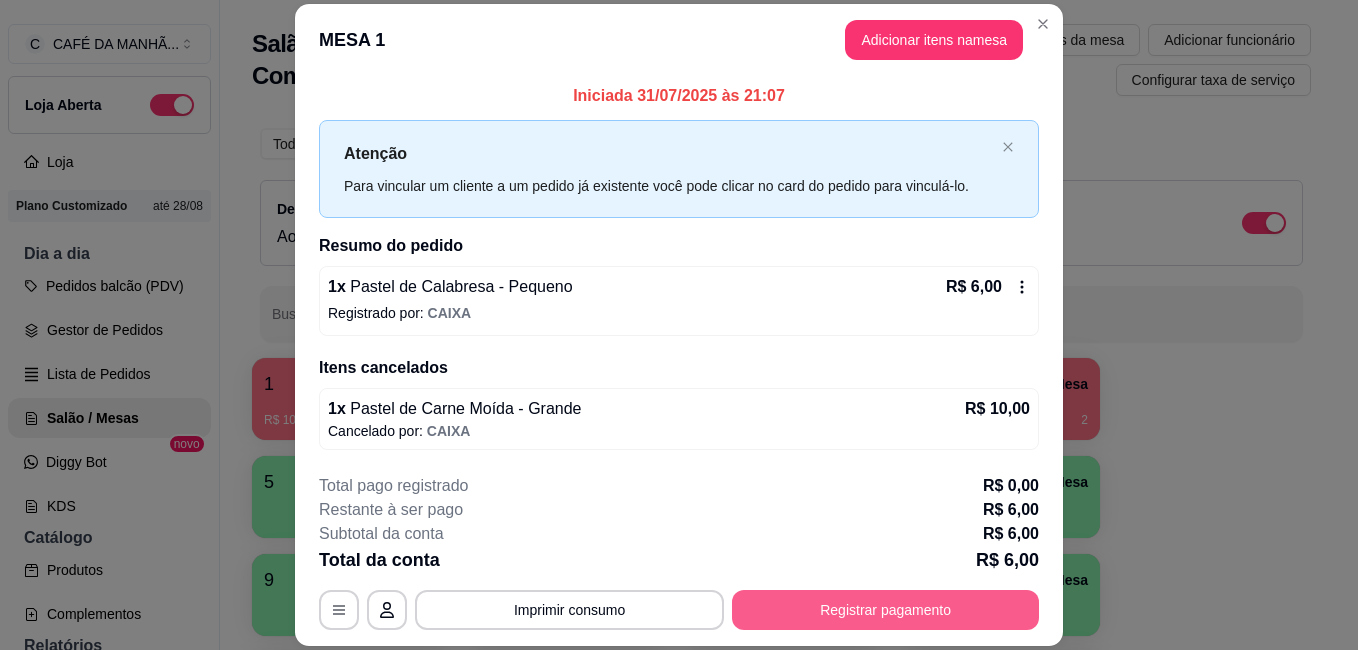 click on "Registrar pagamento" at bounding box center (885, 610) 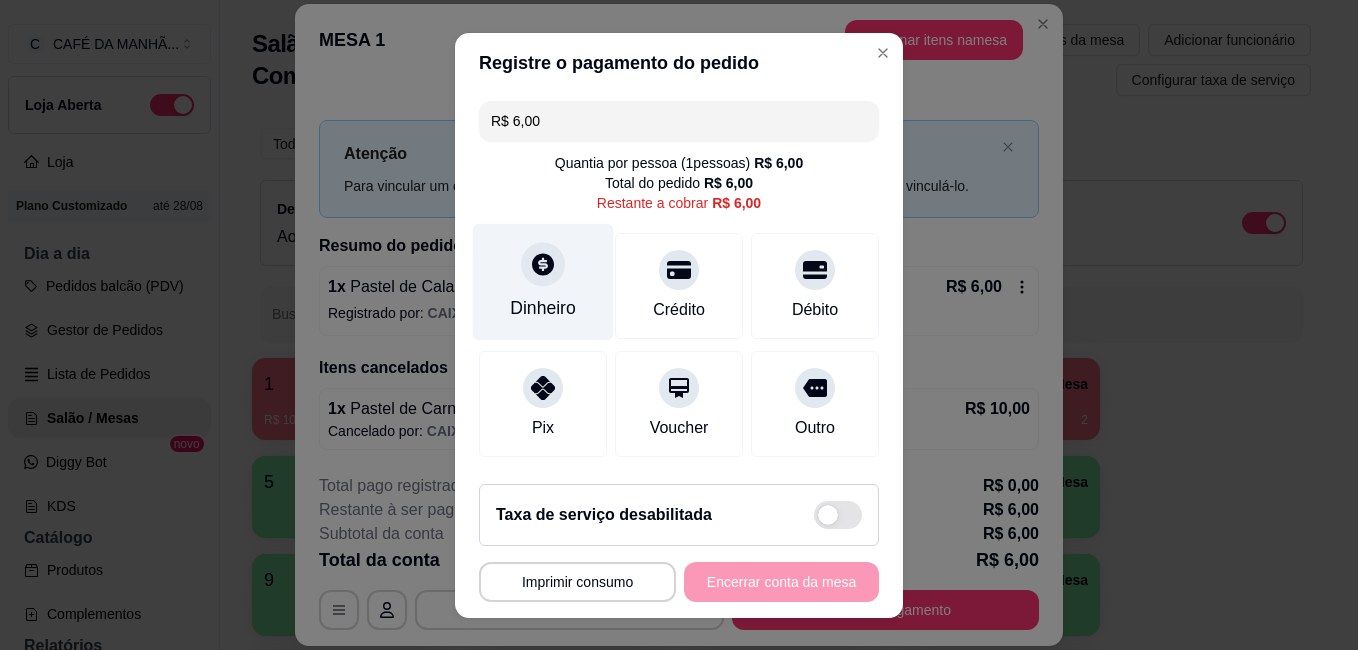 click 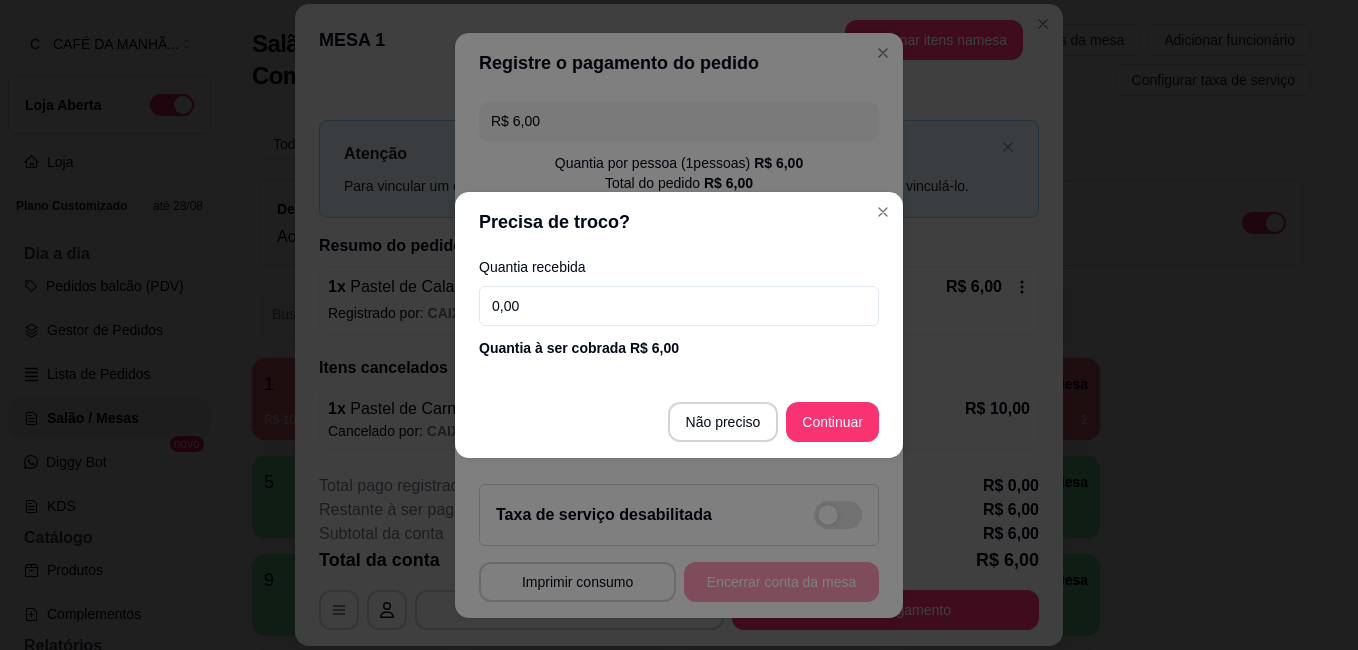 click on "0,00" at bounding box center (679, 306) 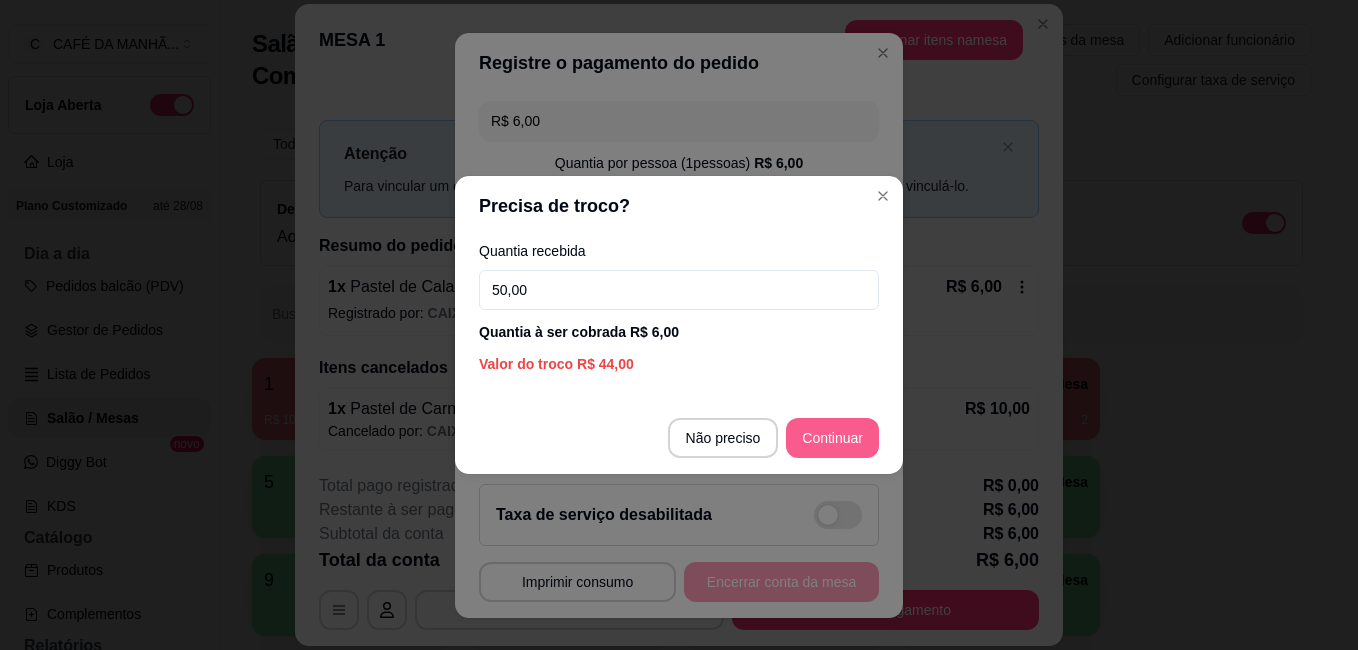 type on "50,00" 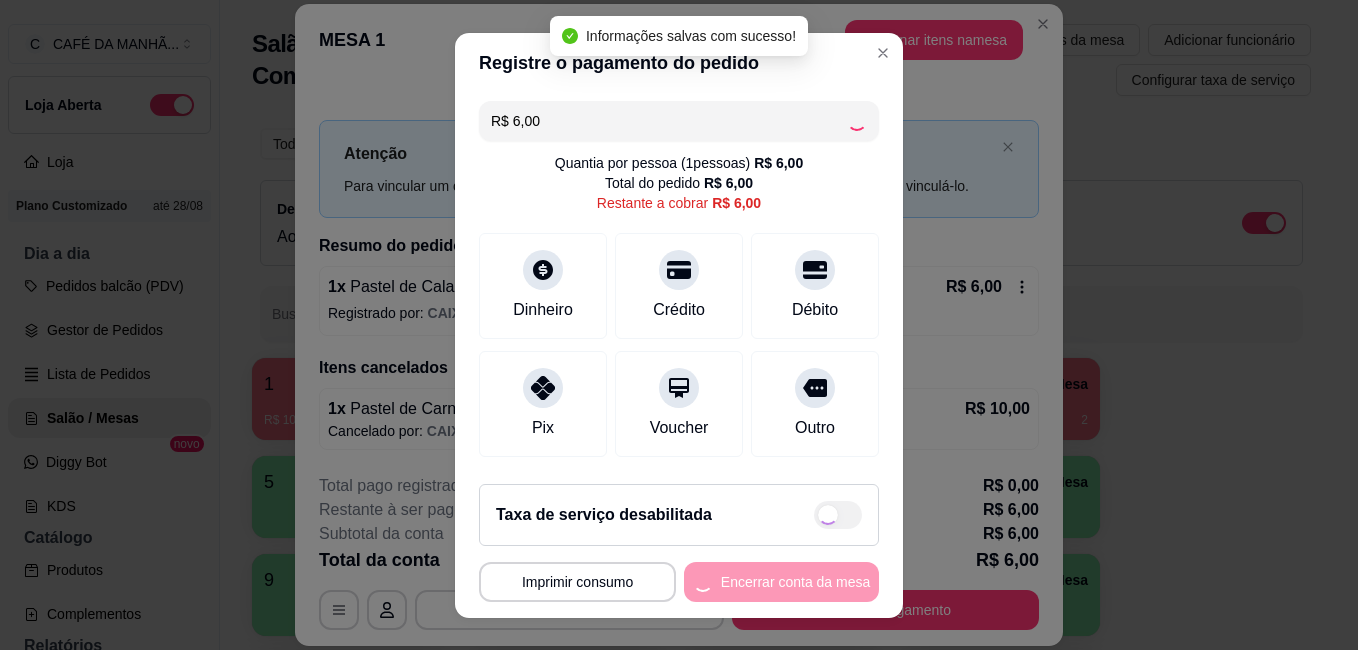 type on "R$ 0,00" 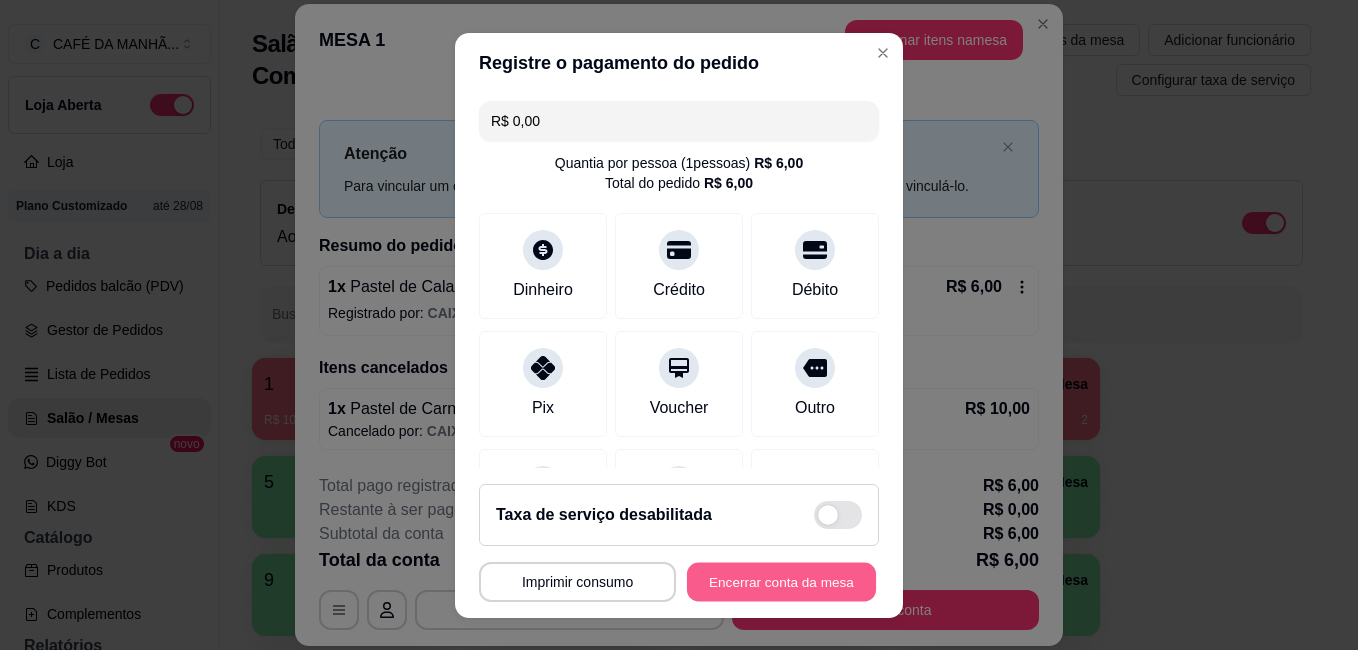 click on "Encerrar conta da mesa" at bounding box center [781, 581] 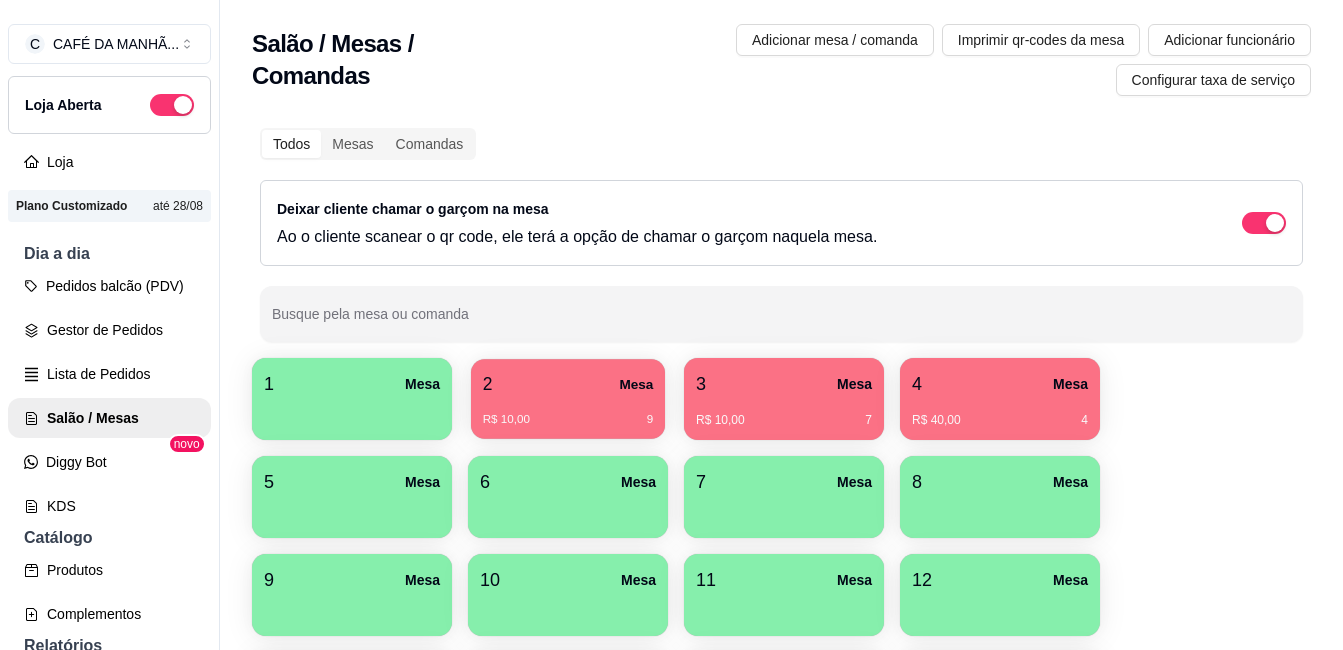 click on "R$ 10,00 9" at bounding box center [568, 412] 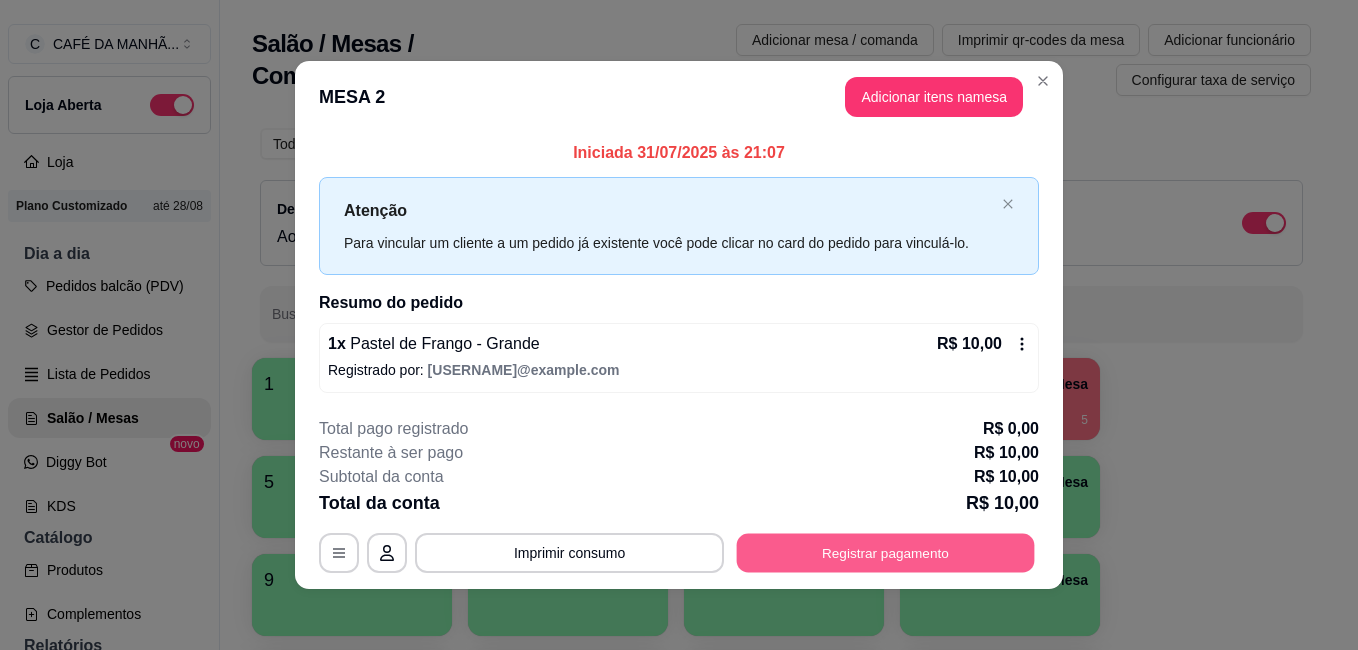 click on "Registrar pagamento" at bounding box center (886, 552) 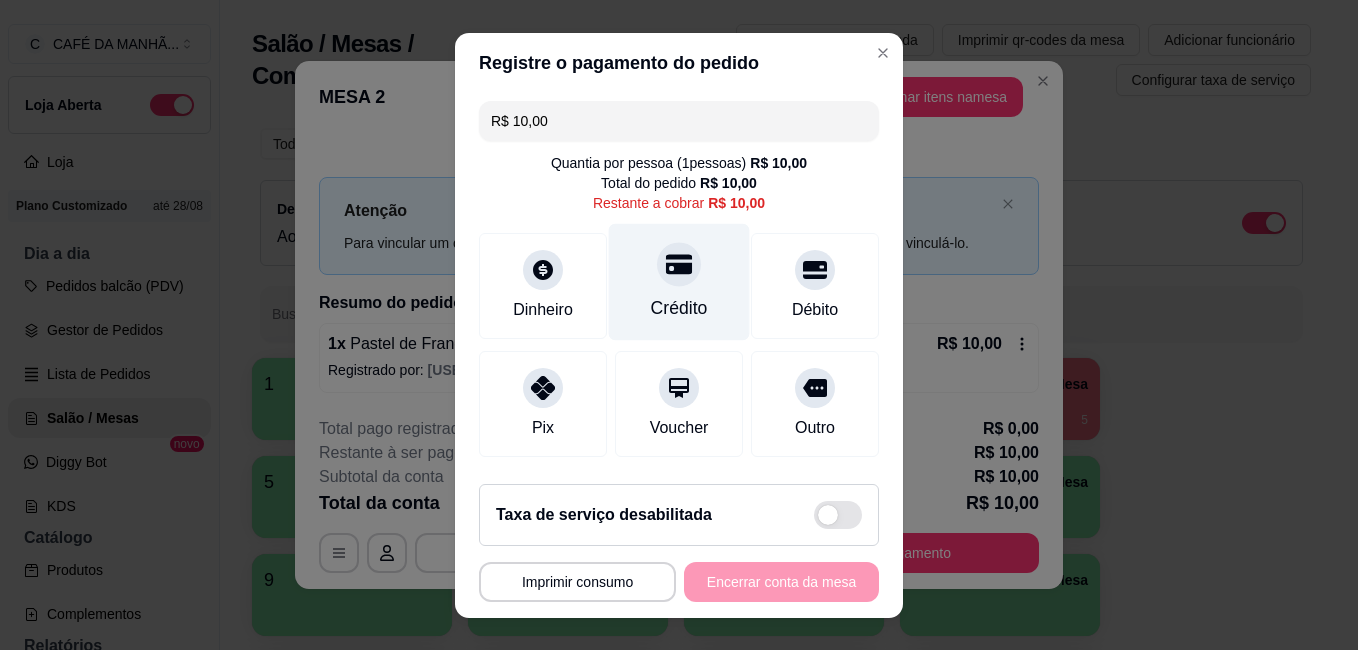 click 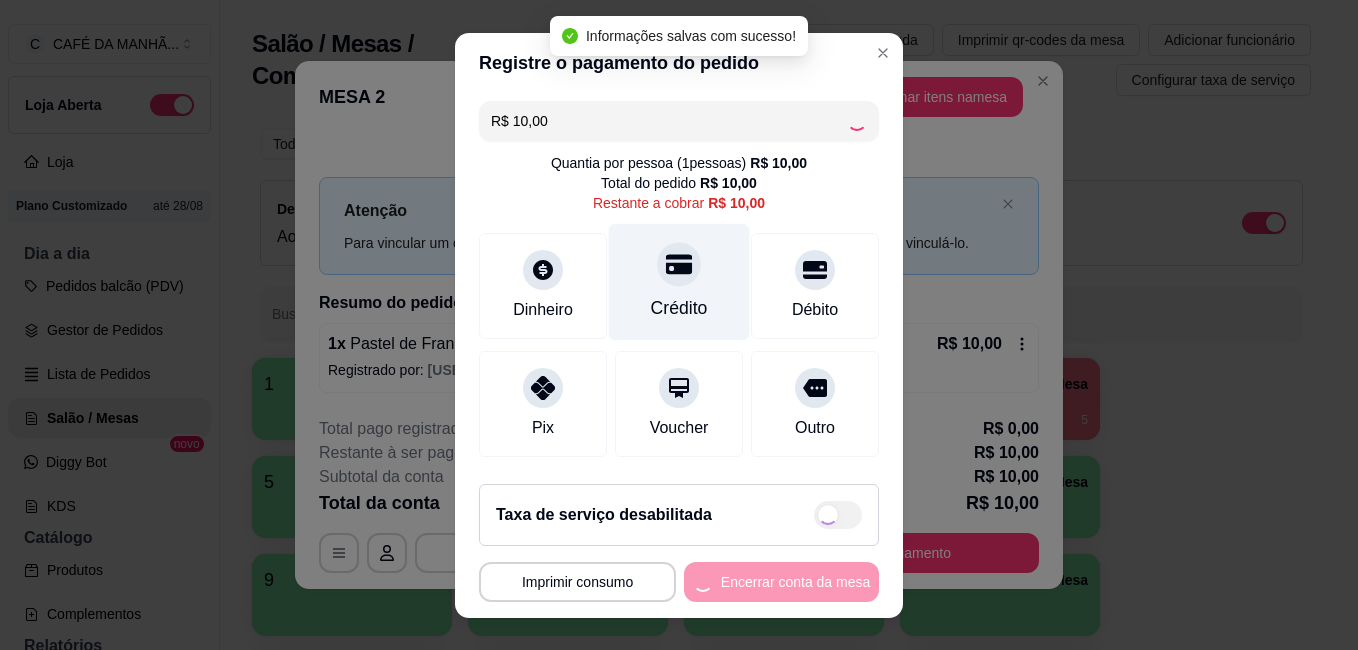 type on "R$ 0,00" 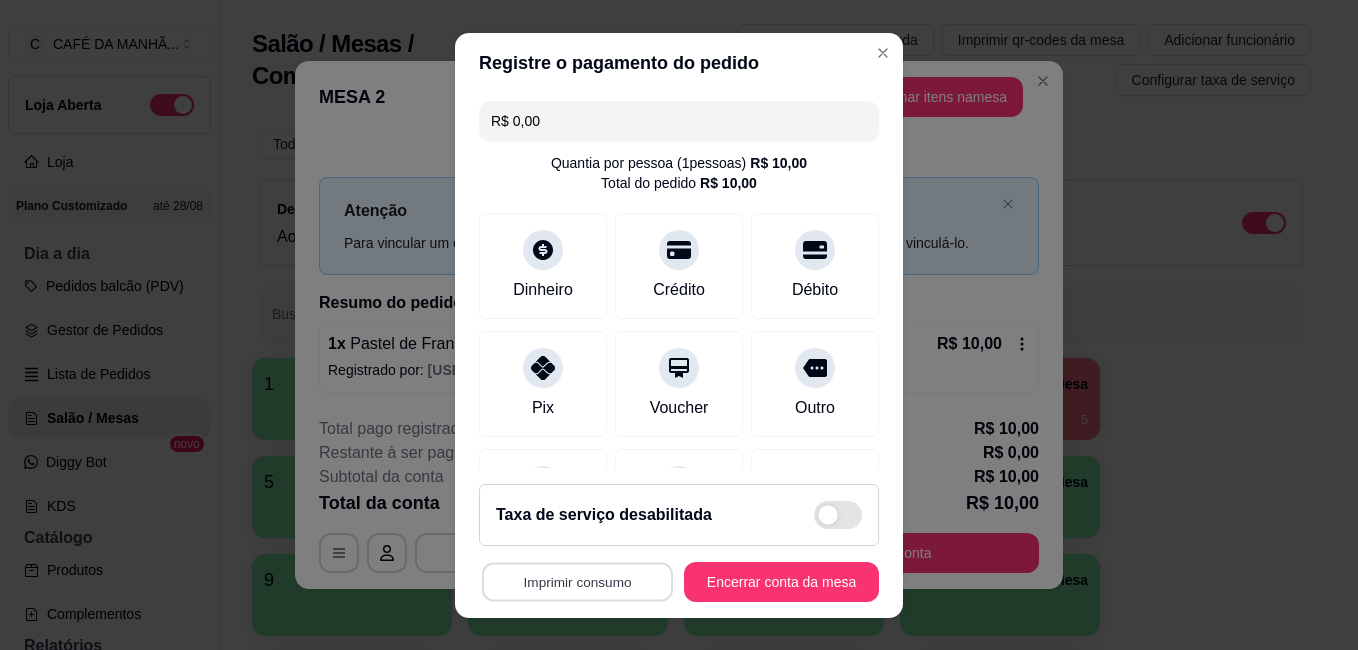 click on "Imprimir consumo" at bounding box center [577, 581] 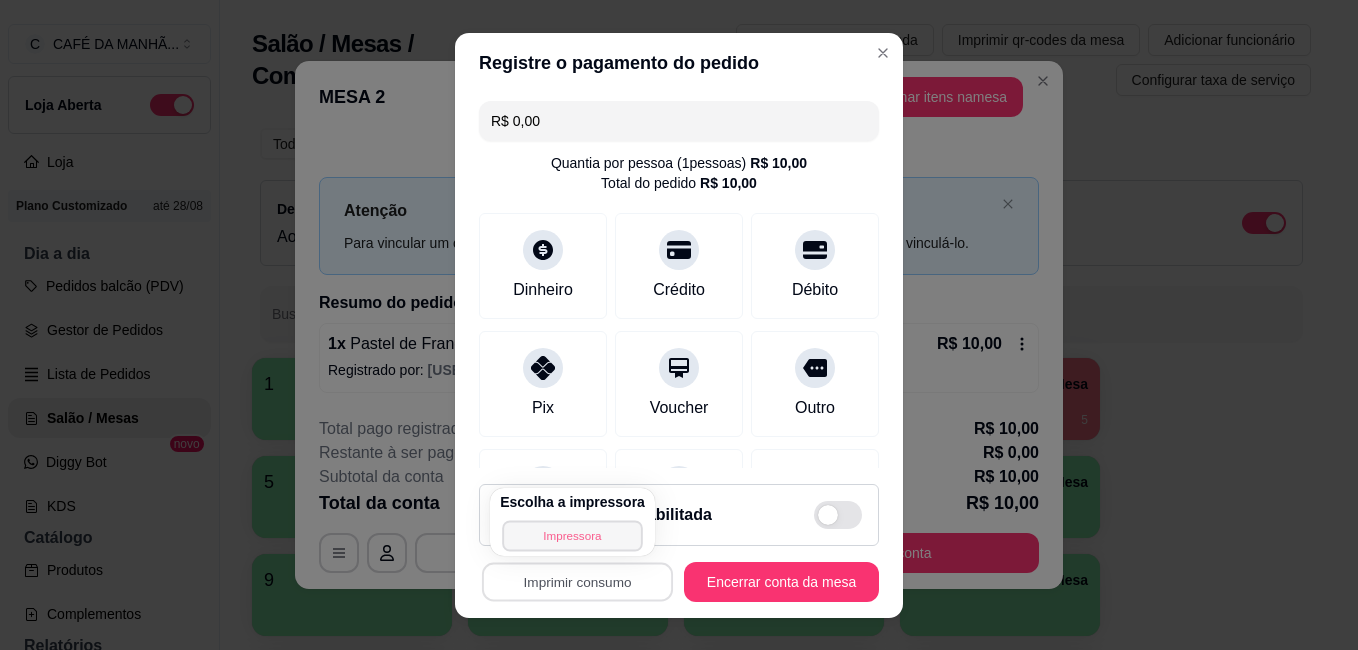 click on "Impressora" at bounding box center (572, 535) 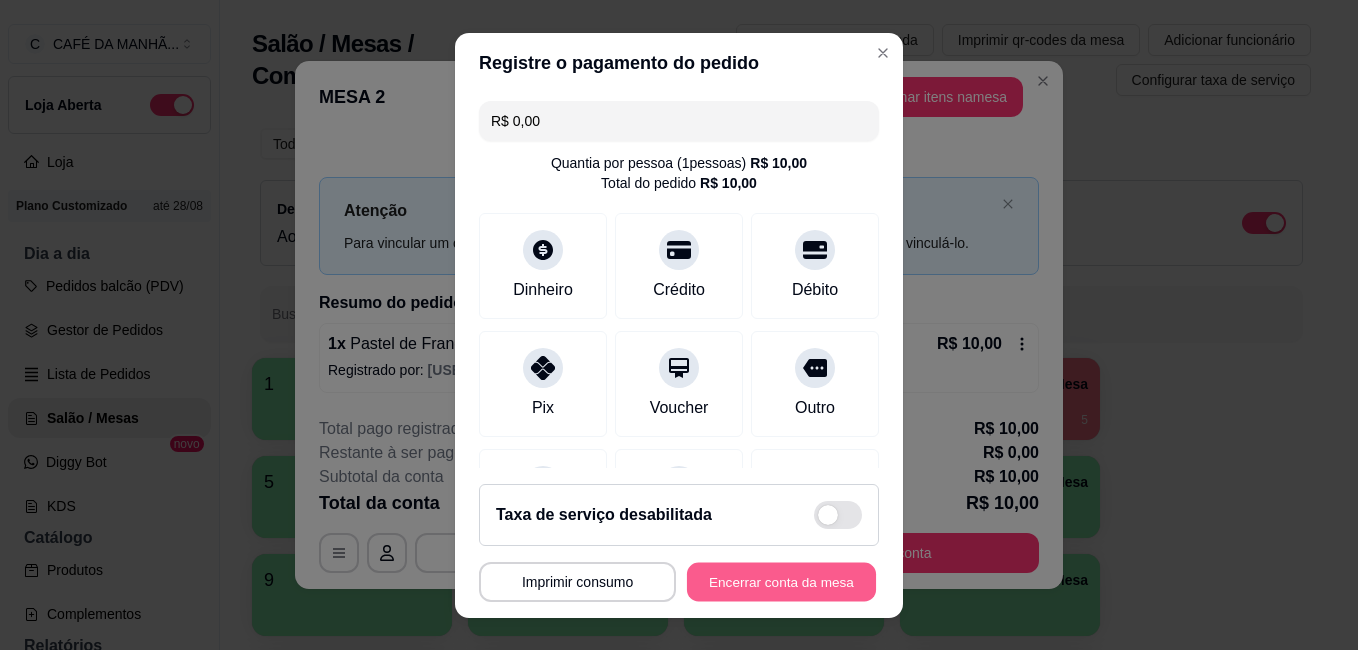click on "Encerrar conta da mesa" at bounding box center (781, 581) 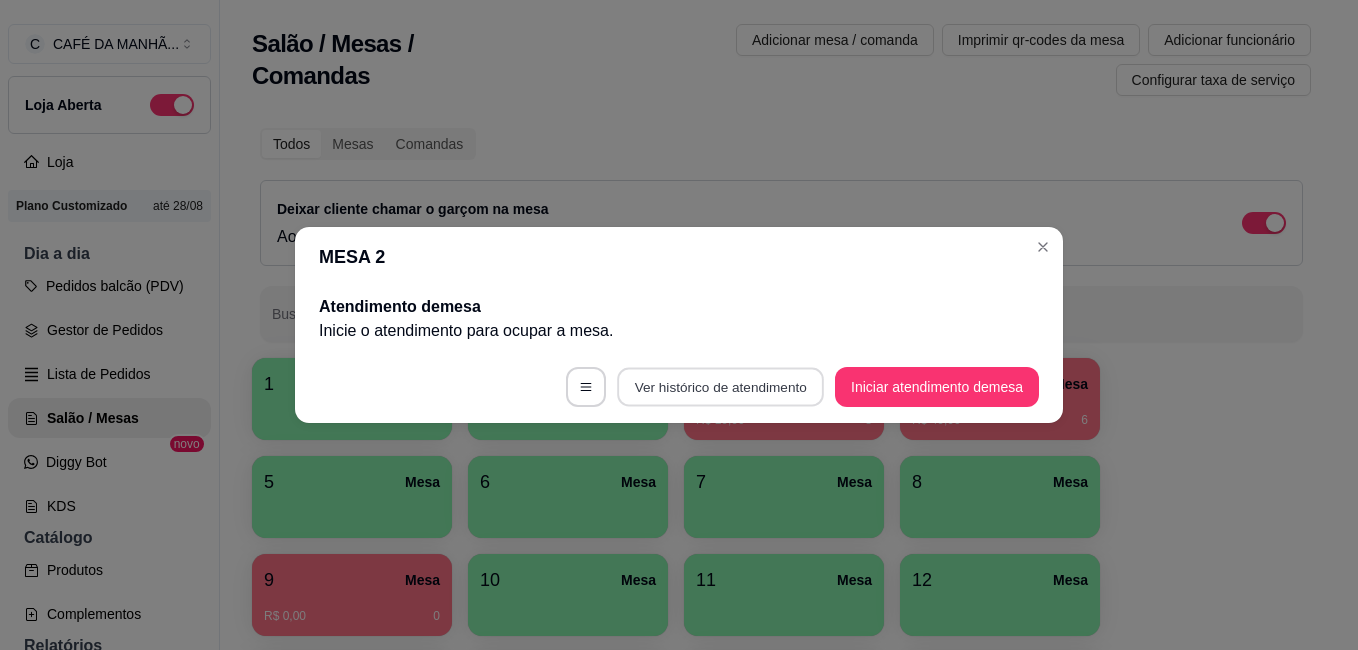 click on "Ver histórico de atendimento" at bounding box center [720, 387] 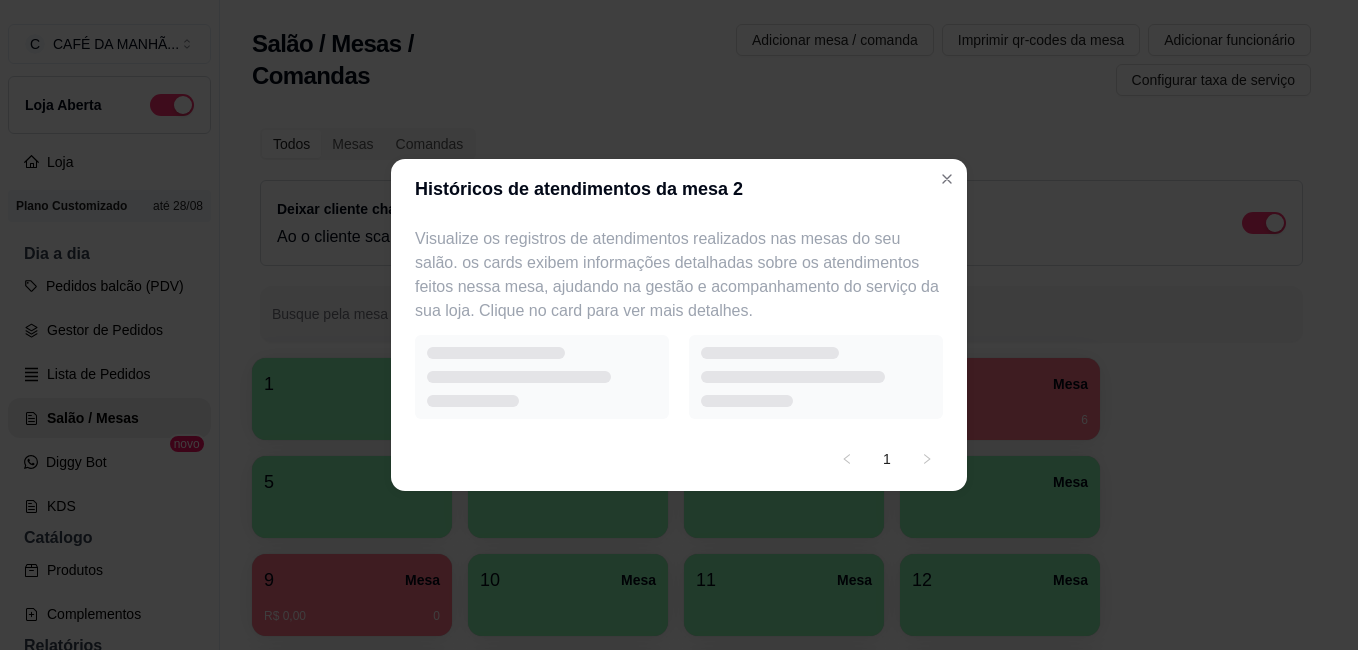 select on "7" 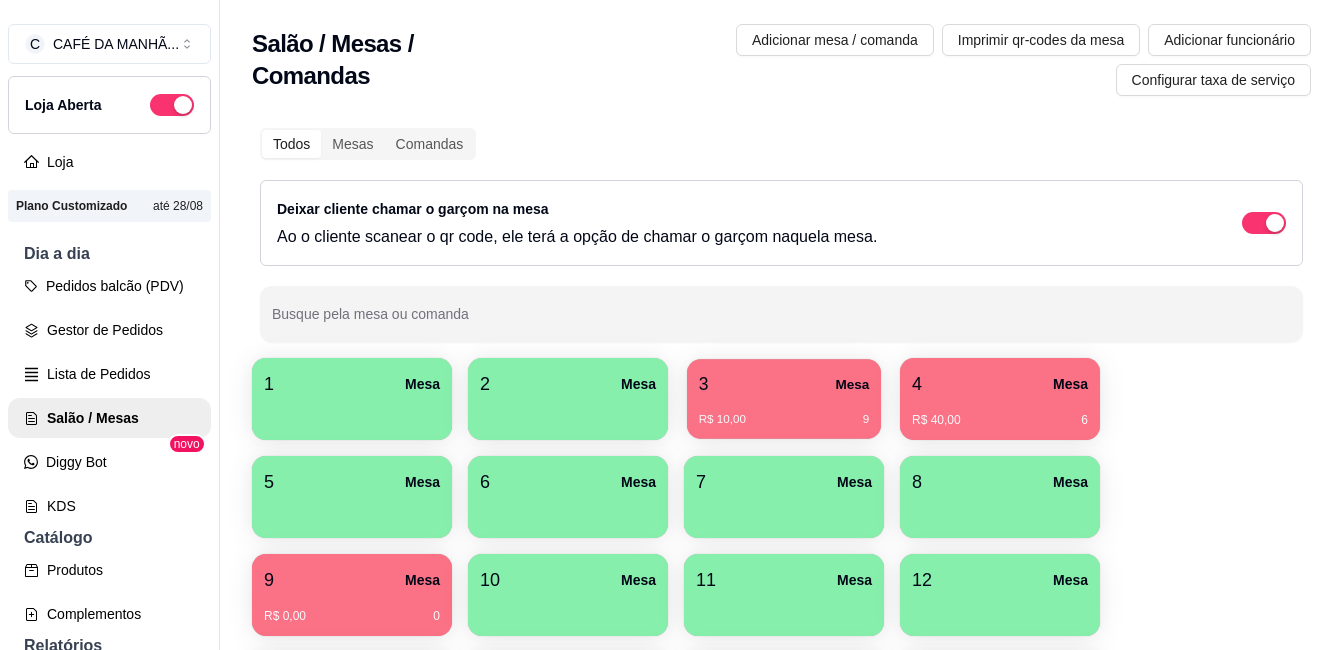 click on "3 Mesa" at bounding box center (784, 384) 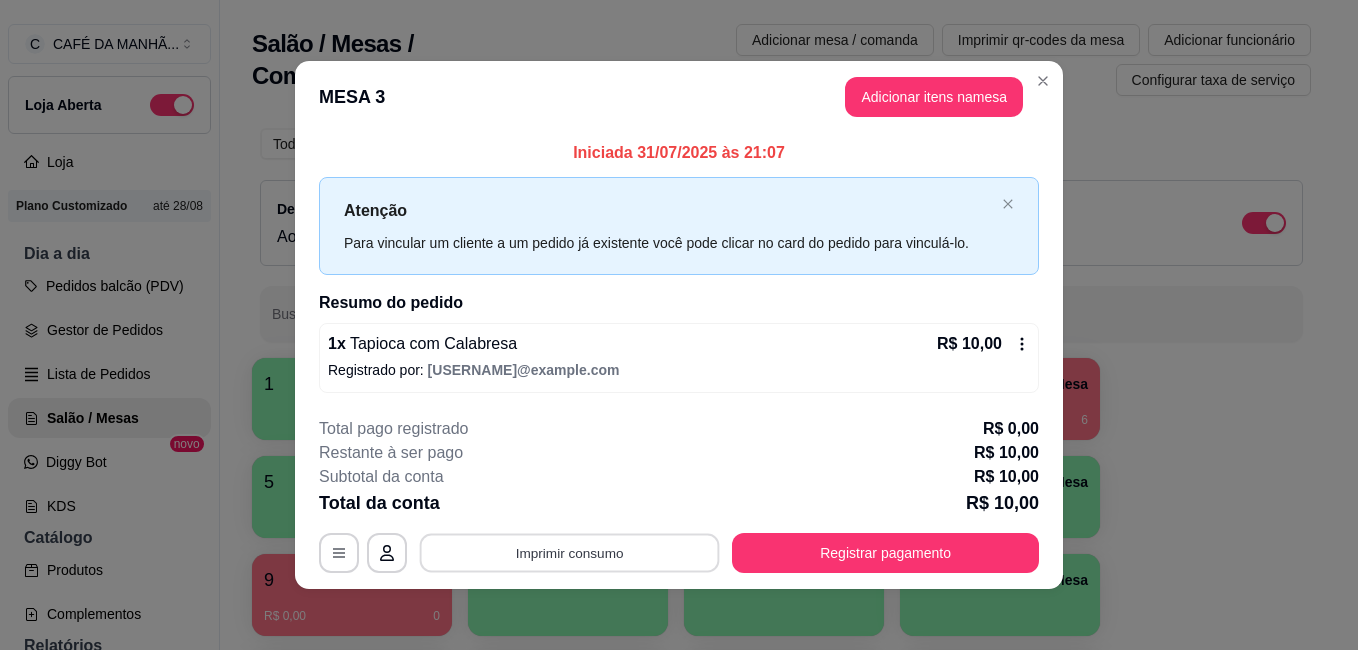click on "Imprimir consumo" at bounding box center (570, 552) 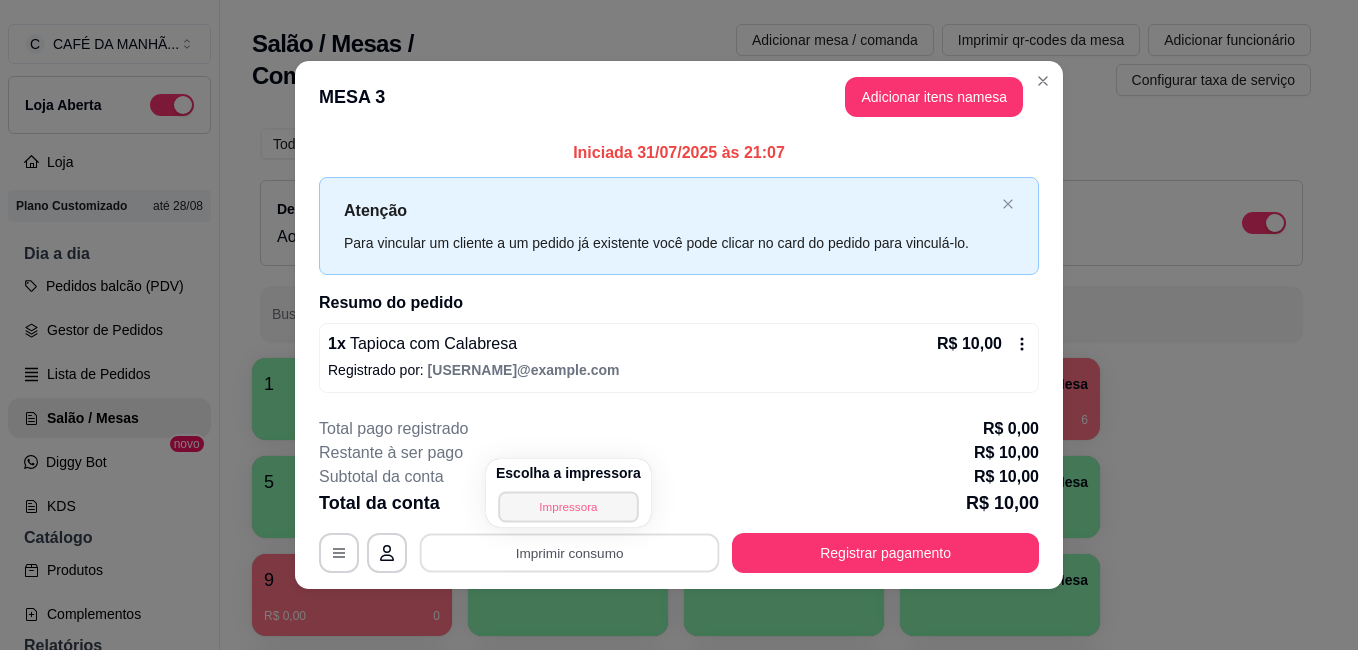click on "Impressora" at bounding box center (568, 506) 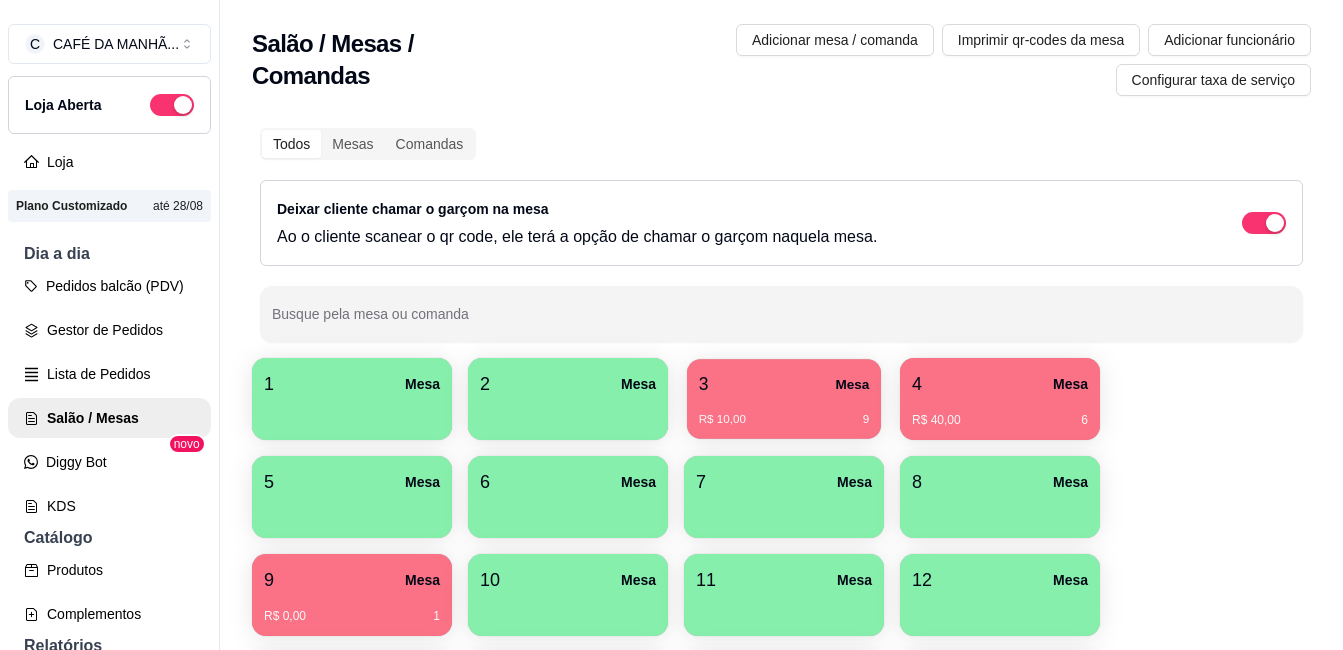 click on "3 Mesa" at bounding box center (784, 384) 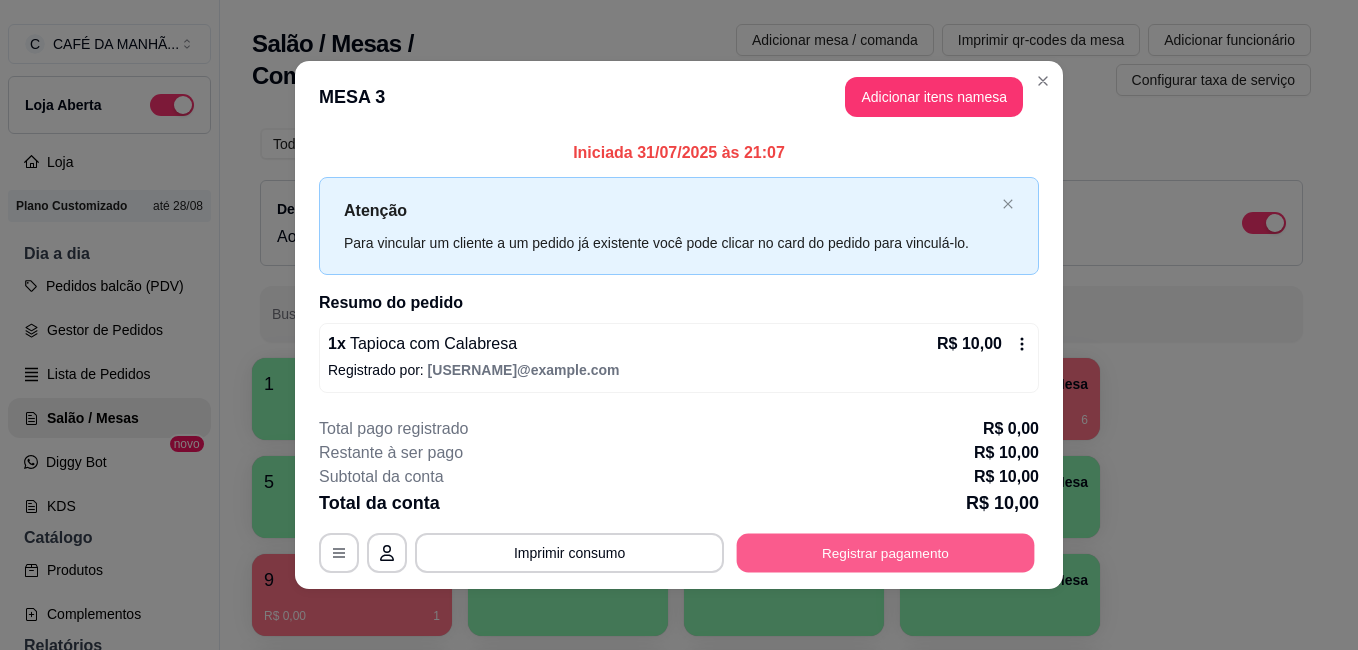 click on "Registrar pagamento" at bounding box center [886, 552] 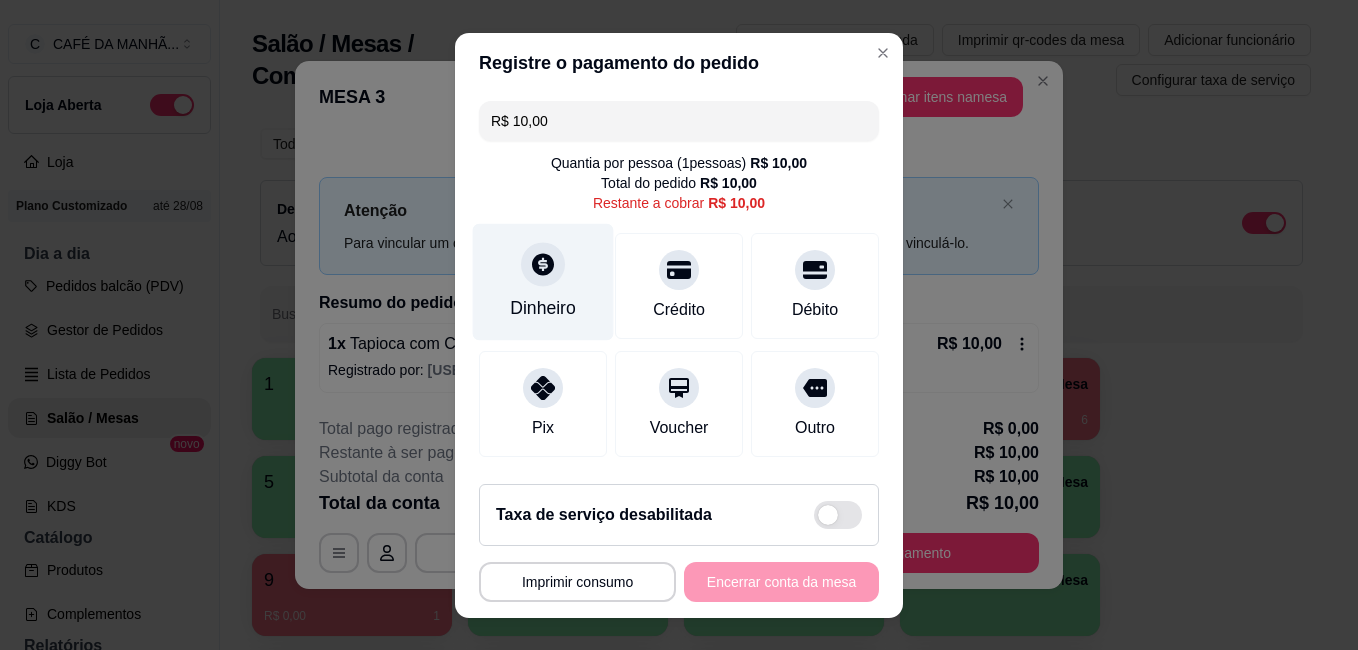click on "Dinheiro" at bounding box center (543, 281) 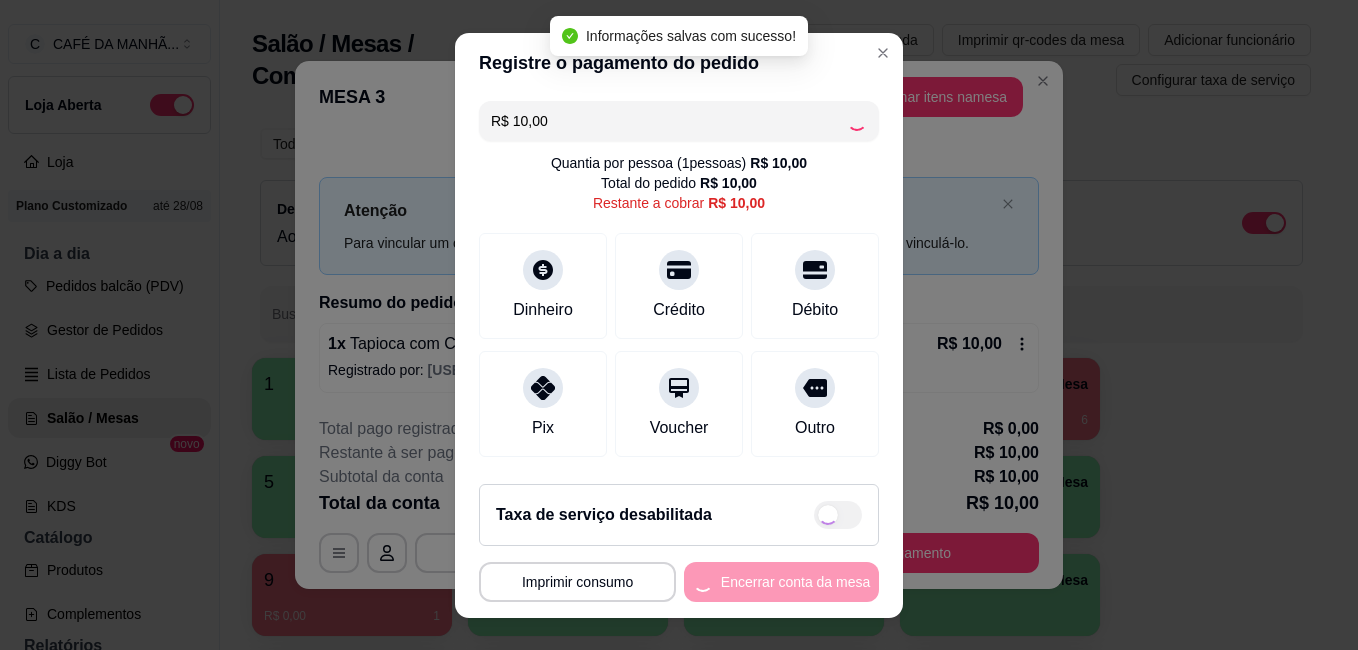 type on "R$ 0,00" 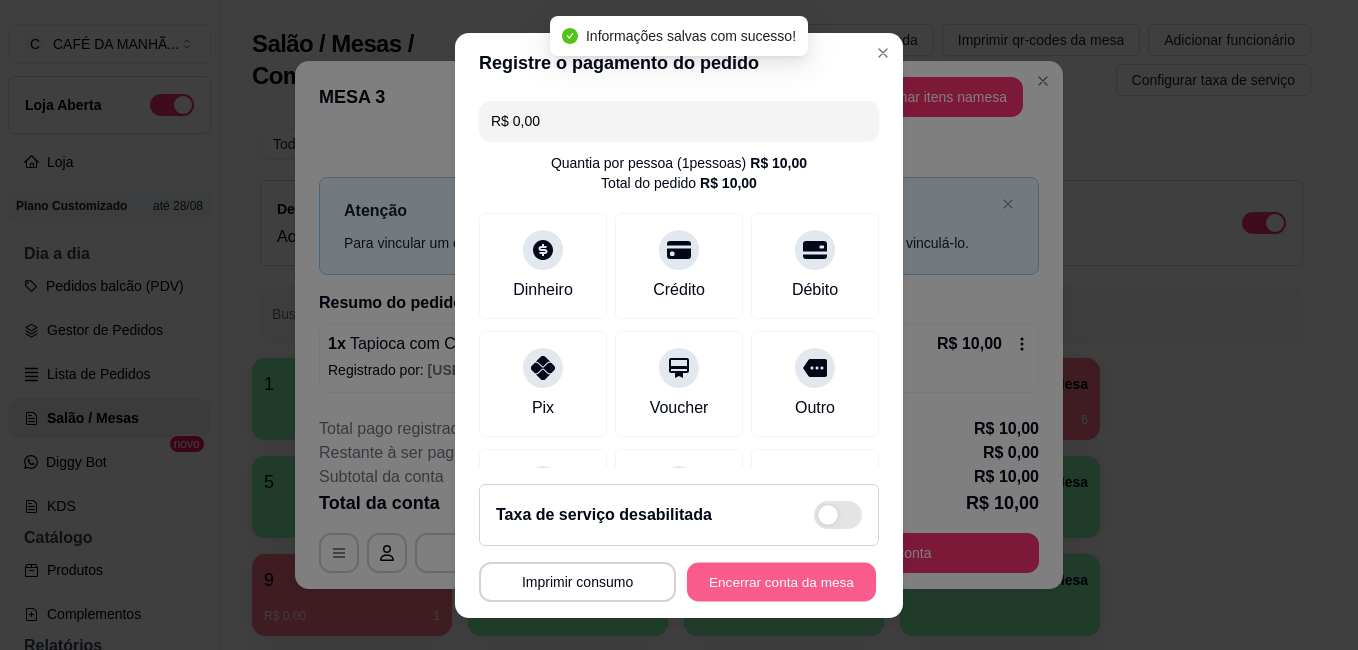 click on "Encerrar conta da mesa" at bounding box center (781, 581) 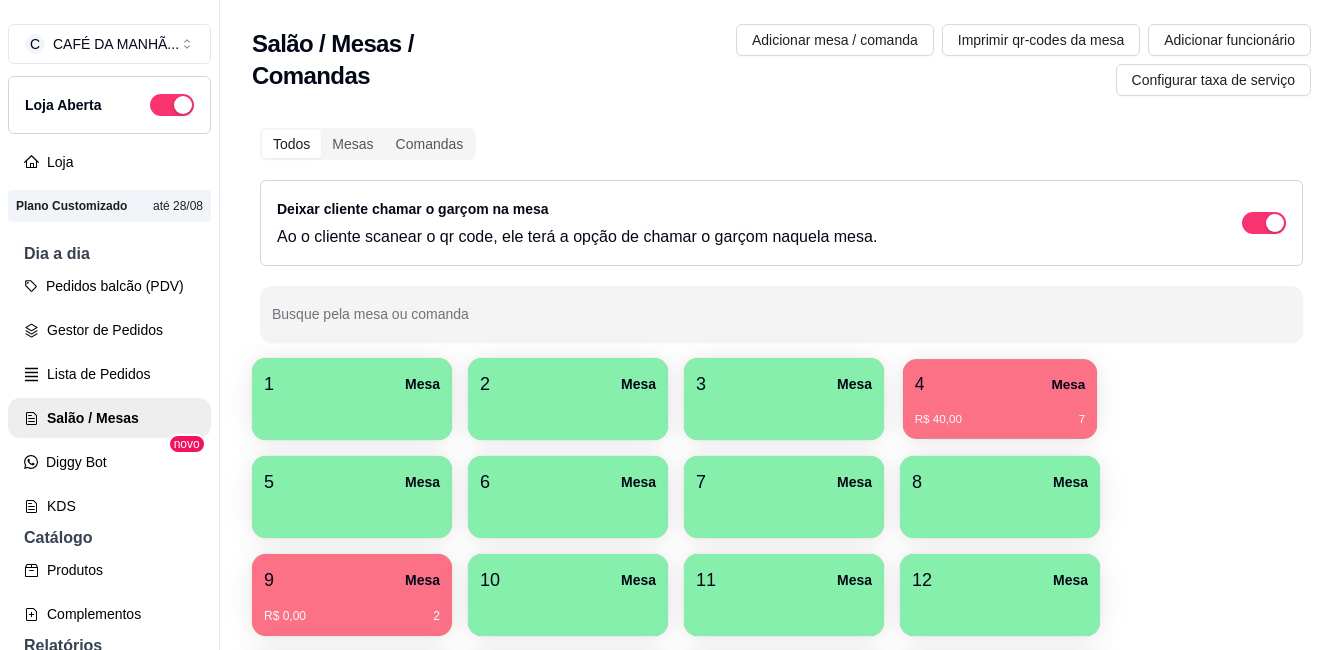 click on "R$ 40,00 7" at bounding box center [1000, 420] 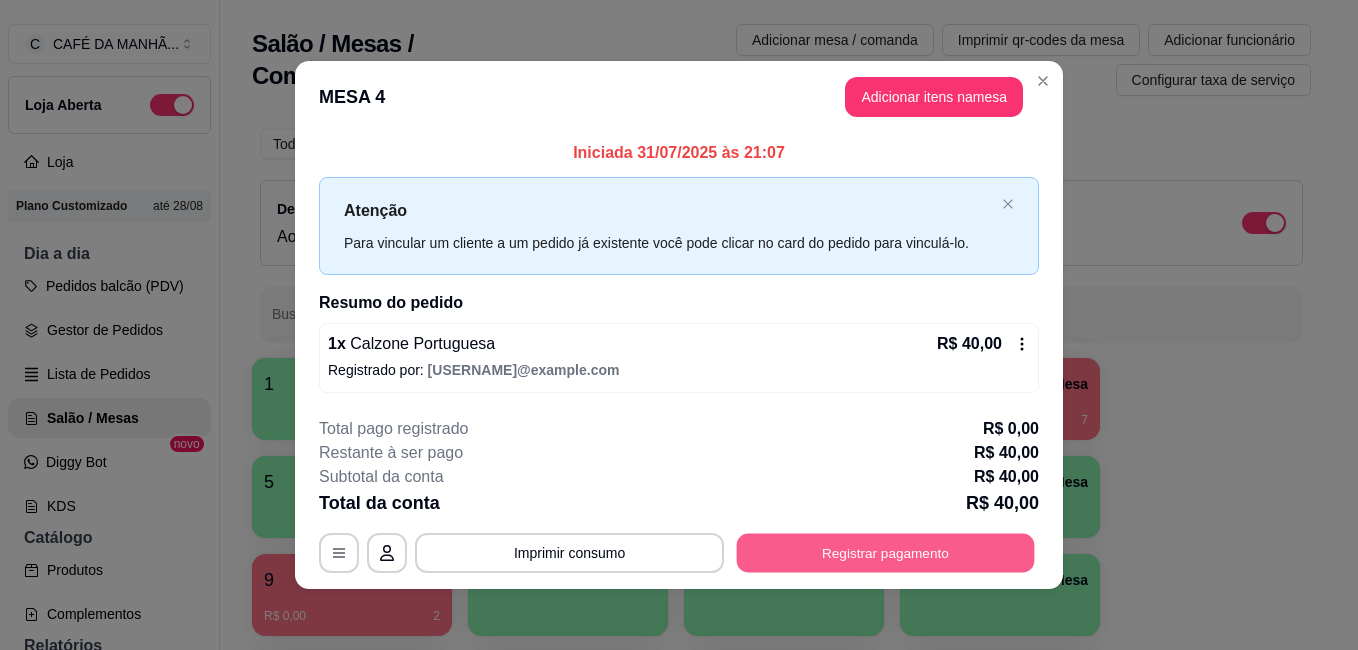click on "Registrar pagamento" at bounding box center [886, 552] 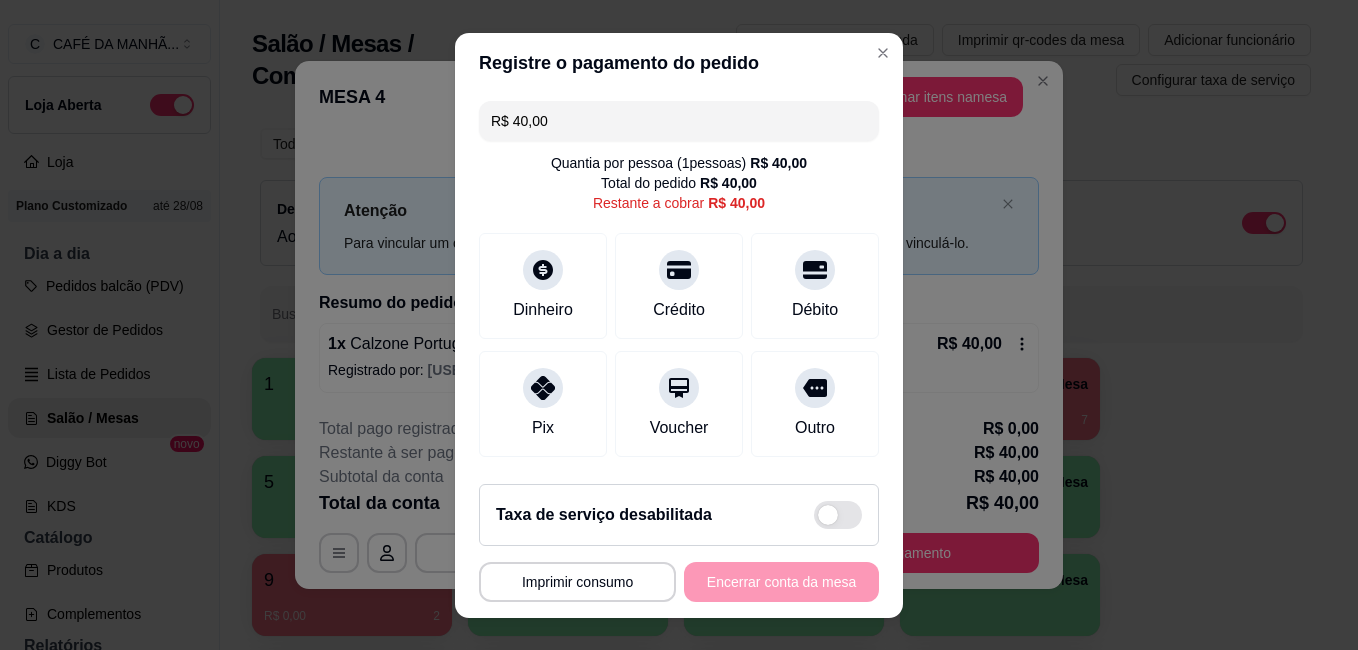 click on "**********" at bounding box center [679, 582] 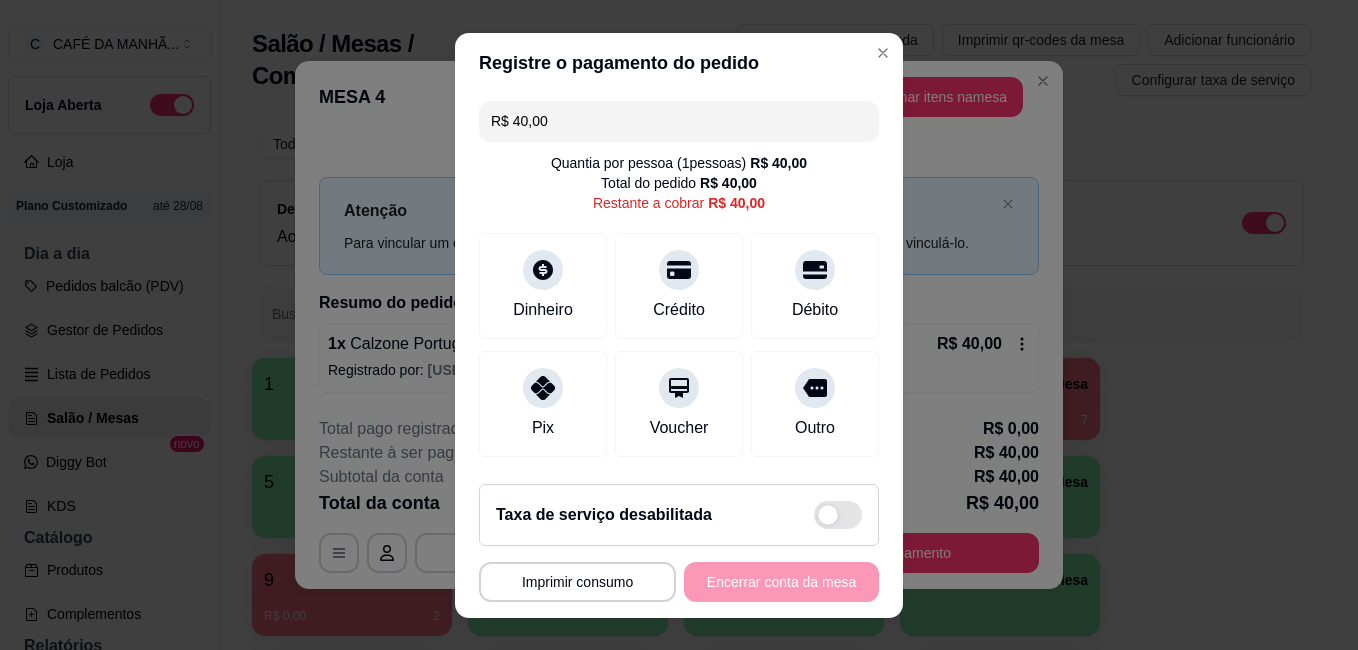 click on "**********" at bounding box center (679, 582) 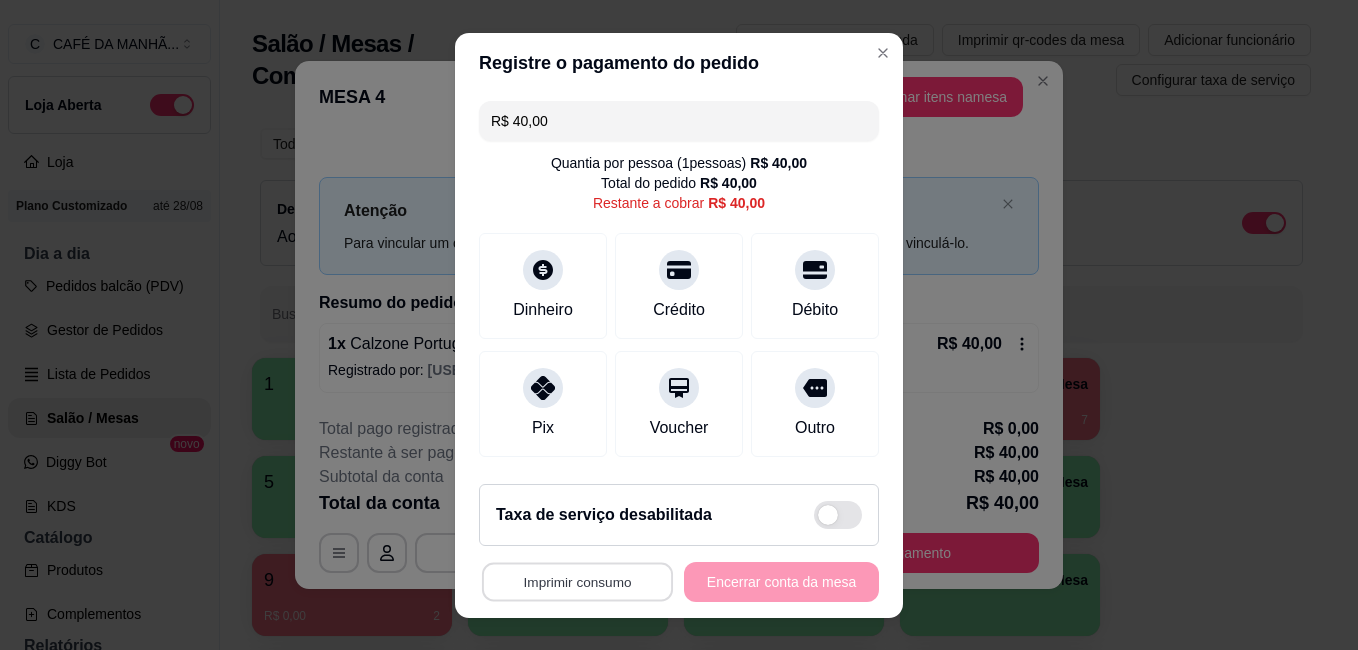 click on "Imprimir consumo" at bounding box center (577, 581) 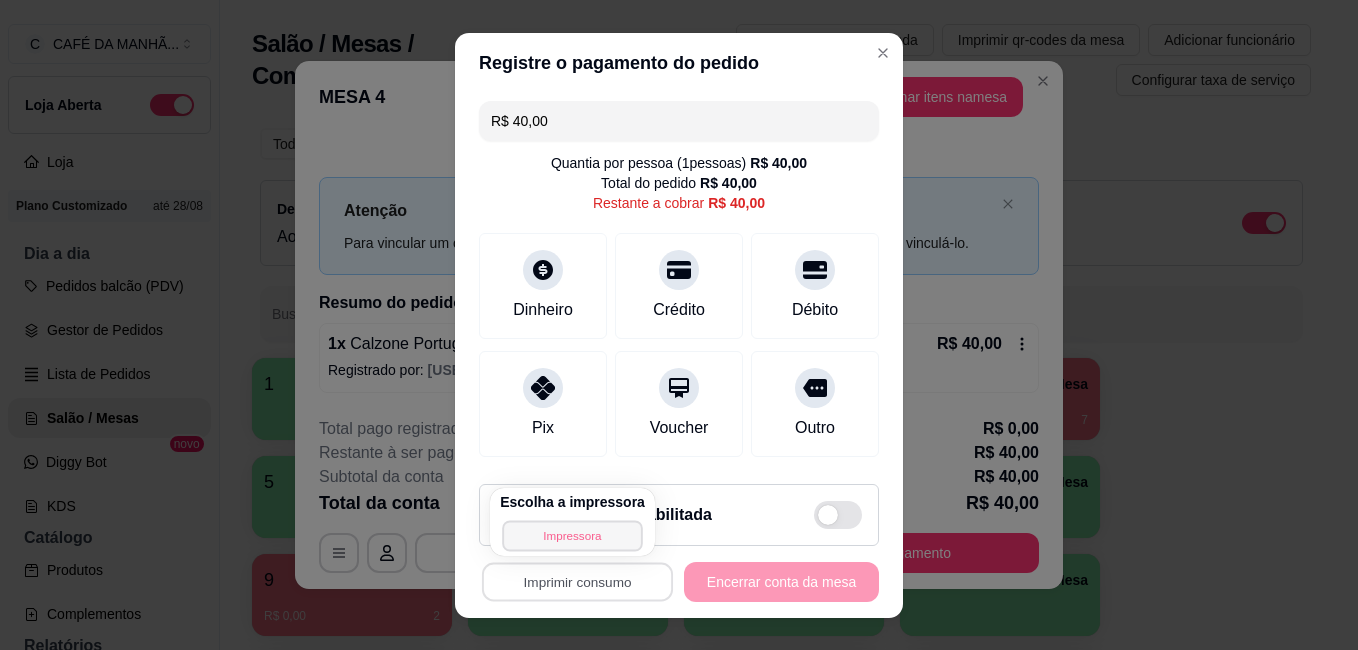 click on "Impressora" at bounding box center [572, 535] 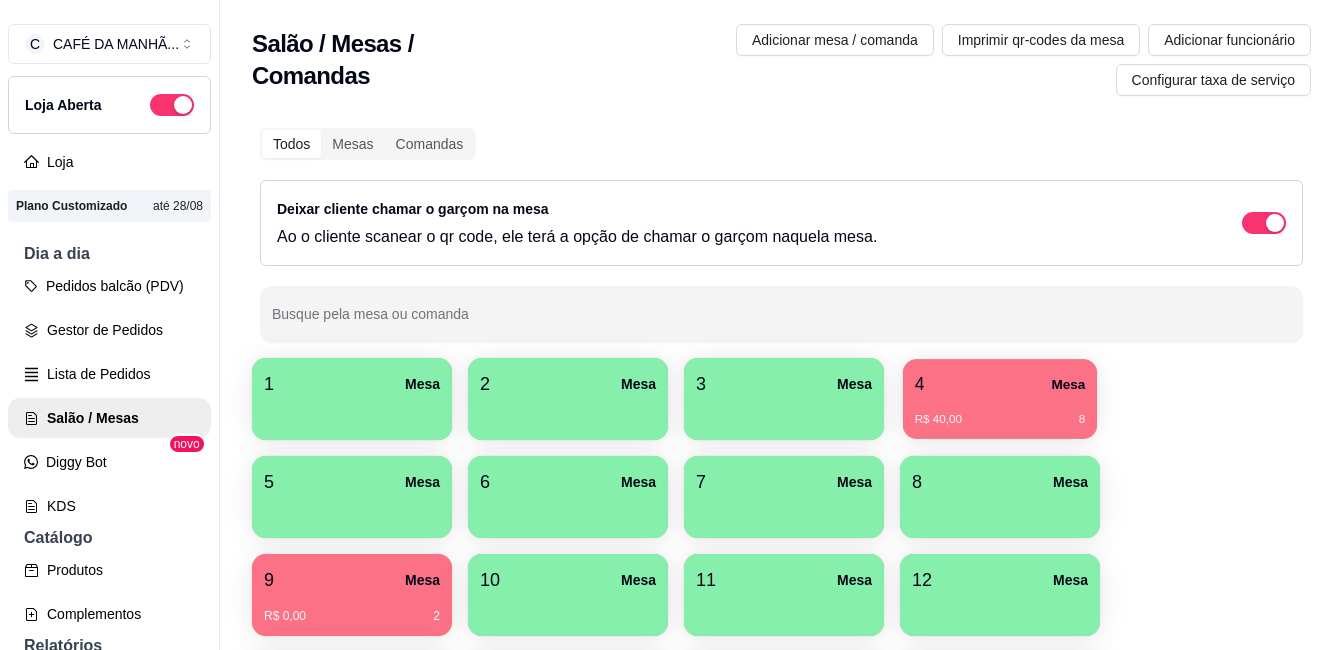click on "4 Mesa" at bounding box center (1000, 384) 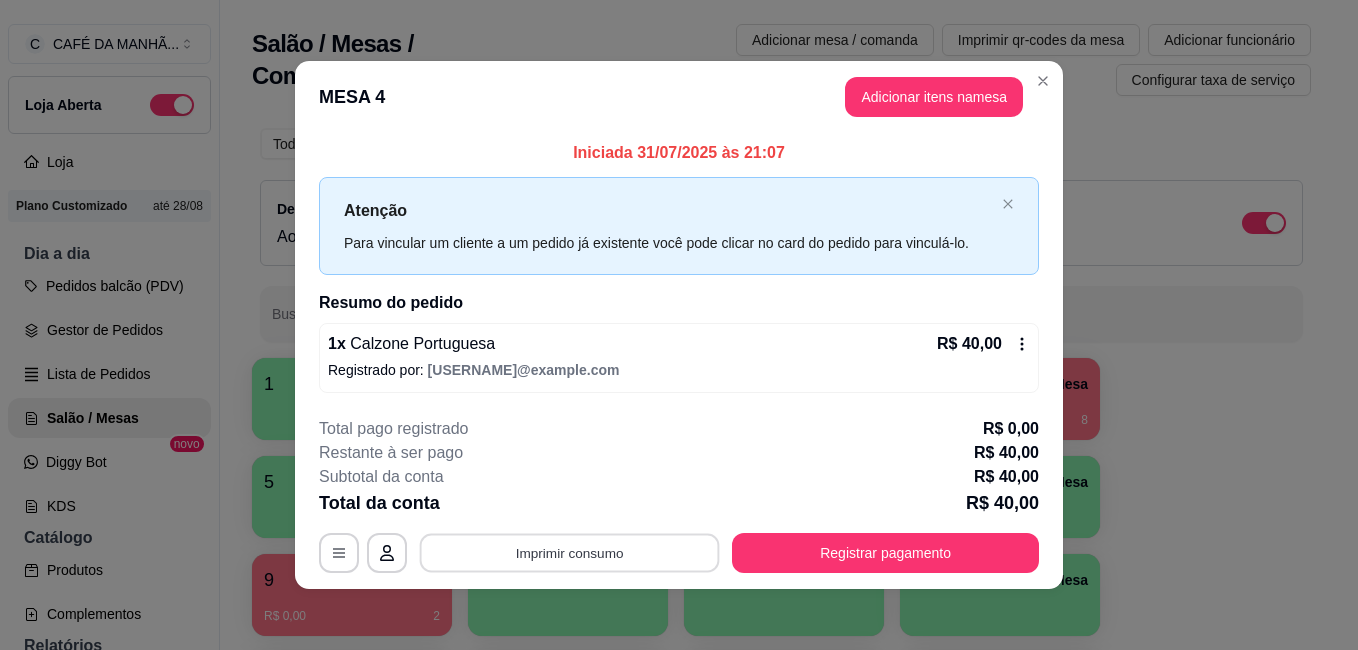 click on "Imprimir consumo" at bounding box center (570, 552) 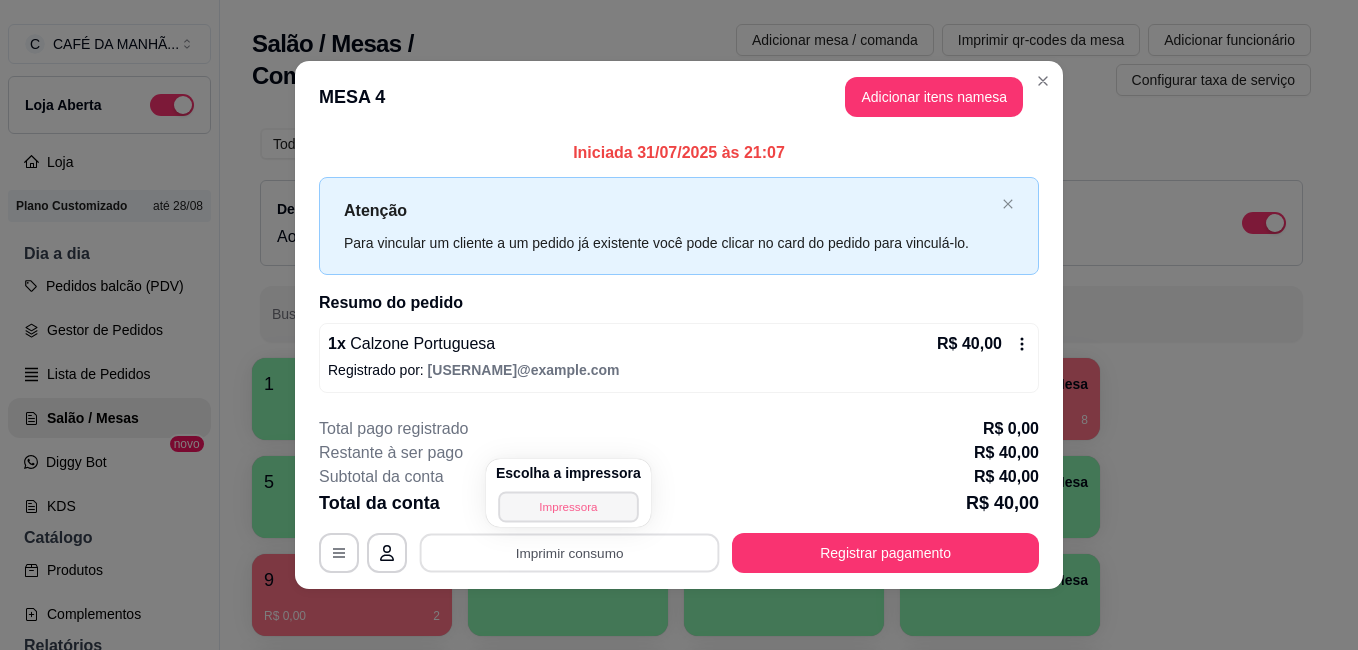 click on "Impressora" at bounding box center [568, 506] 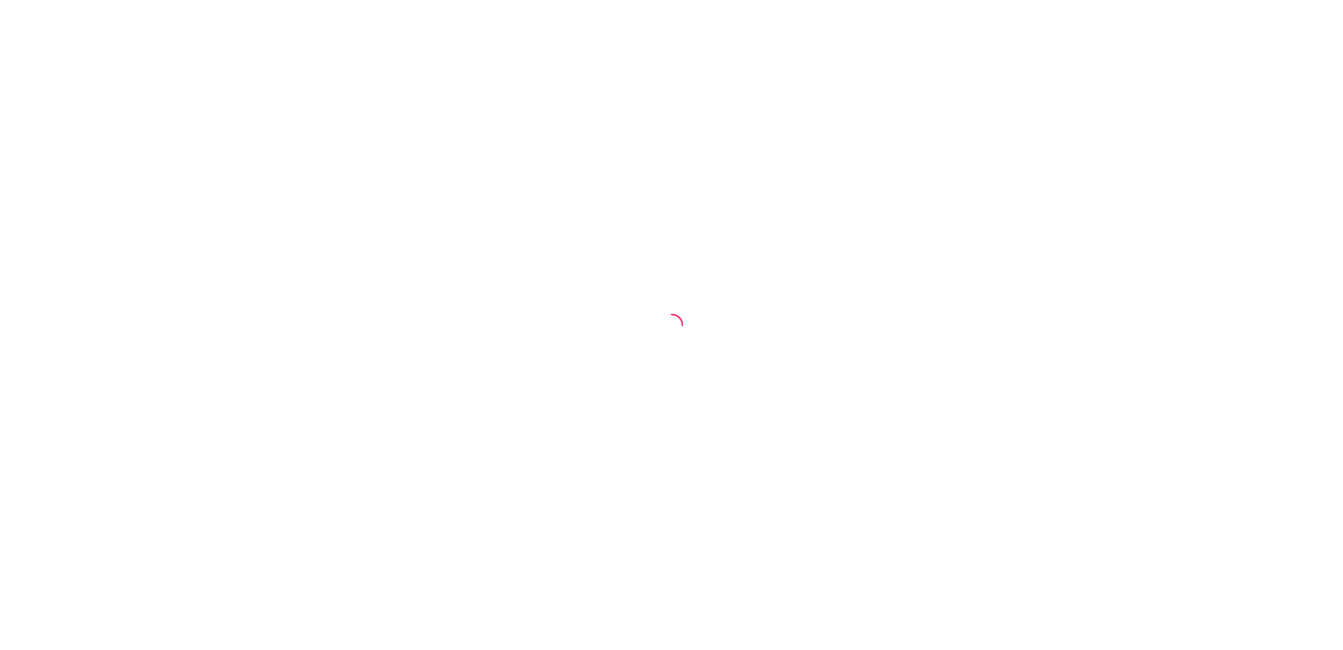 scroll, scrollTop: 0, scrollLeft: 0, axis: both 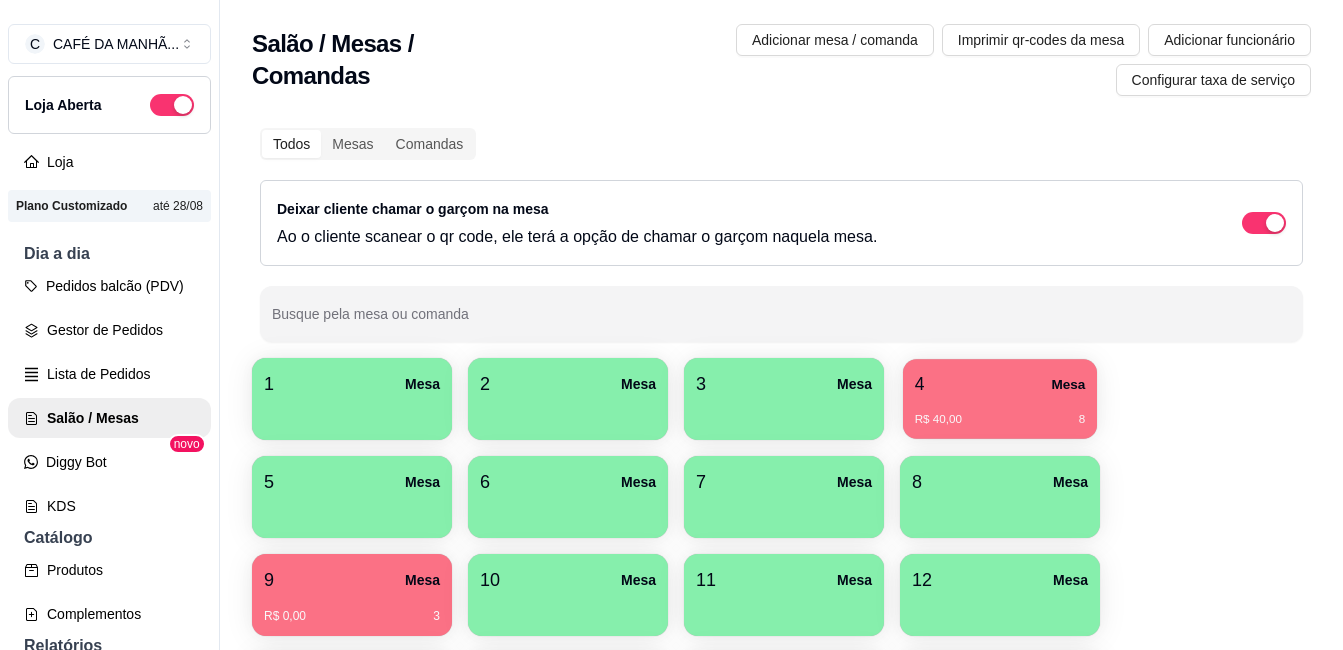 click on "R$ 40,00 8" at bounding box center (1000, 412) 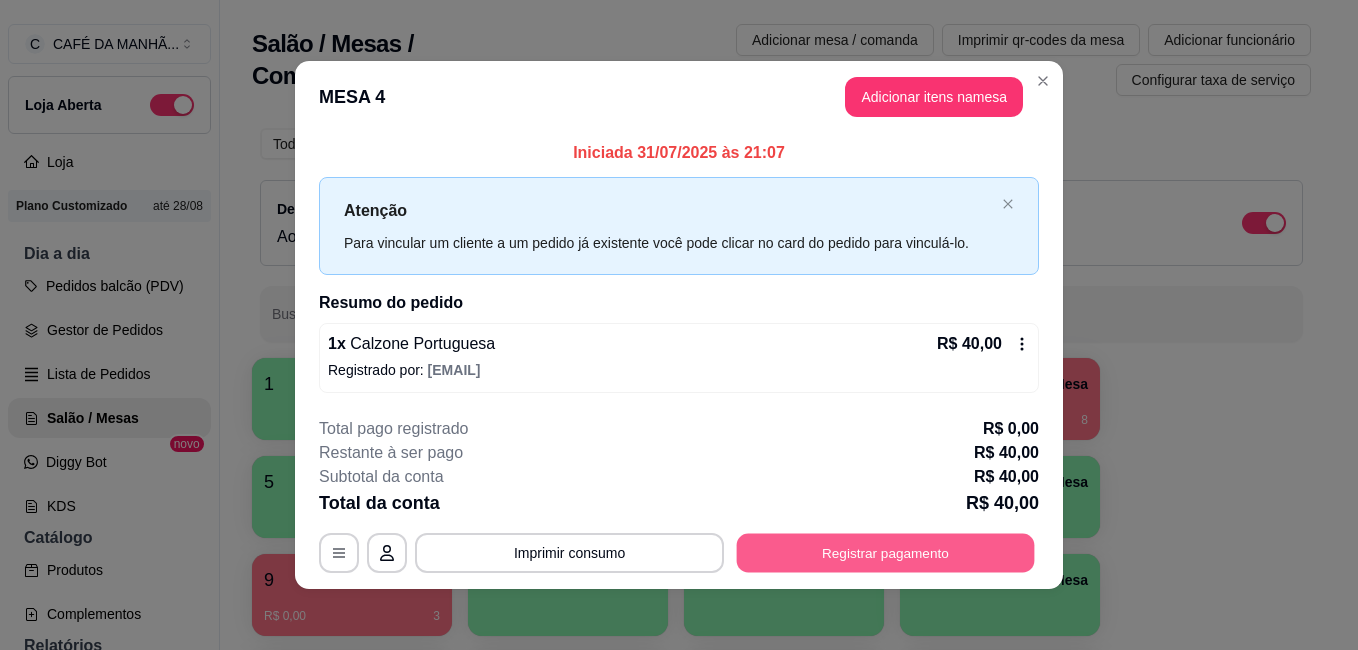 click on "Registrar pagamento" at bounding box center [886, 552] 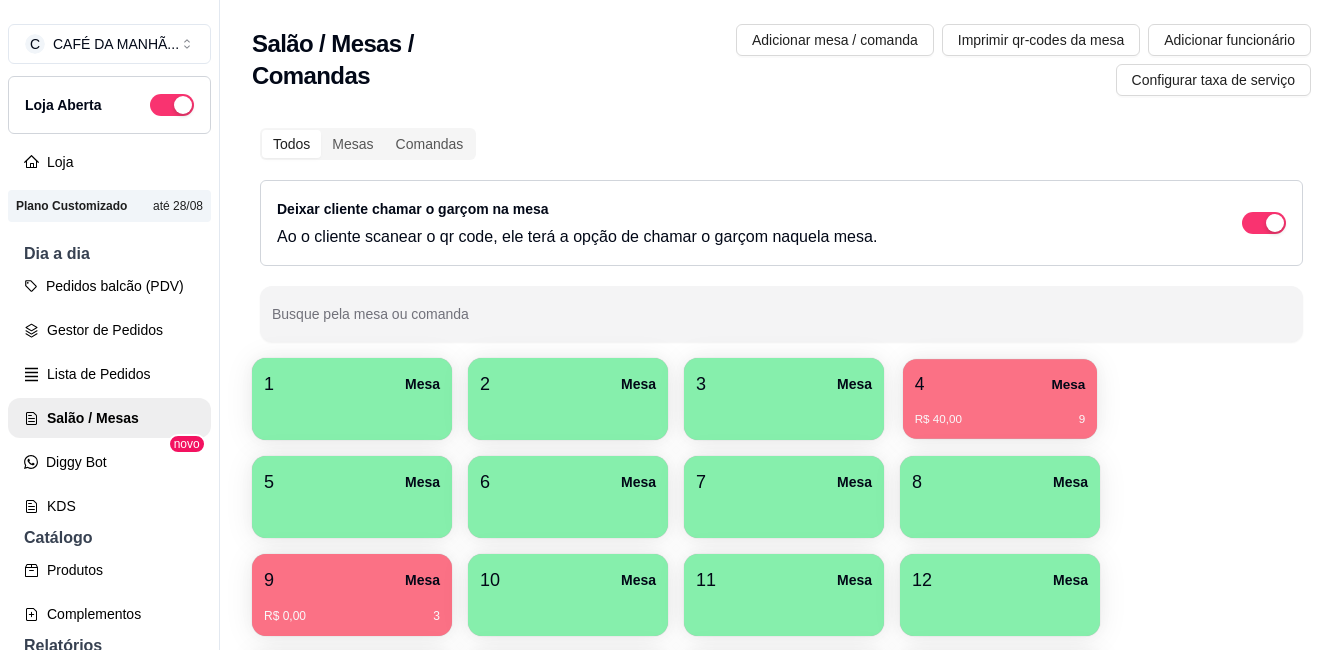 click on "R$ 40,00 9" at bounding box center (1000, 420) 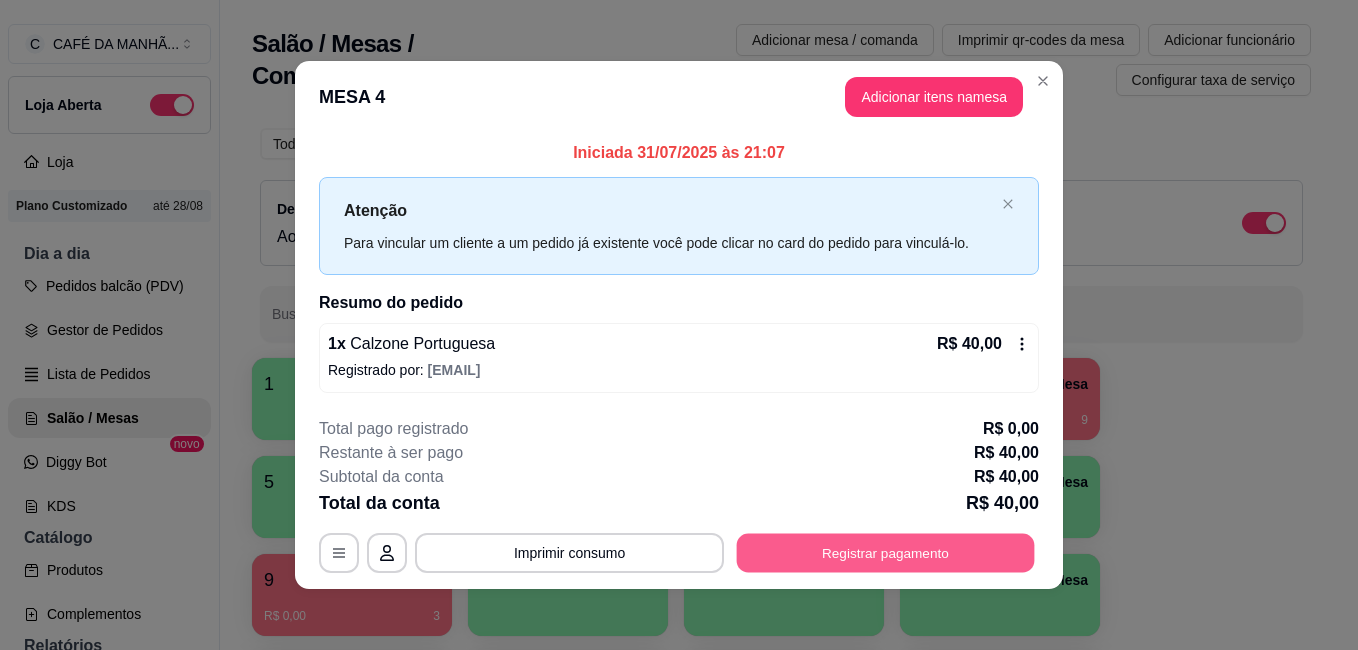 click on "Registrar pagamento" at bounding box center (886, 552) 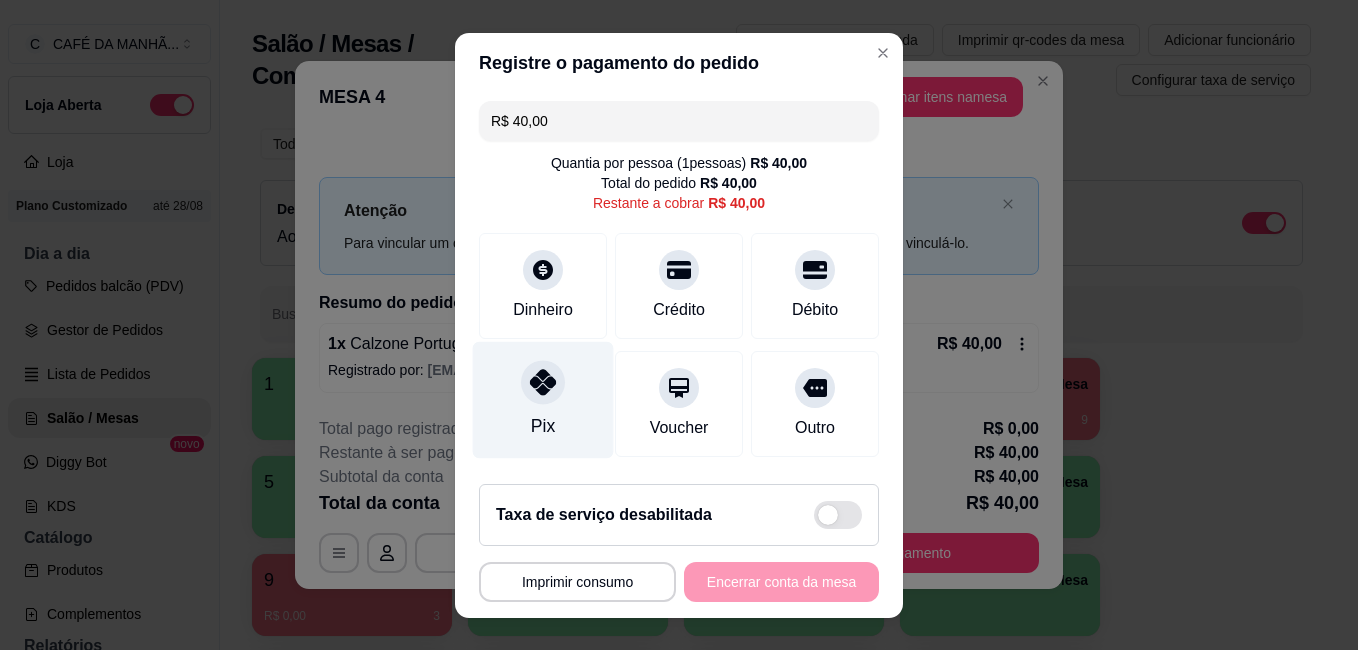 click on "Pix" at bounding box center [543, 399] 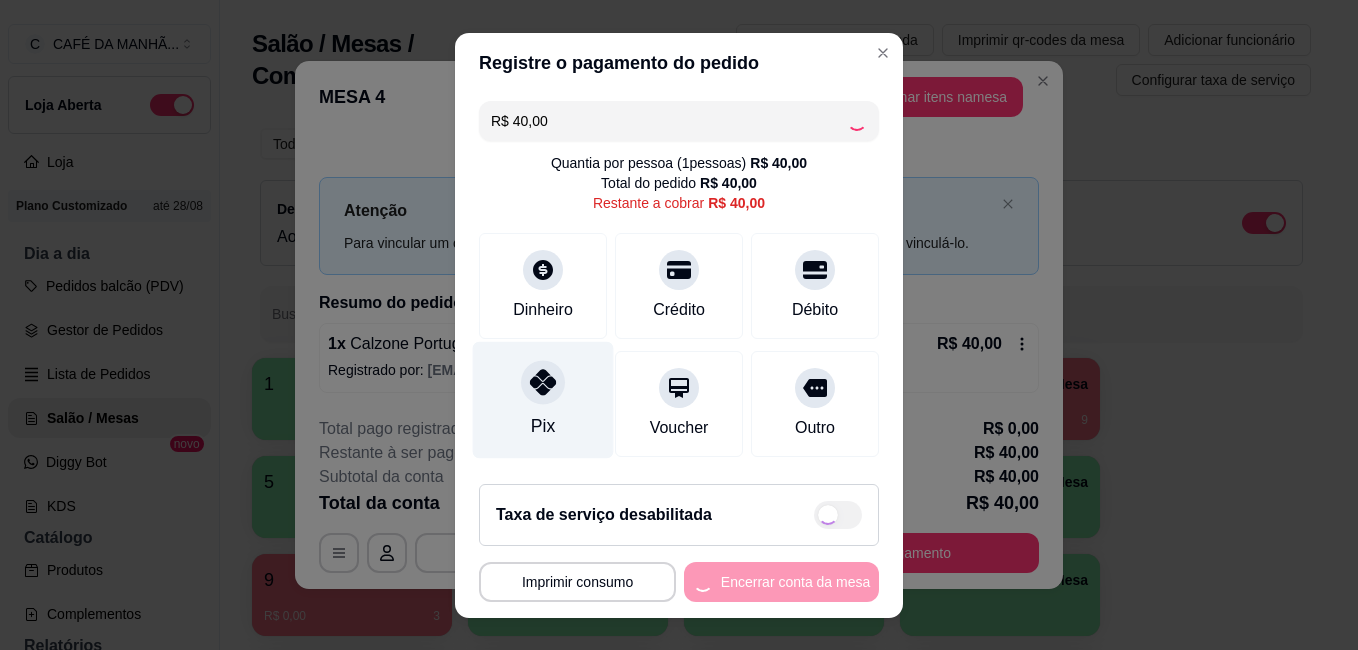 type on "R$ 0,00" 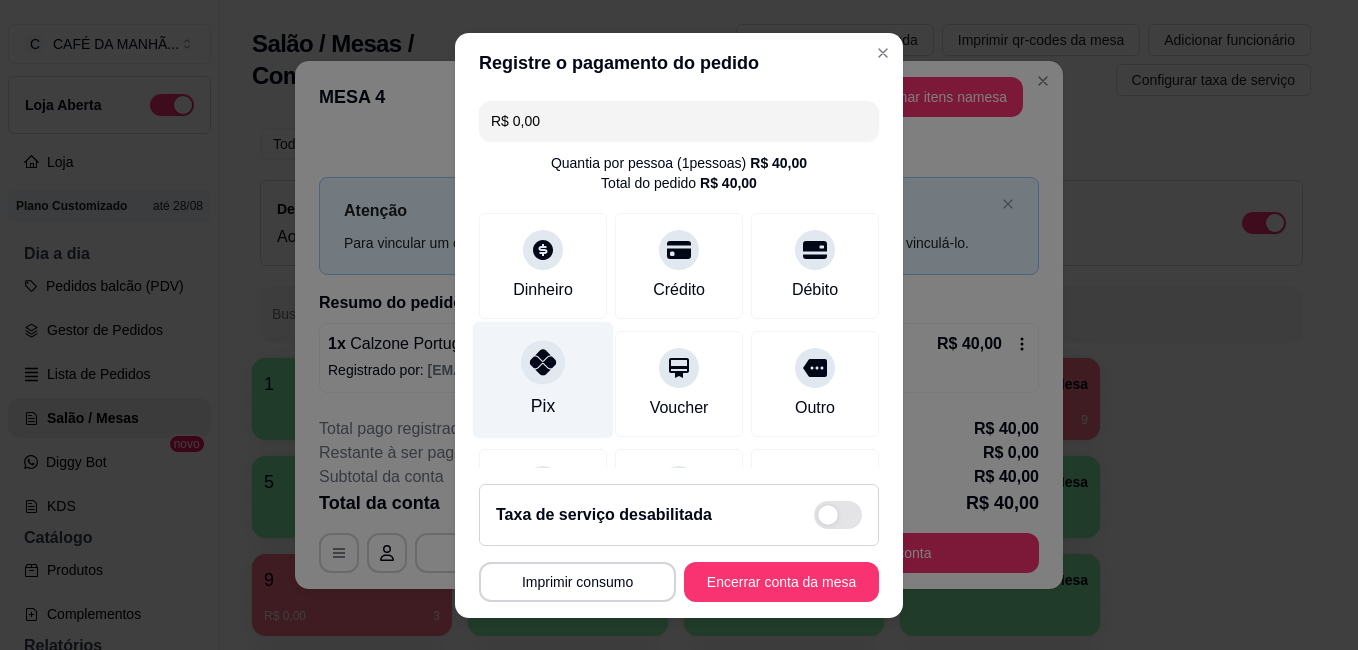 click on "Pix" at bounding box center (543, 379) 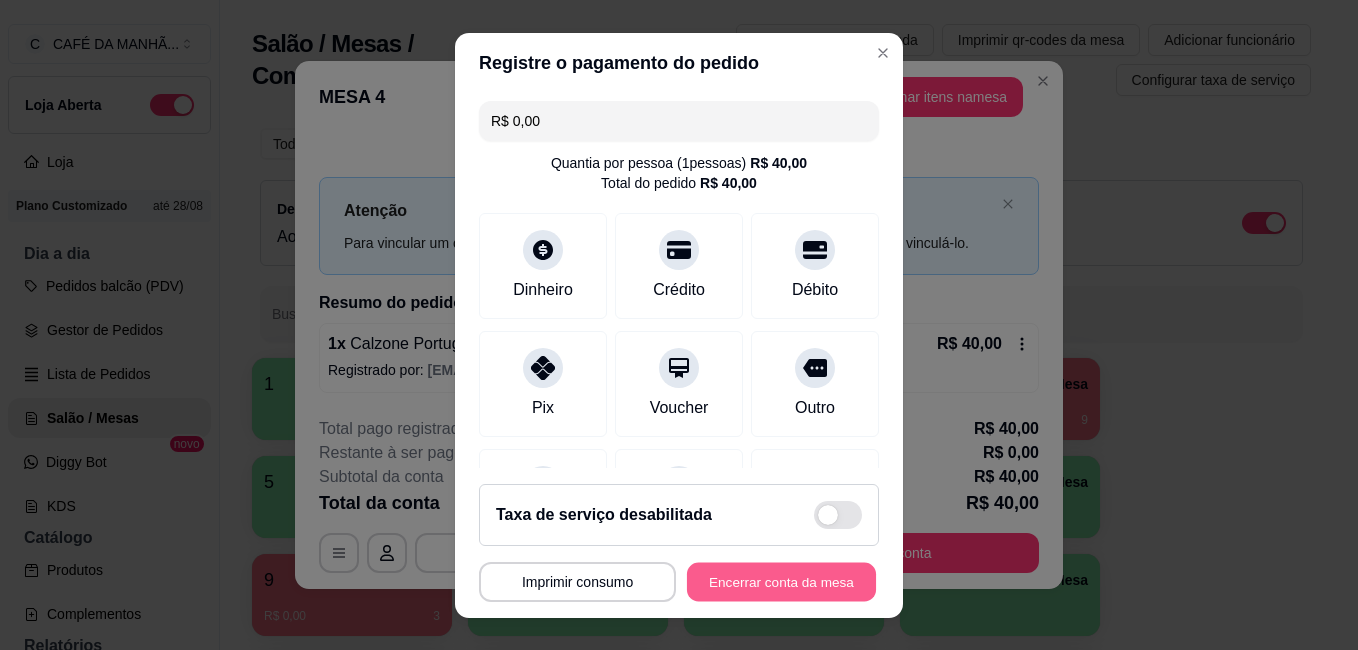 click on "Encerrar conta da mesa" at bounding box center (781, 581) 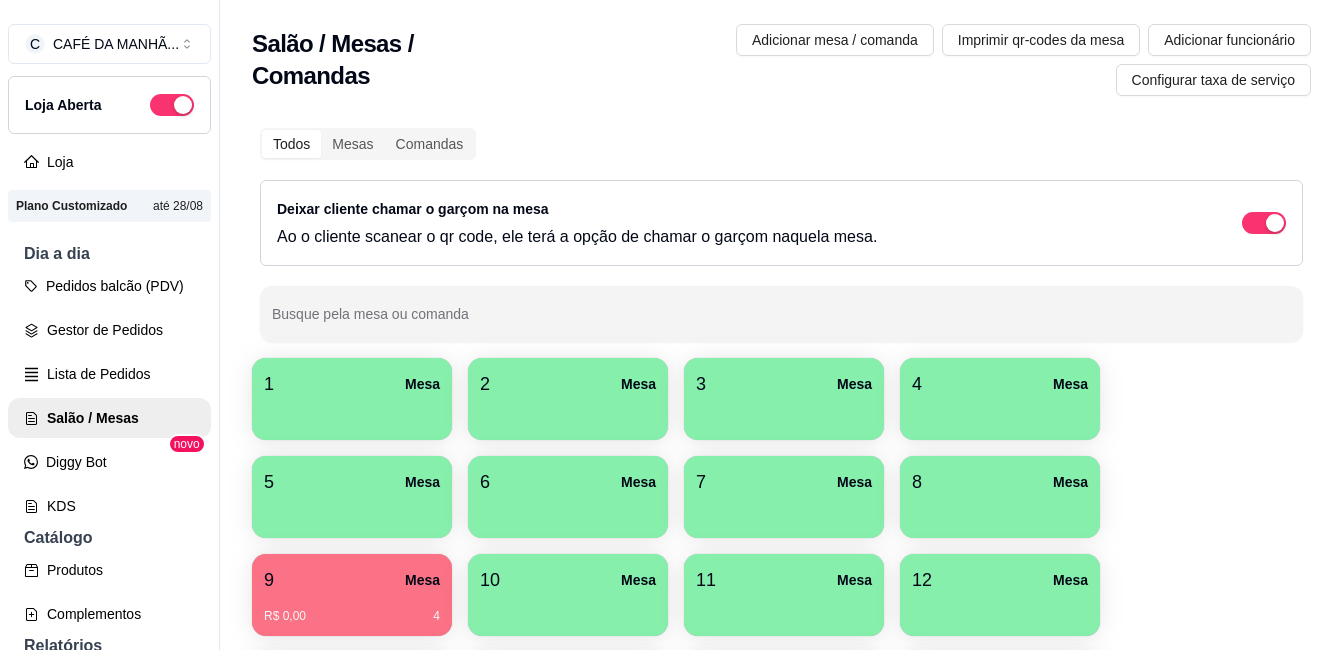 click on "R$ 0,00 4" at bounding box center (352, 609) 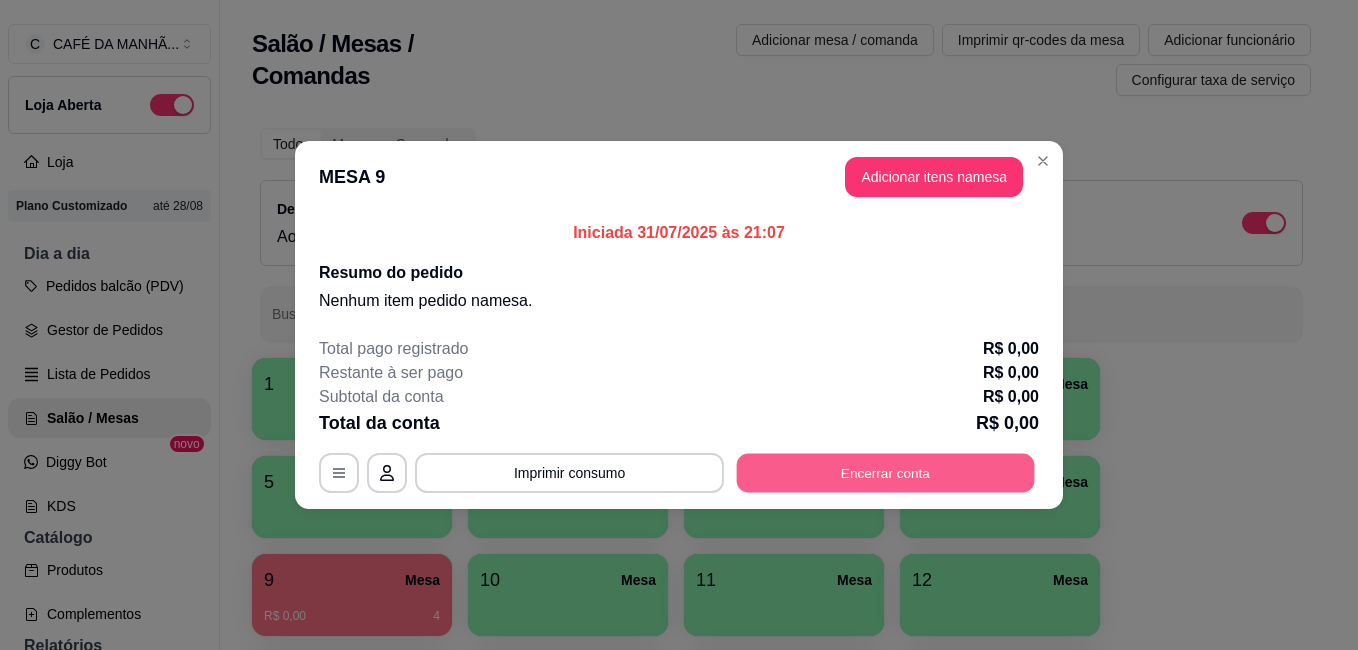 click on "Encerrar conta" at bounding box center (886, 473) 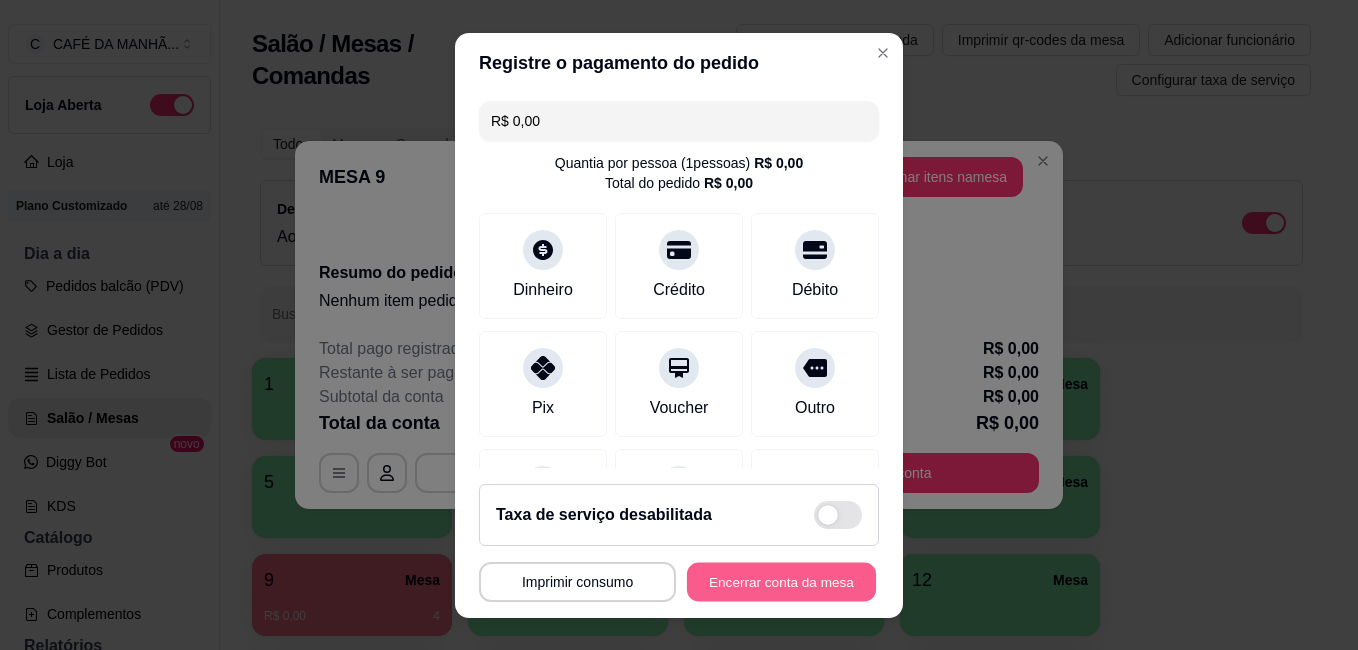 click on "Encerrar conta da mesa" at bounding box center (781, 581) 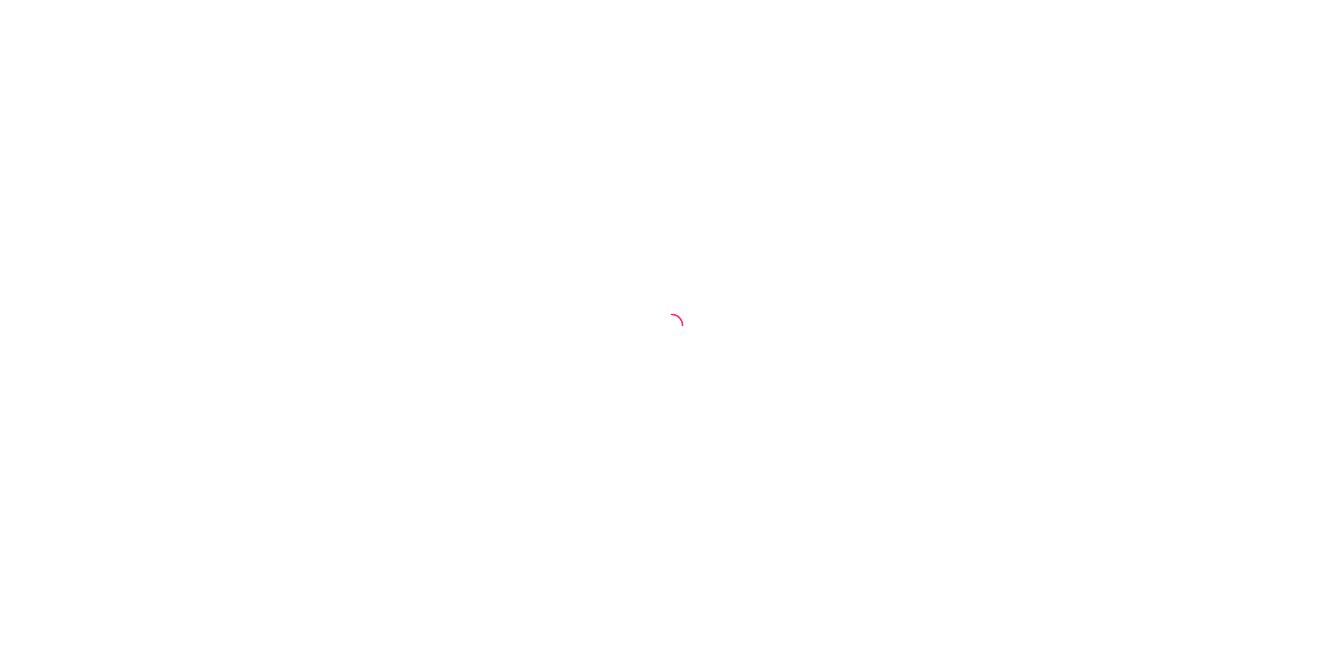 scroll, scrollTop: 0, scrollLeft: 0, axis: both 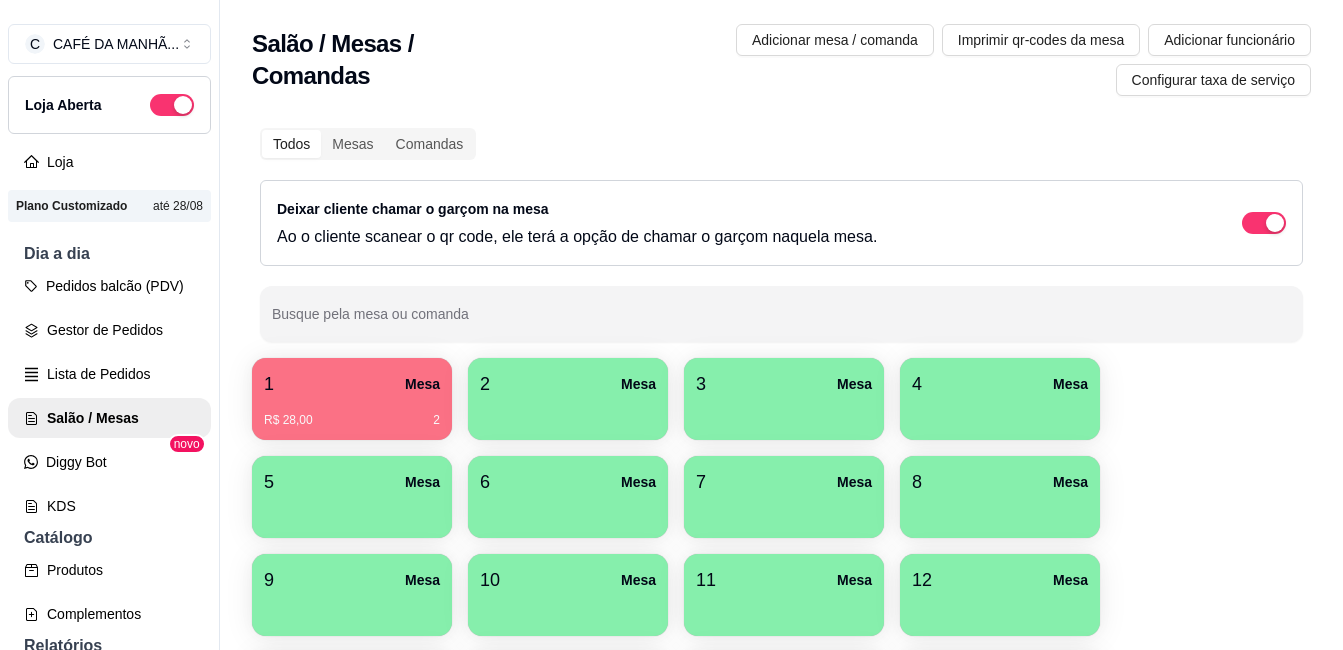 click on "R$ 28,00 2" at bounding box center (352, 420) 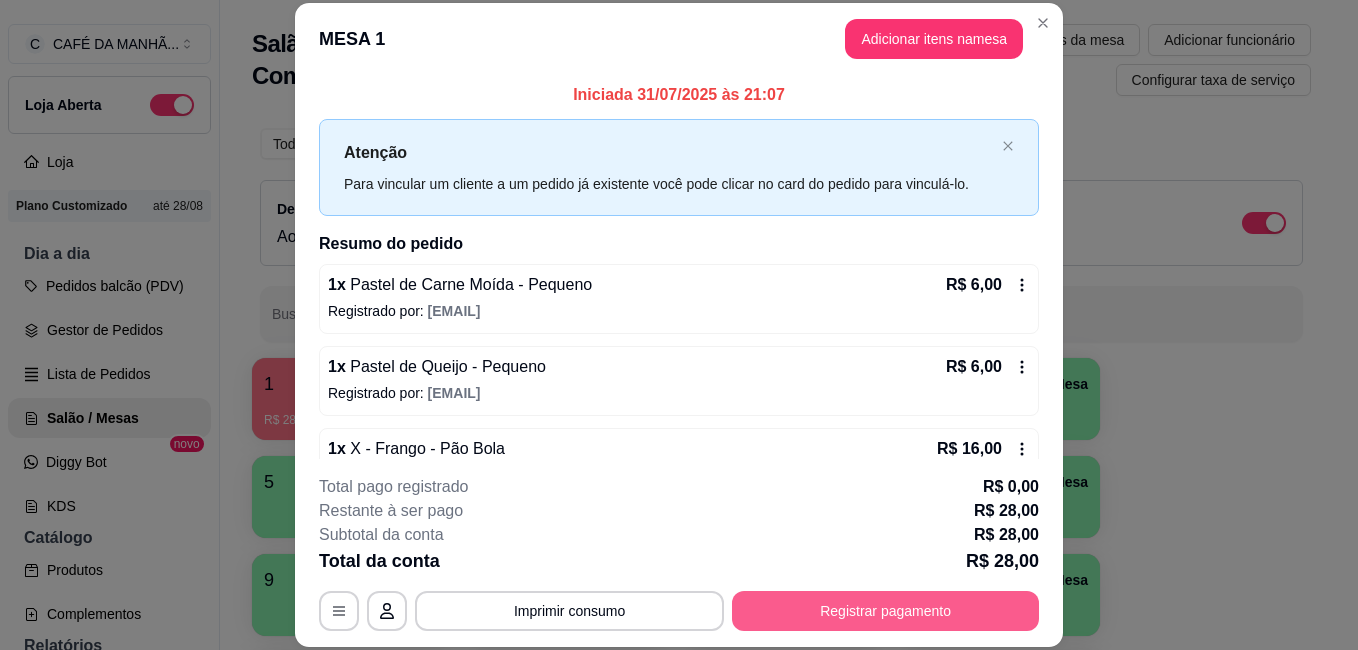 click on "Registrar pagamento" at bounding box center [885, 611] 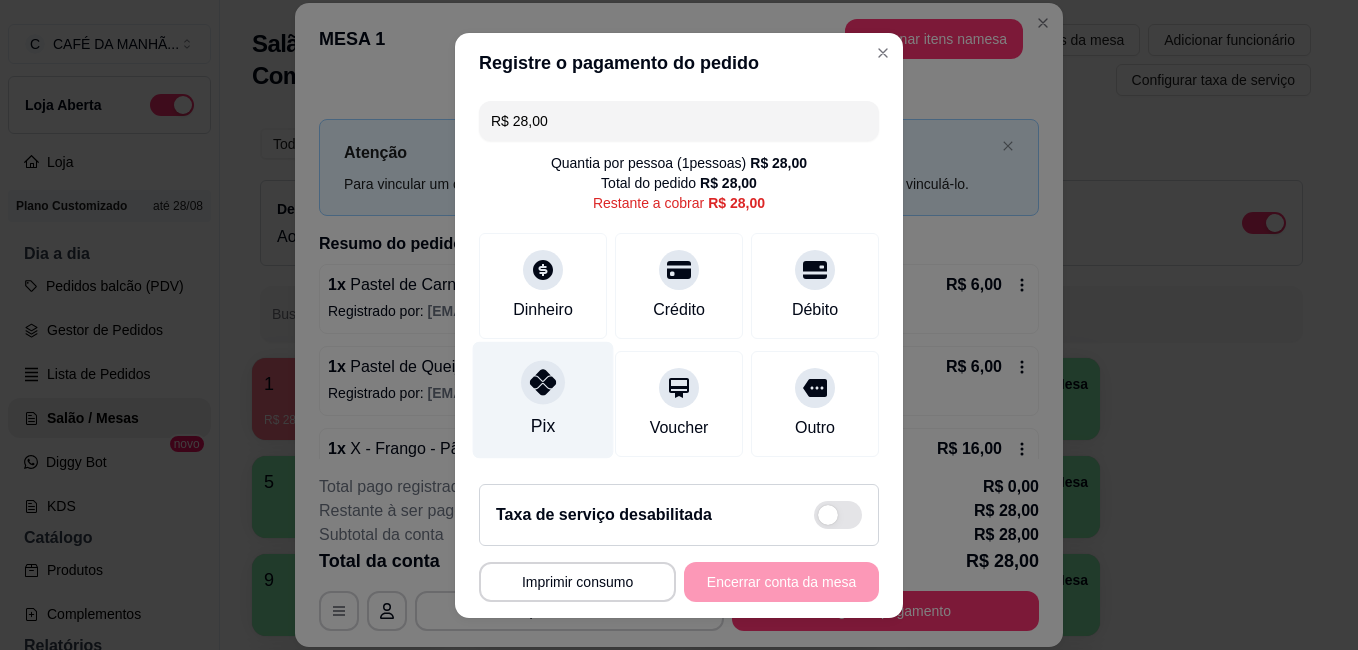click on "Pix" at bounding box center (543, 399) 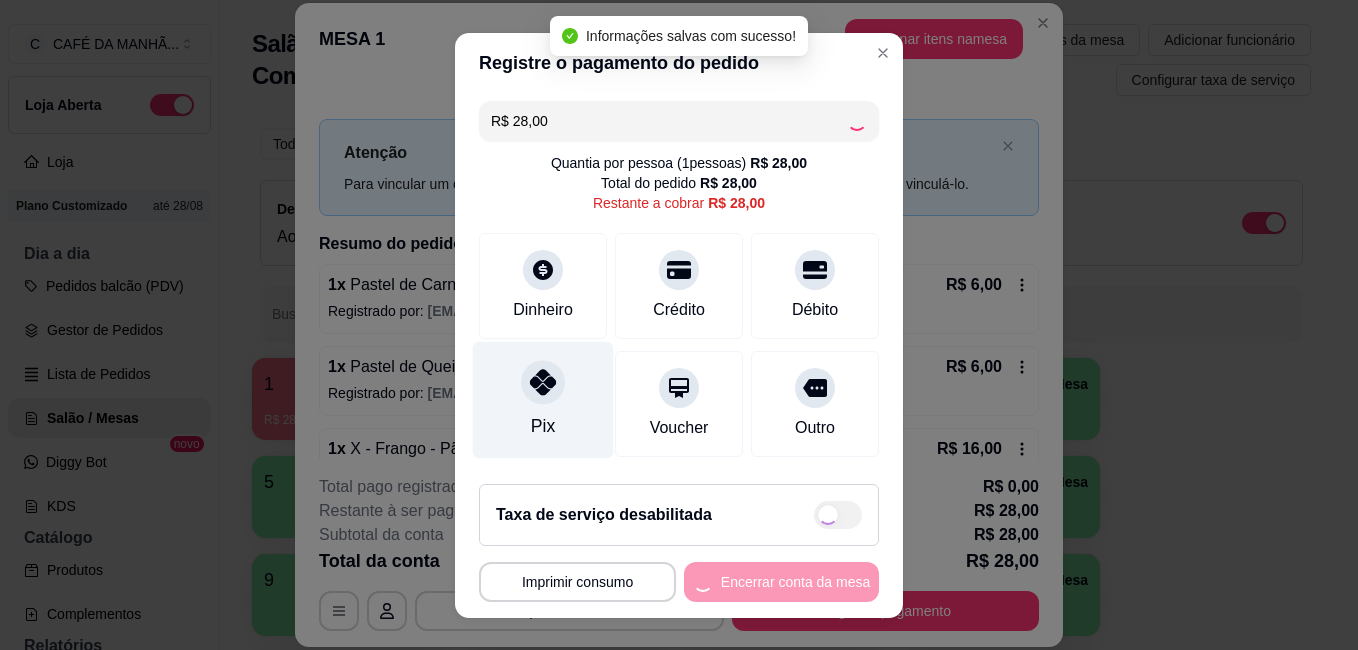 type on "R$ 0,00" 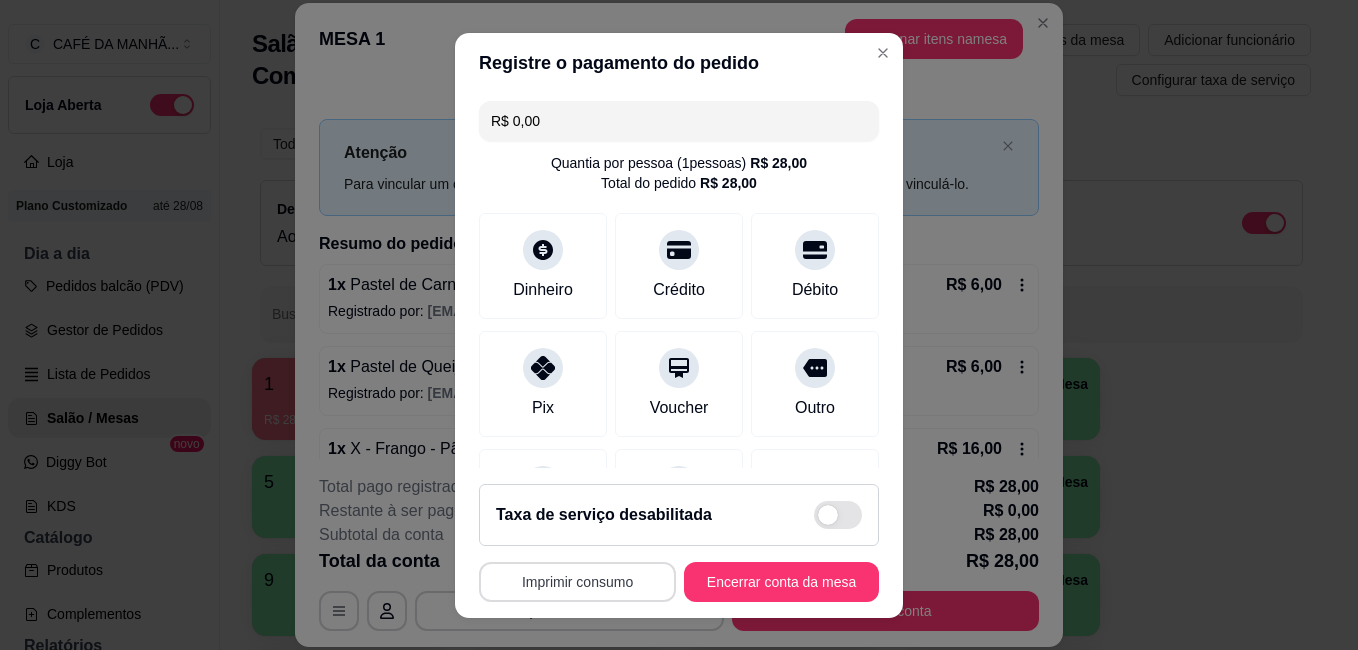 click on "Imprimir consumo" at bounding box center [577, 582] 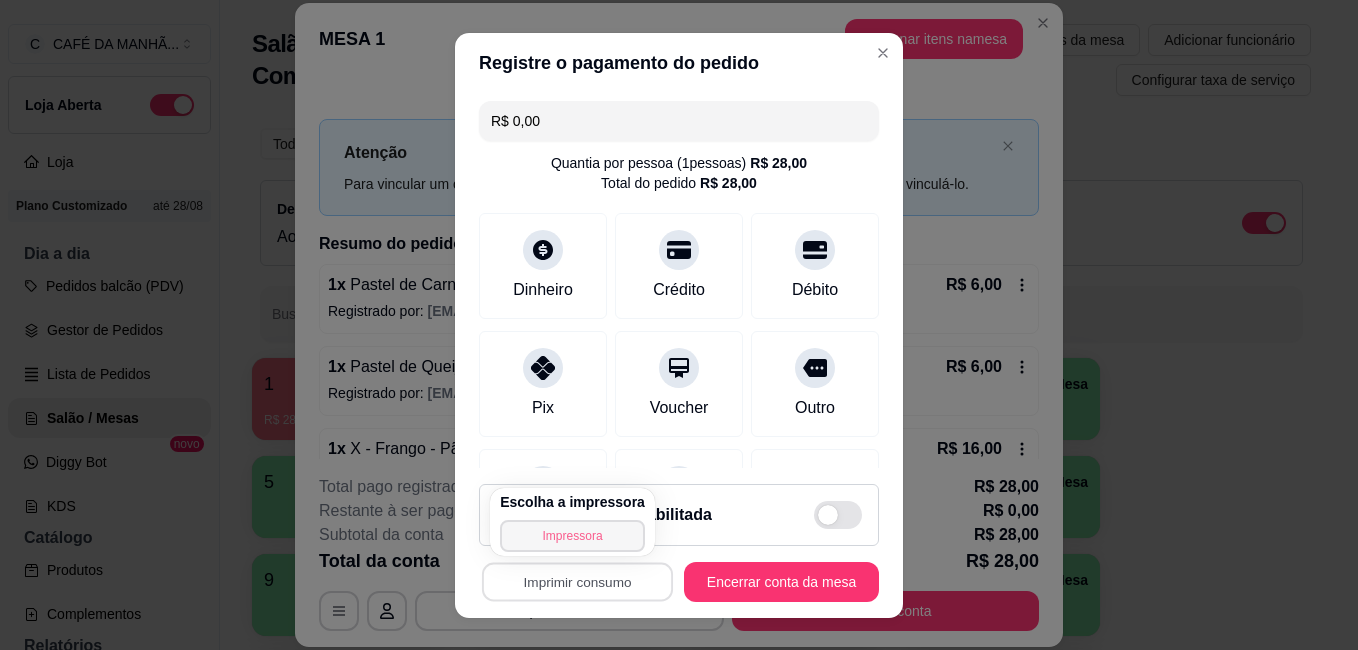 click on "Impressora" at bounding box center [572, 536] 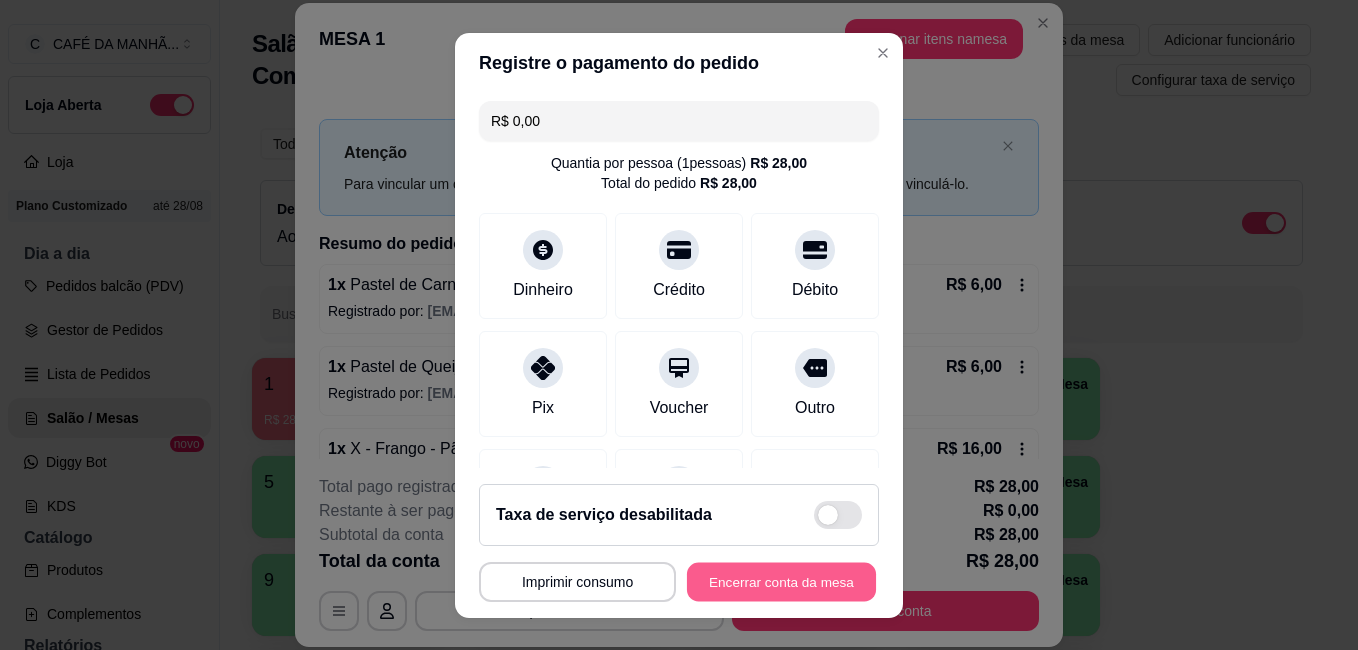 click on "Encerrar conta da mesa" at bounding box center [781, 581] 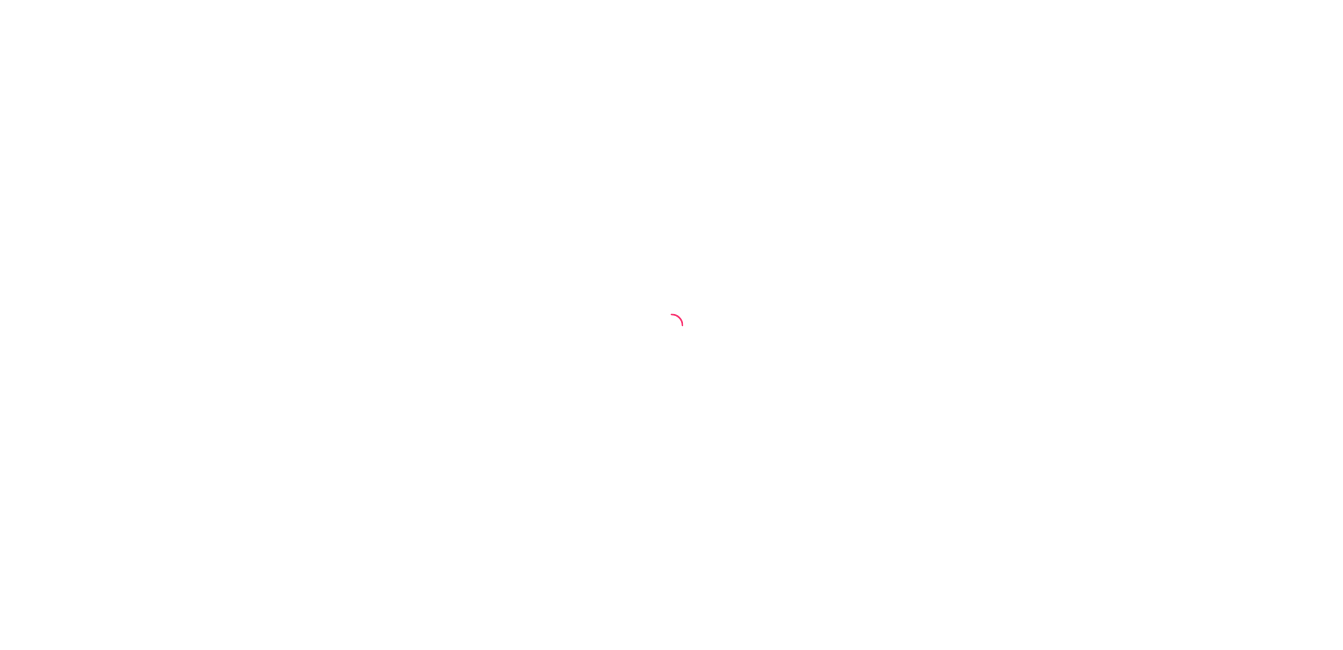 scroll, scrollTop: 0, scrollLeft: 0, axis: both 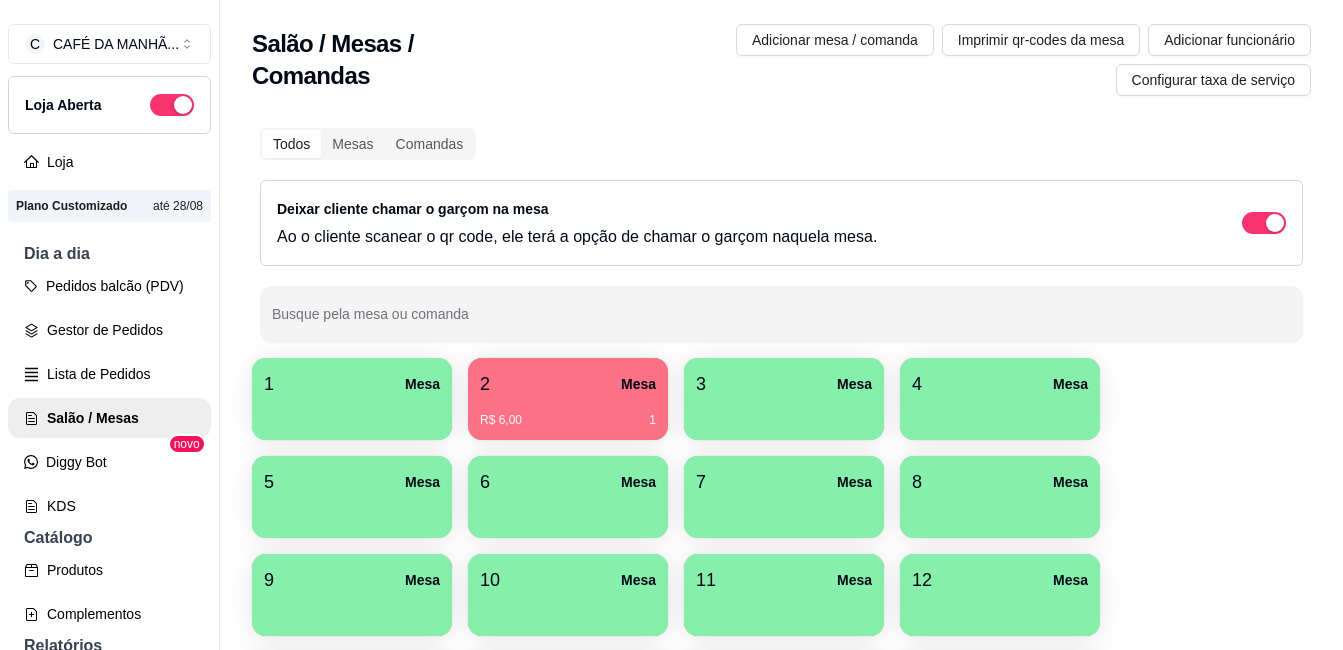 click on "Todos Mesas Comandas Deixar cliente chamar o garçom na mesa Ao o cliente scanear o qr code, ele terá a opção de chamar o garçom naquela mesa. Busque pela mesa ou comanda" at bounding box center [781, 235] 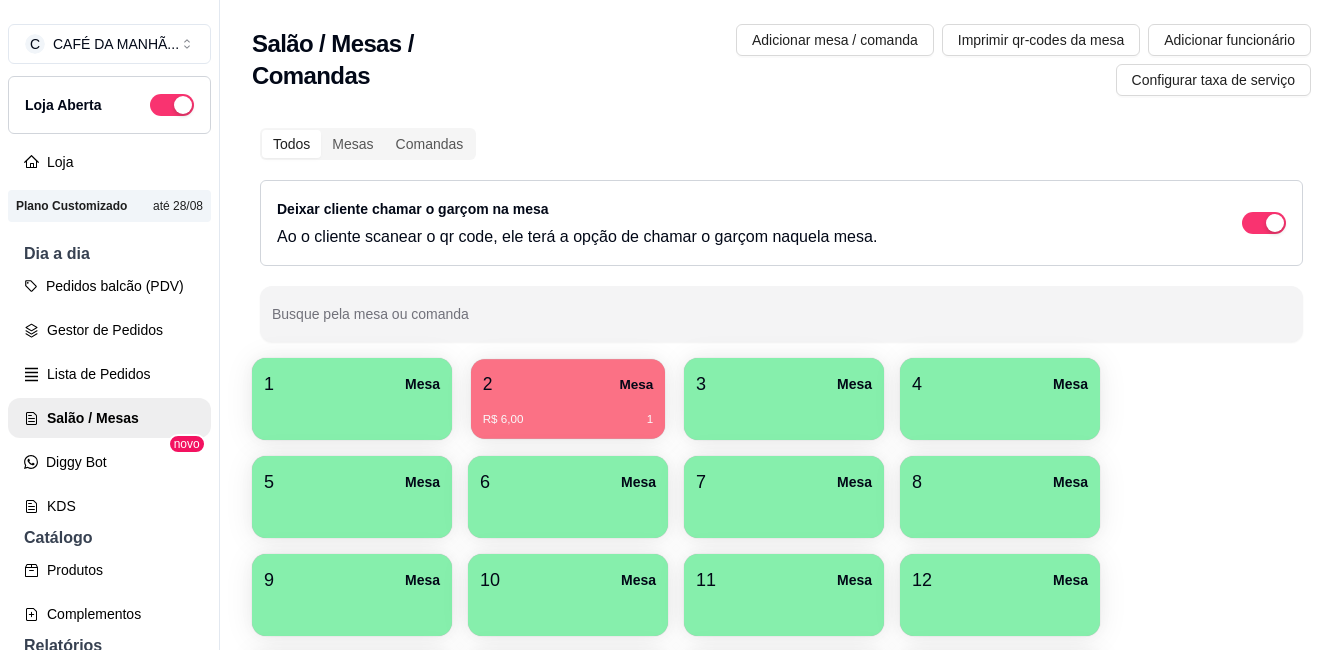 click on "R$ 6,00 1" at bounding box center [568, 420] 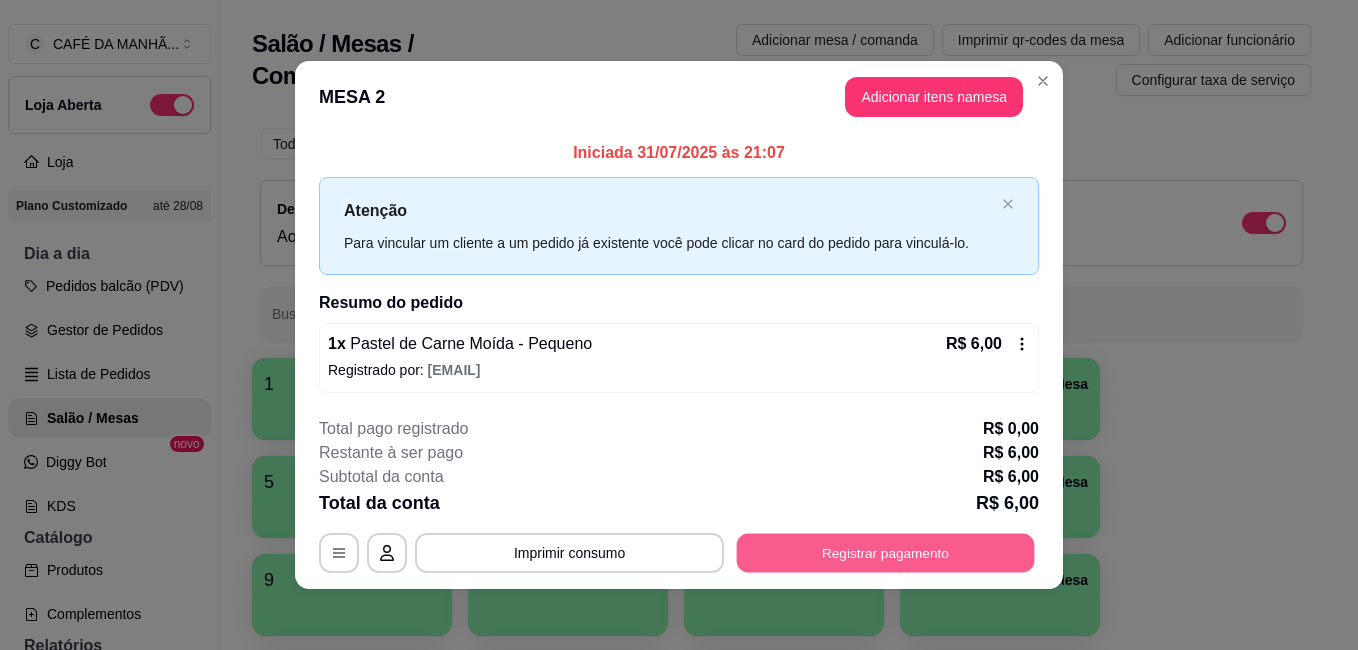 click on "Registrar pagamento" at bounding box center [886, 552] 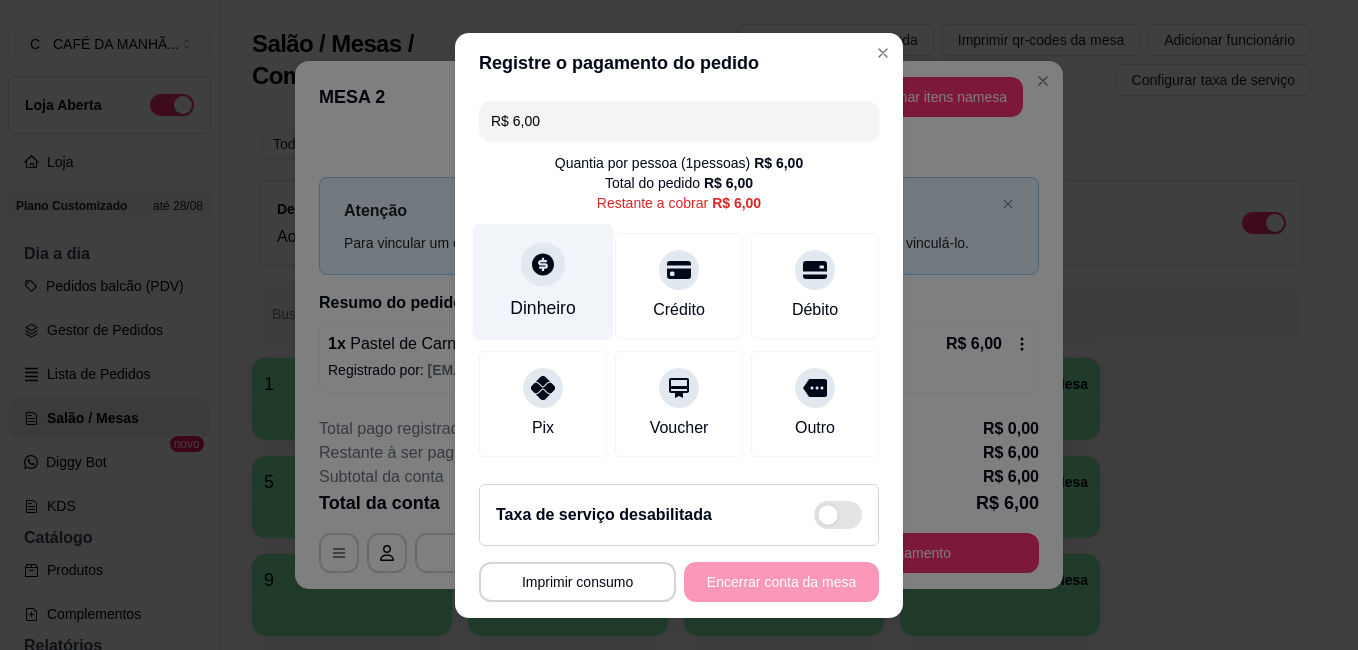 click at bounding box center [543, 264] 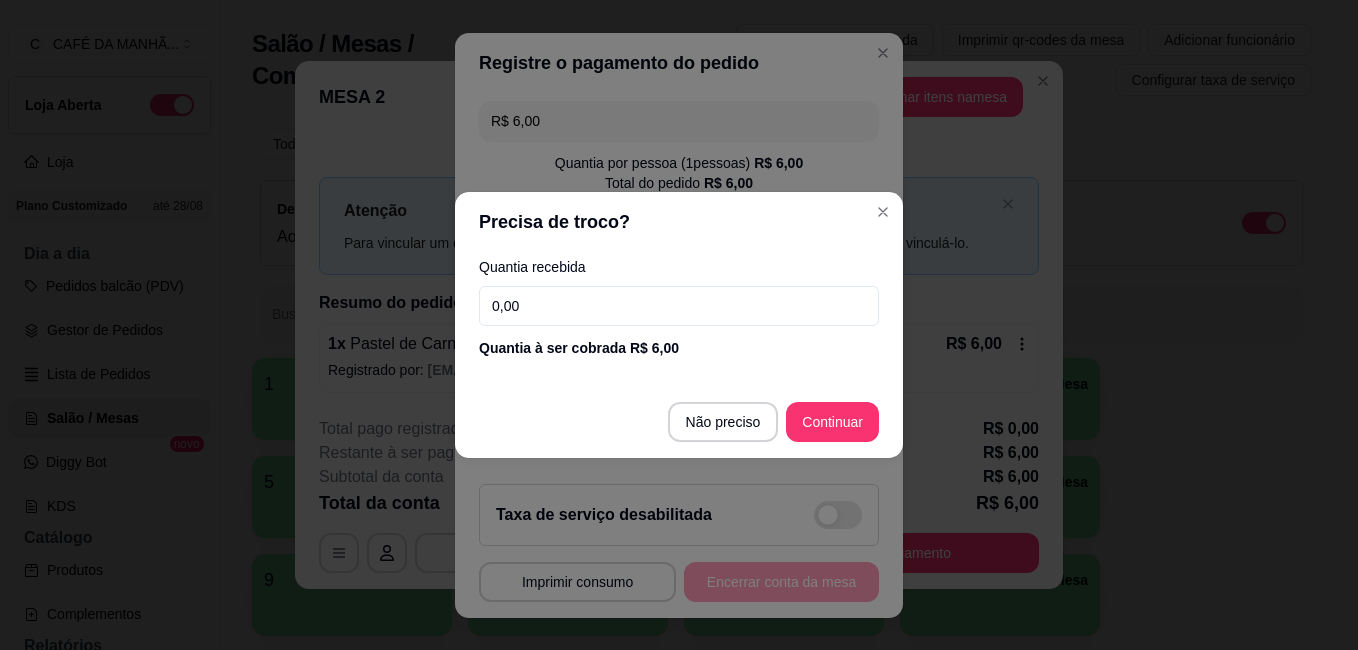 click on "0,00" at bounding box center [679, 306] 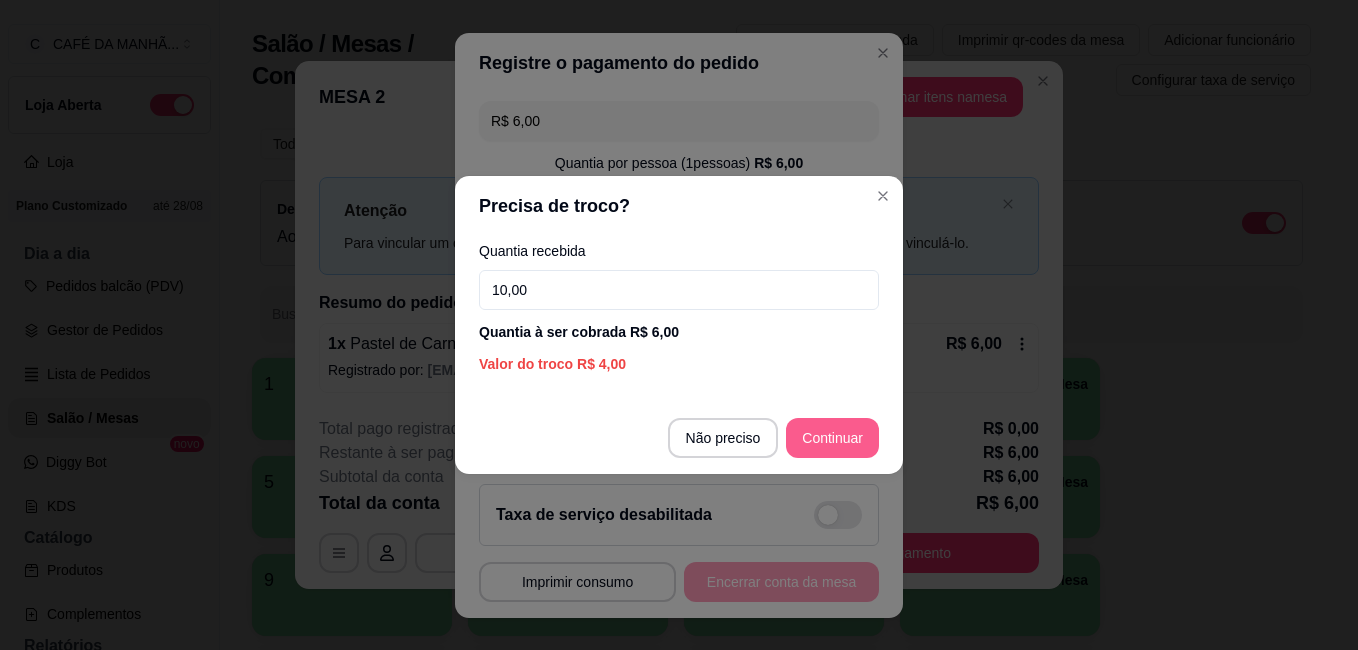 type on "10,00" 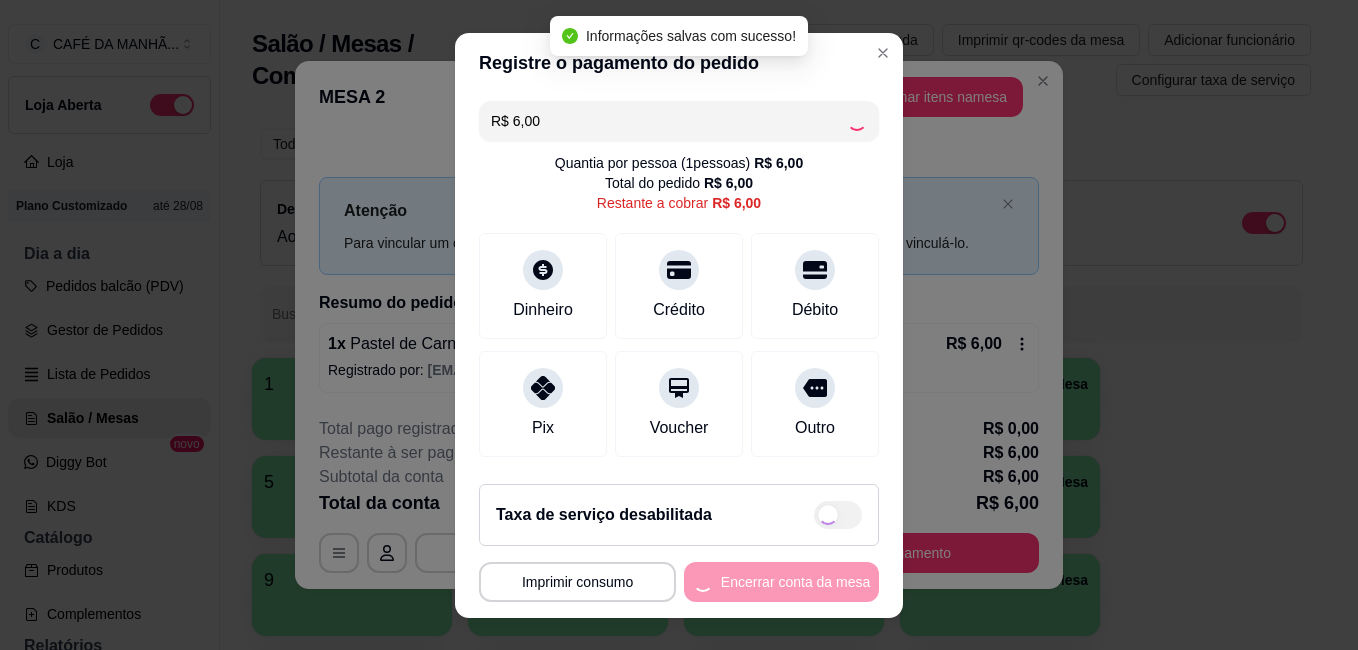 type on "R$ 0,00" 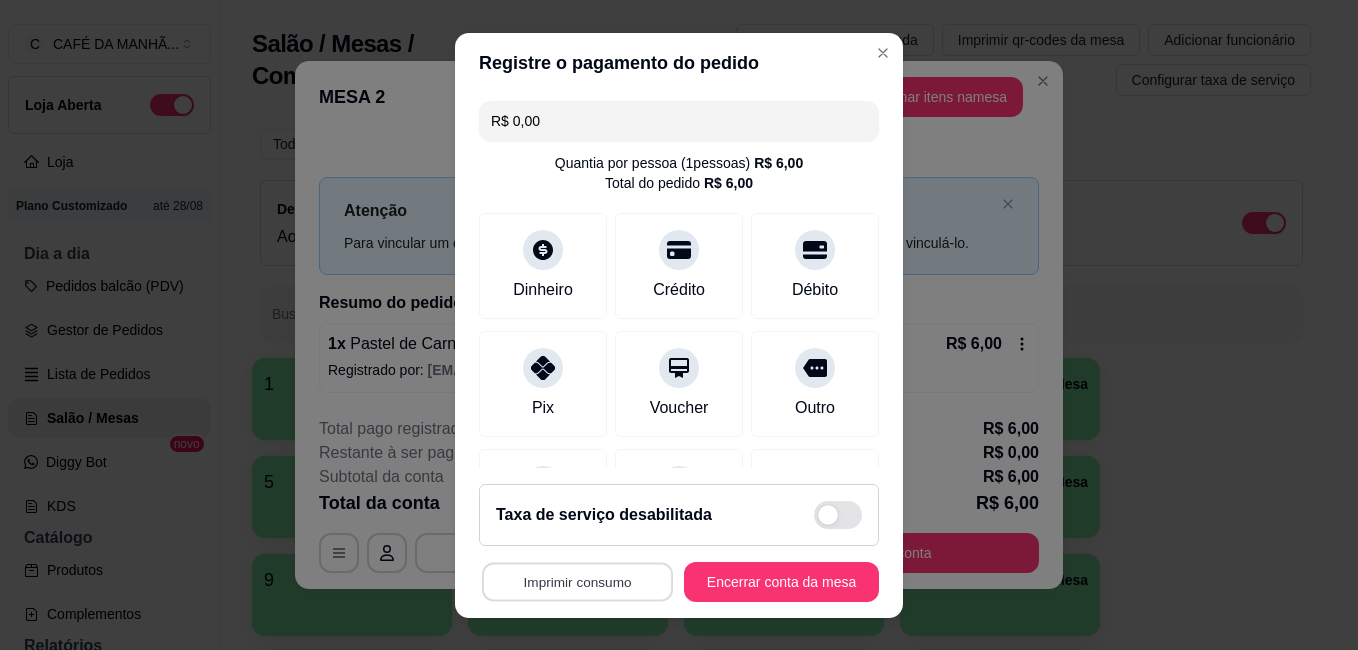 click on "Imprimir consumo" at bounding box center [577, 581] 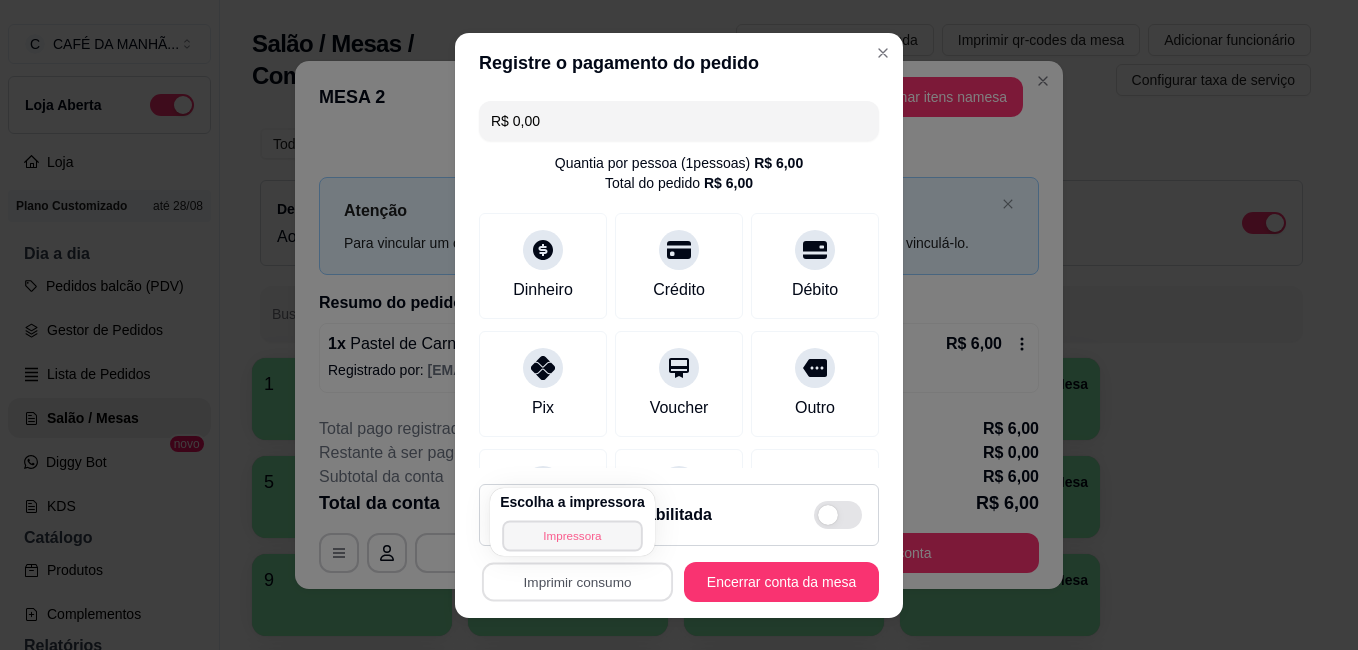 click on "Impressora" at bounding box center (572, 535) 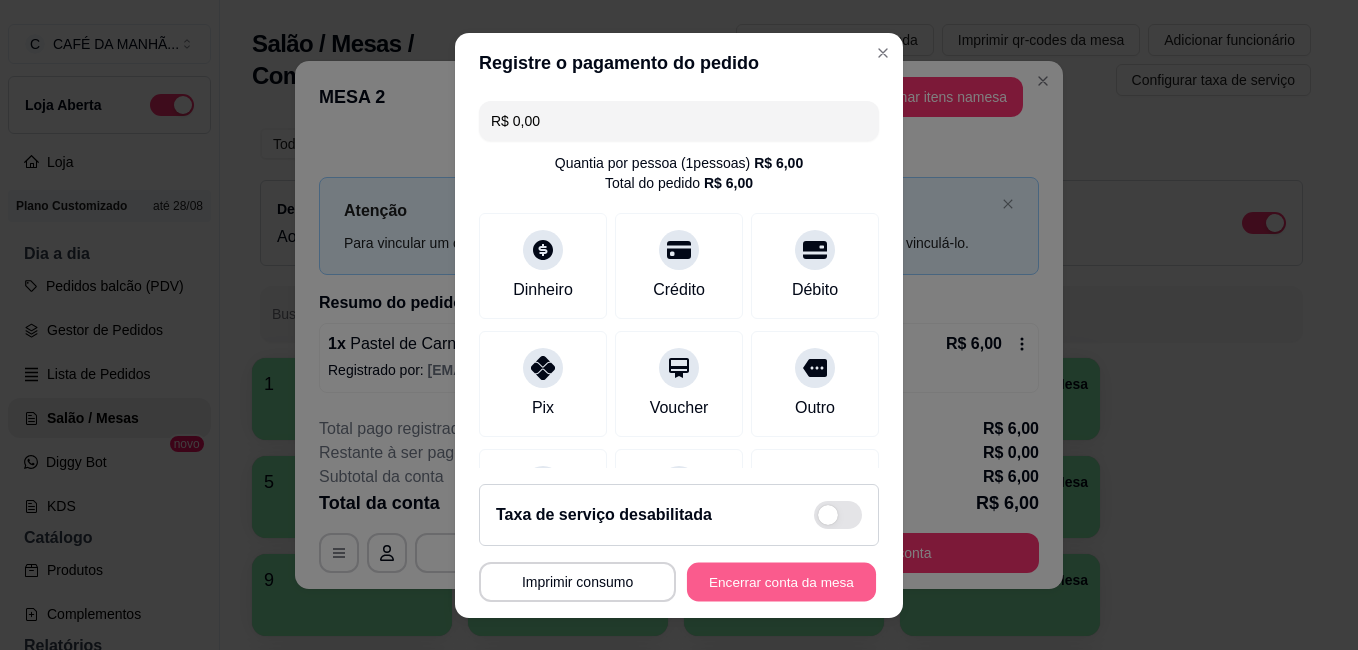 click on "Encerrar conta da mesa" at bounding box center [781, 581] 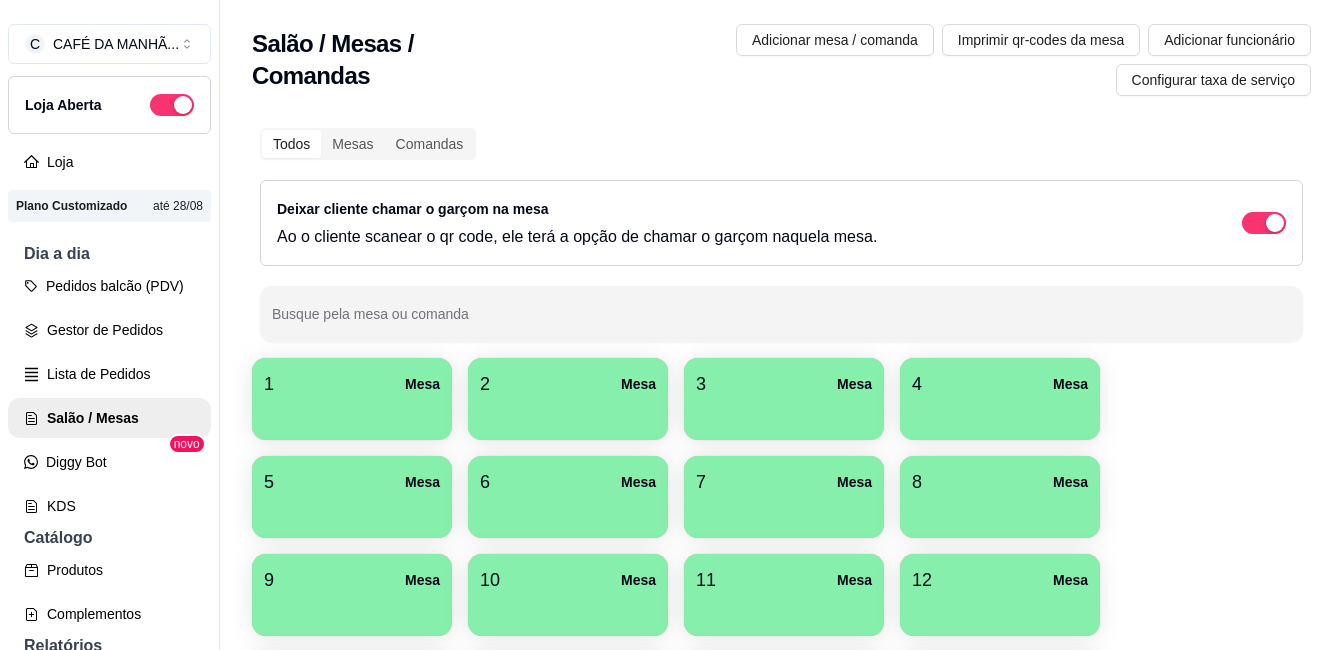 click on "Adicionar mesa / comanda Imprimir qr-codes da mesa Adicionar funcionário Configurar taxa de serviço" at bounding box center [929, 60] 